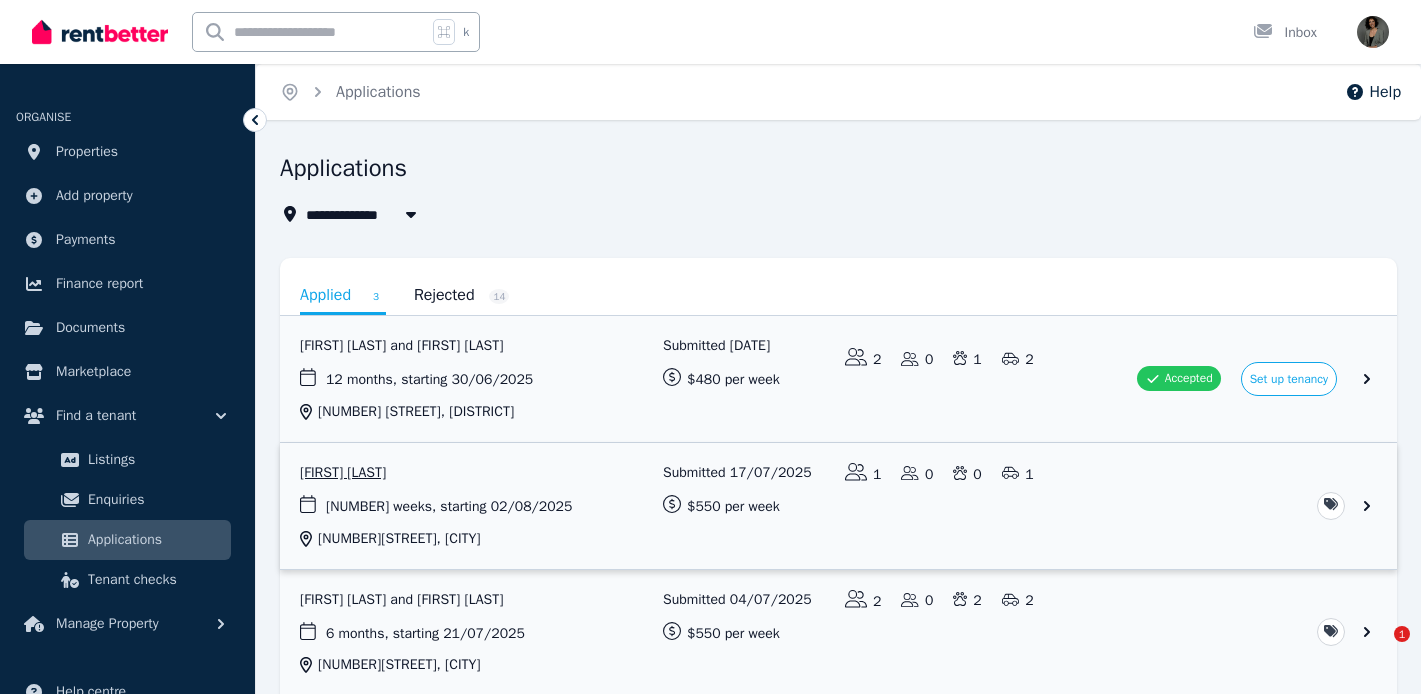 scroll, scrollTop: 0, scrollLeft: 0, axis: both 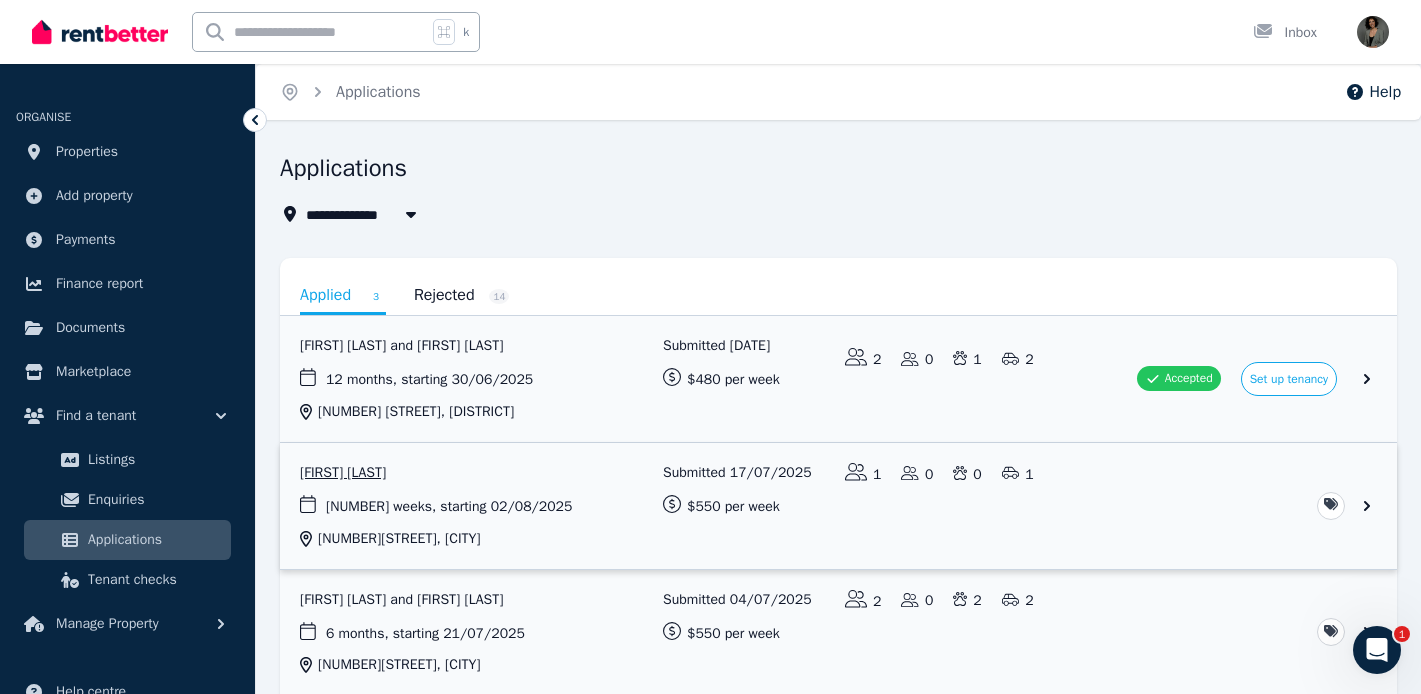 click at bounding box center (838, 506) 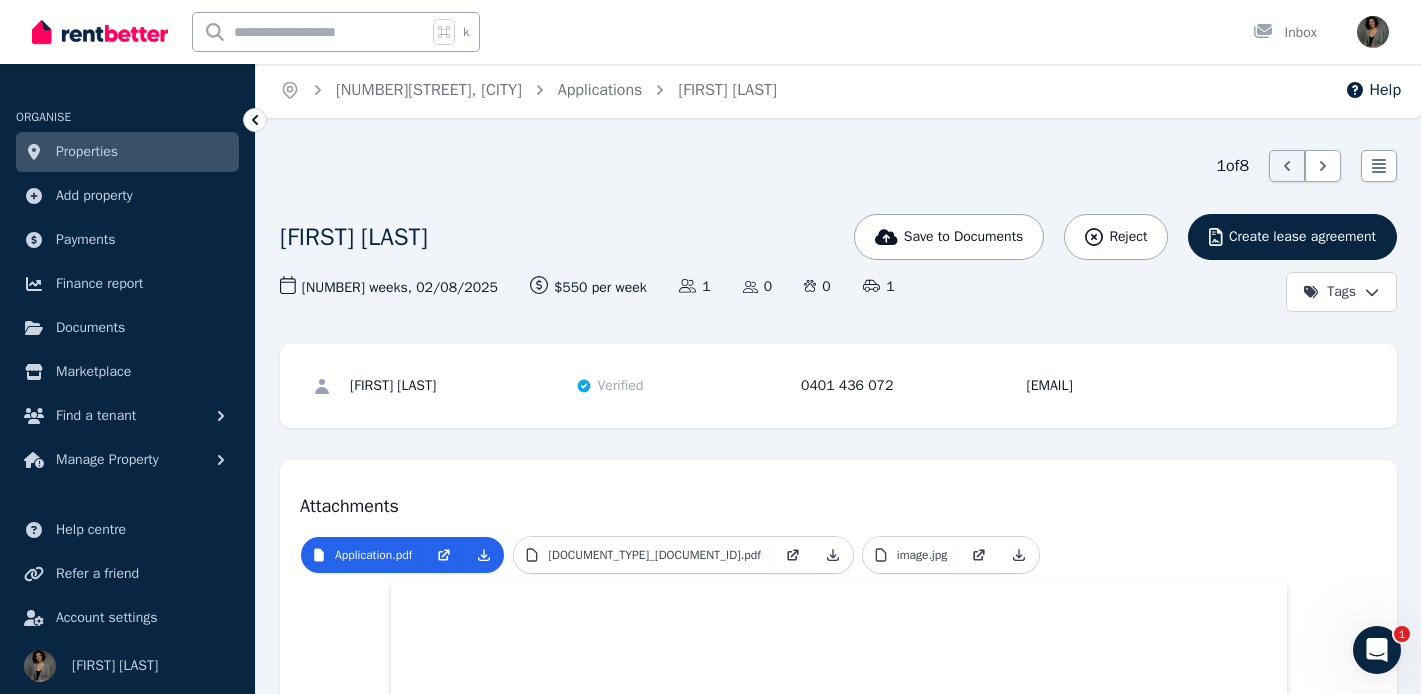 scroll, scrollTop: 0, scrollLeft: 0, axis: both 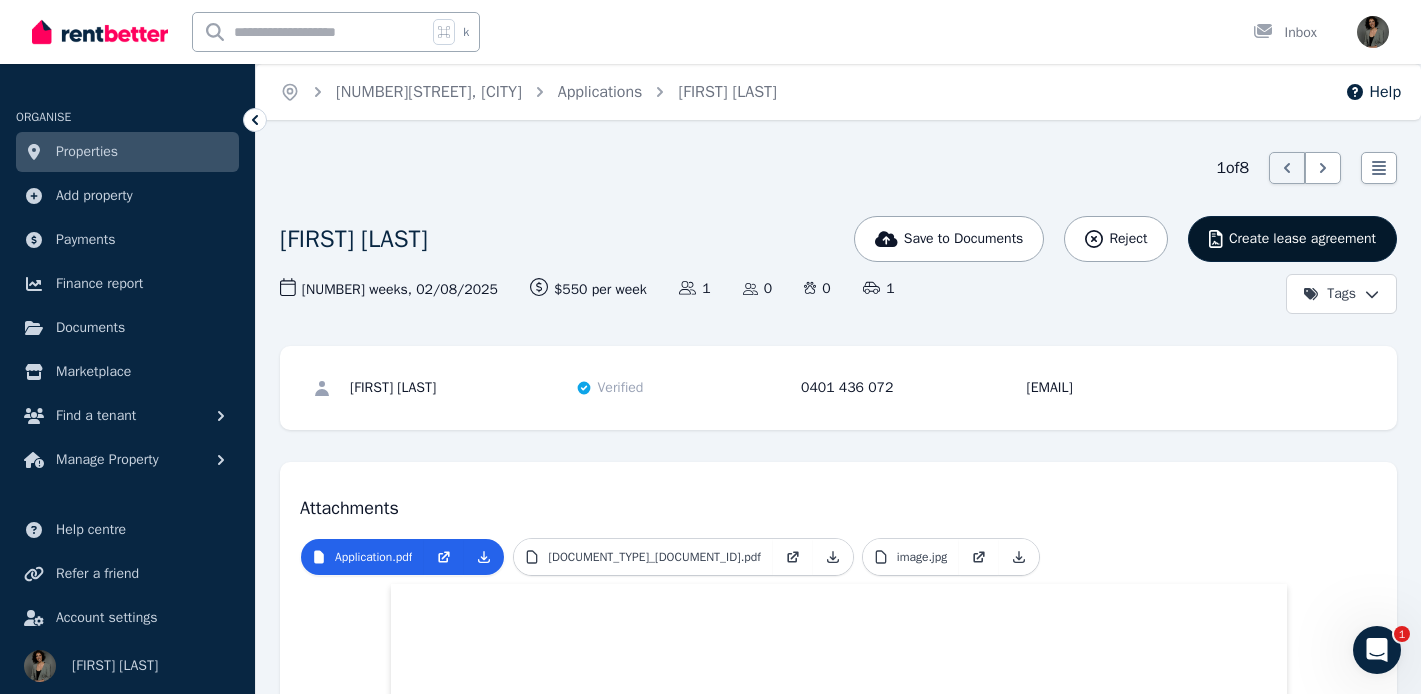 click on "Create lease agreement" at bounding box center [1302, 239] 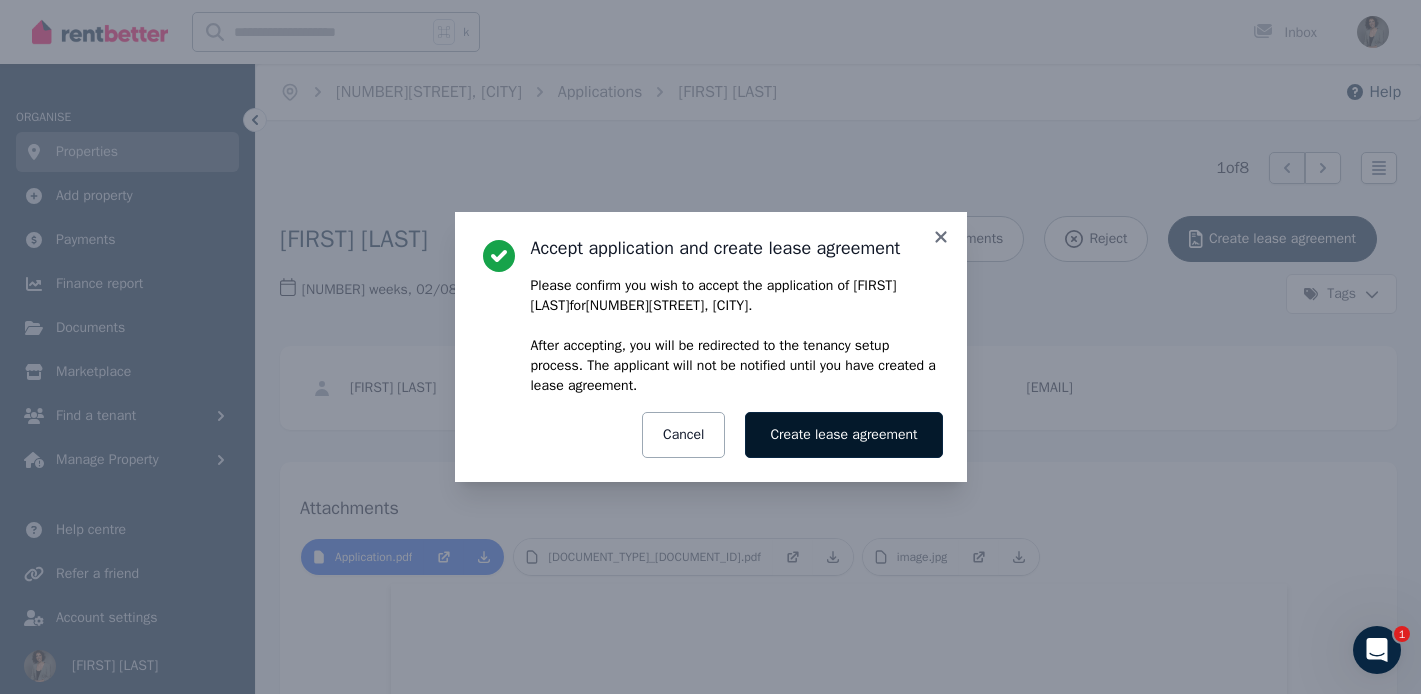 click on "Create lease agreement" at bounding box center [843, 435] 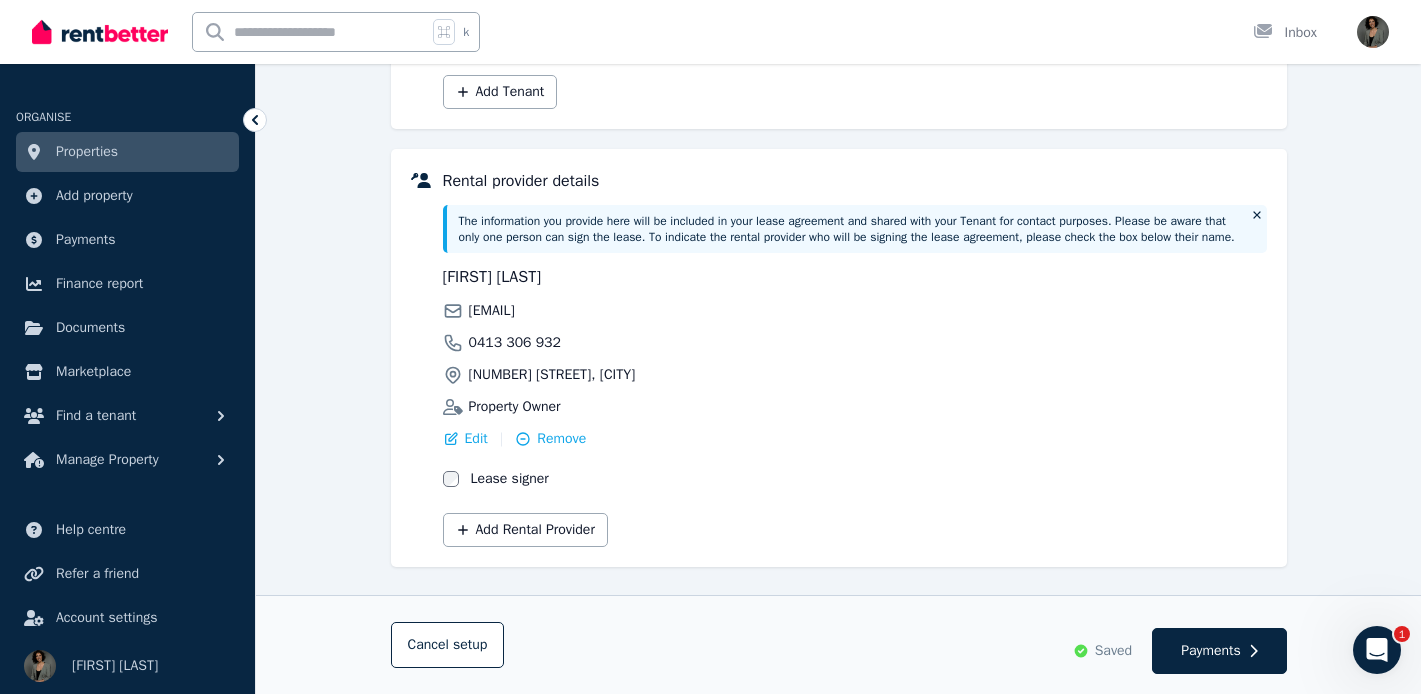 scroll, scrollTop: 438, scrollLeft: 0, axis: vertical 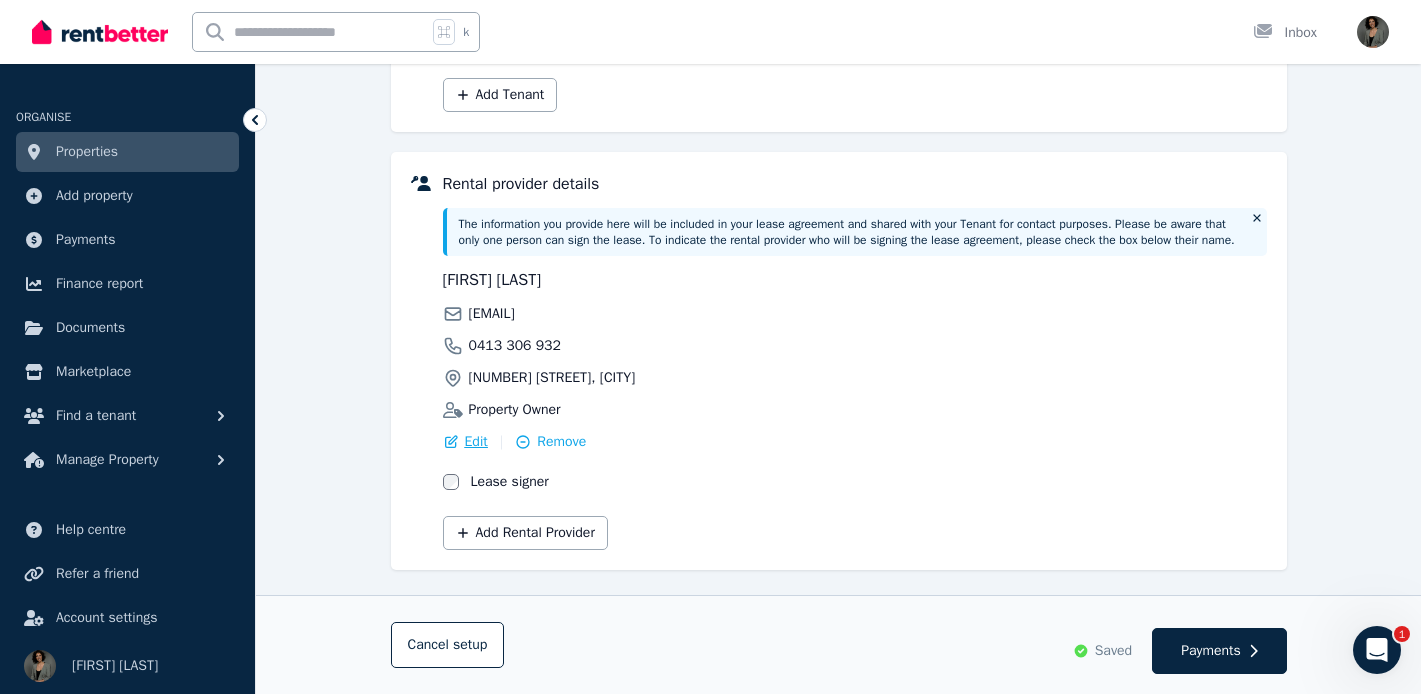 click on "Edit" at bounding box center (465, 442) 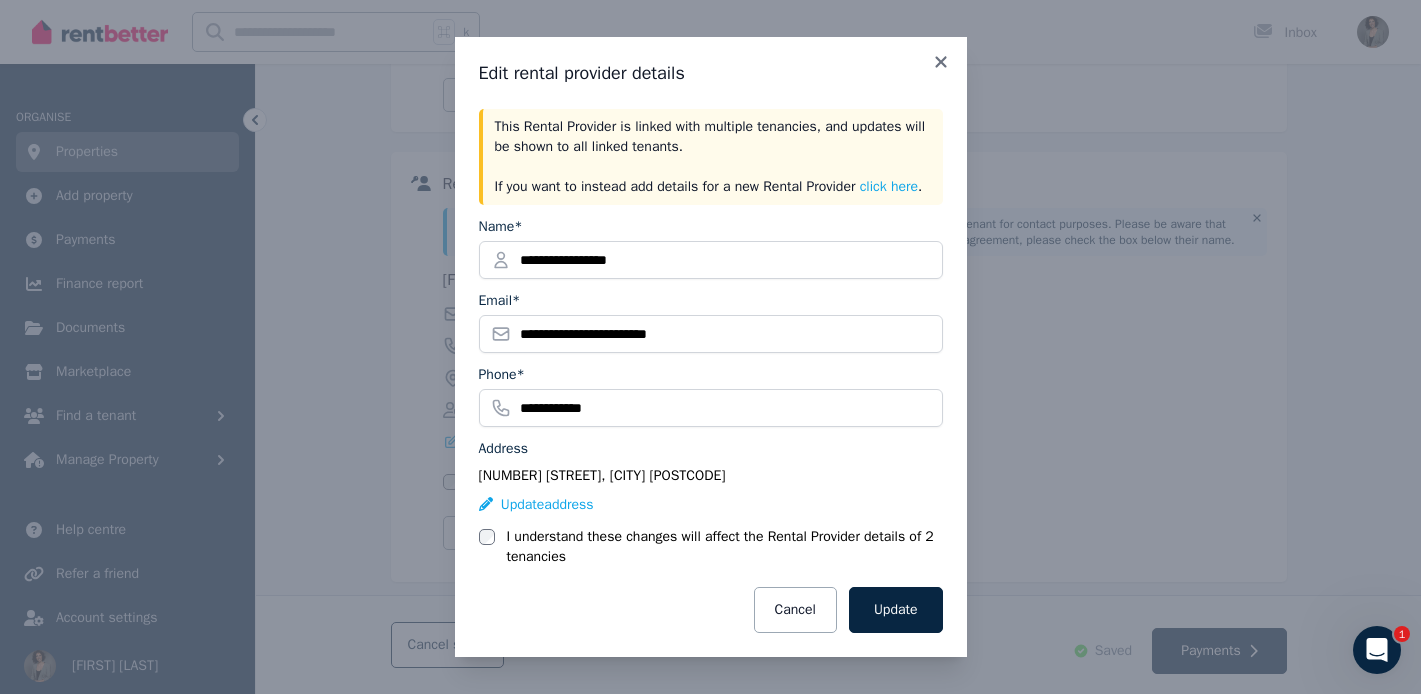 scroll, scrollTop: 10, scrollLeft: 0, axis: vertical 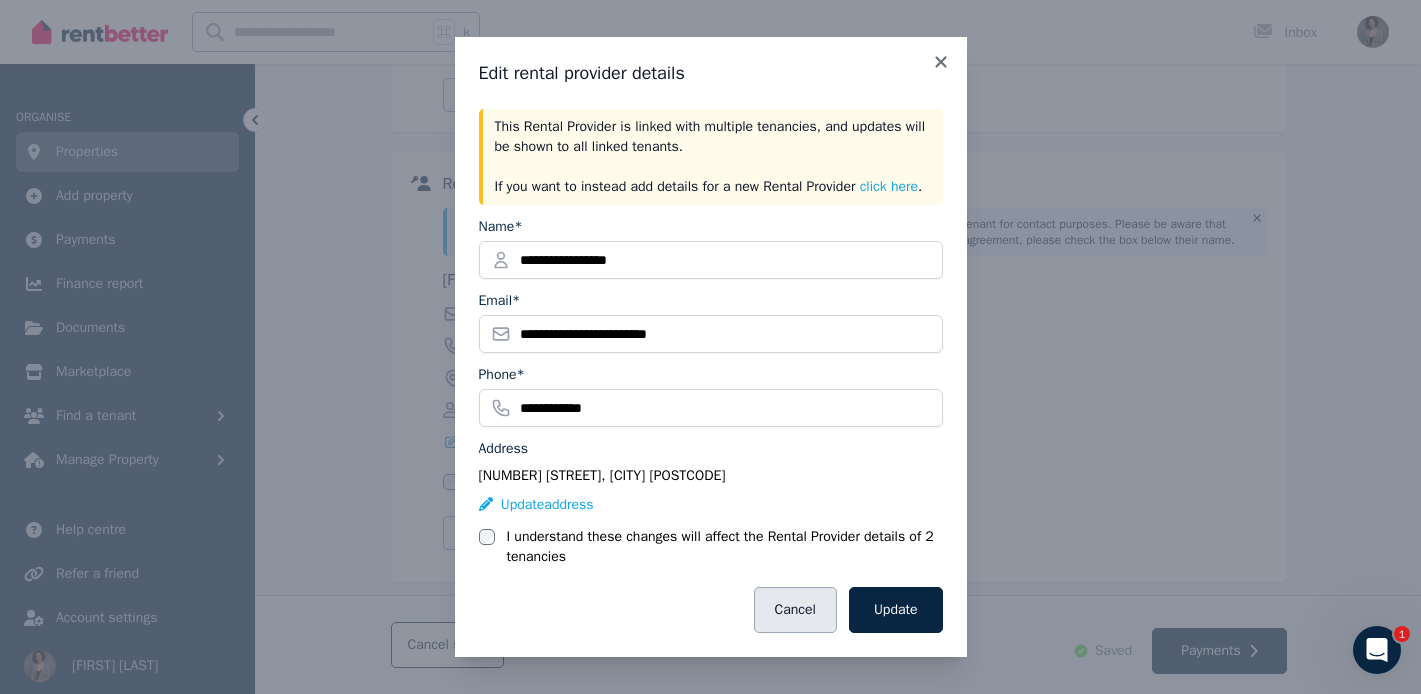 click on "Cancel" at bounding box center [795, 610] 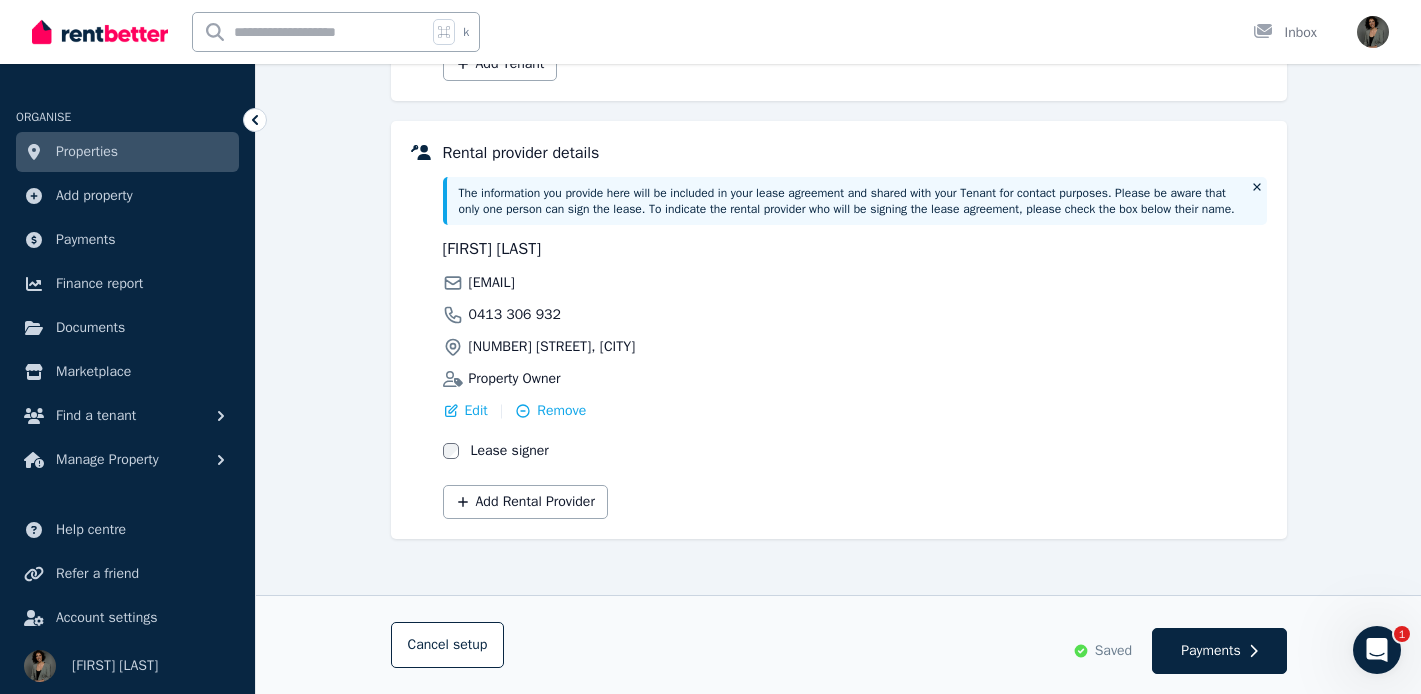 scroll, scrollTop: 485, scrollLeft: 0, axis: vertical 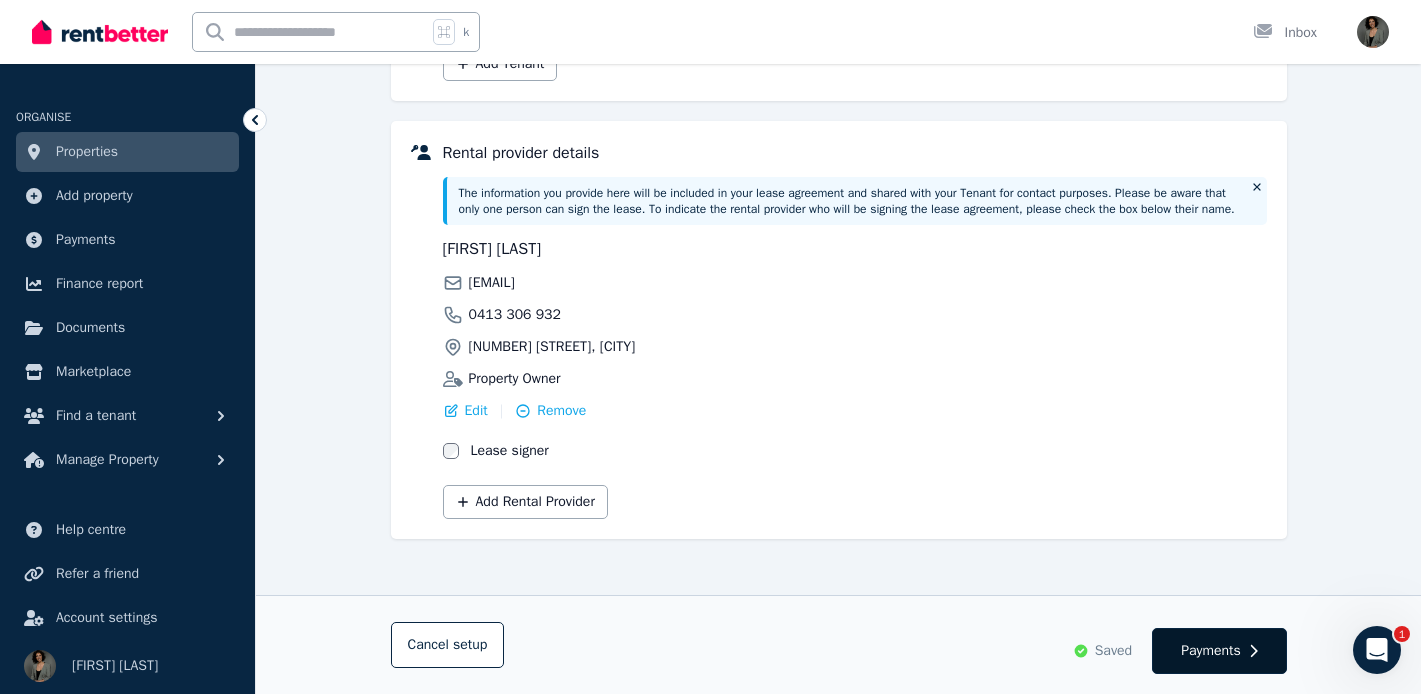 click on "Payments" at bounding box center (1211, 651) 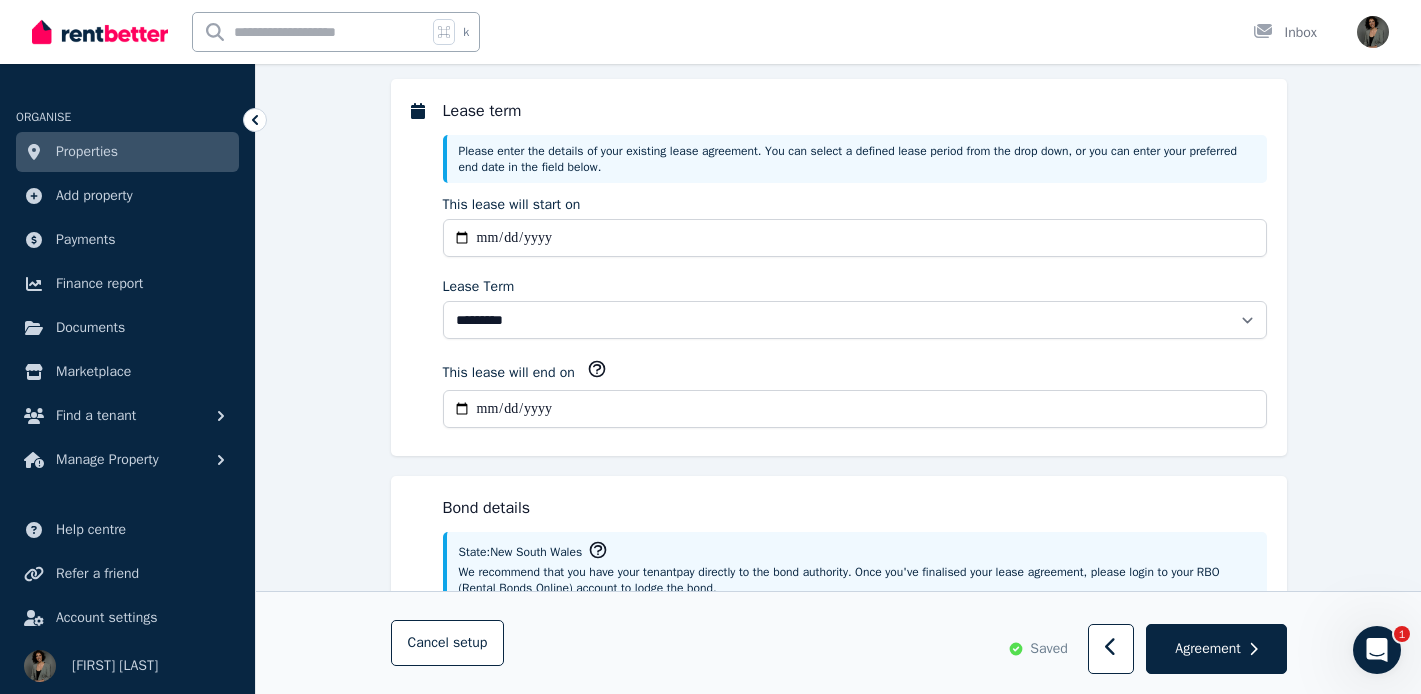 scroll, scrollTop: 0, scrollLeft: 0, axis: both 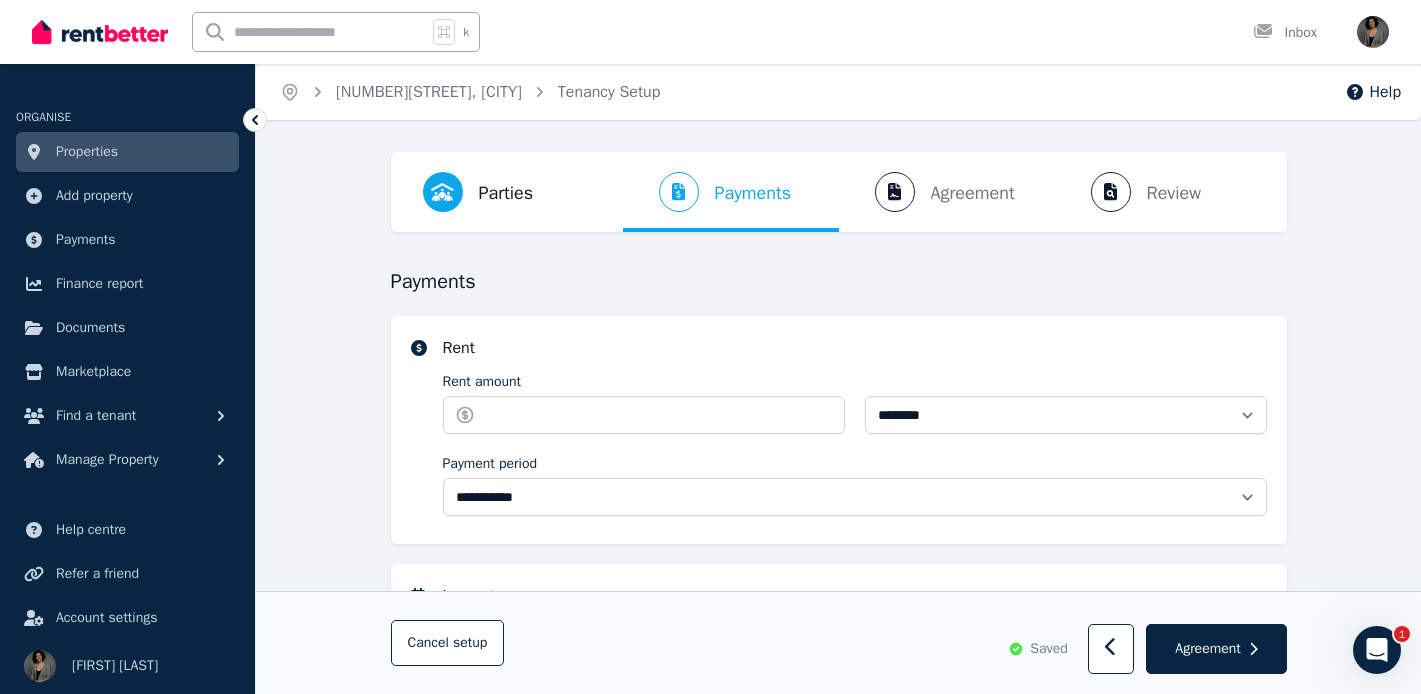 select on "**********" 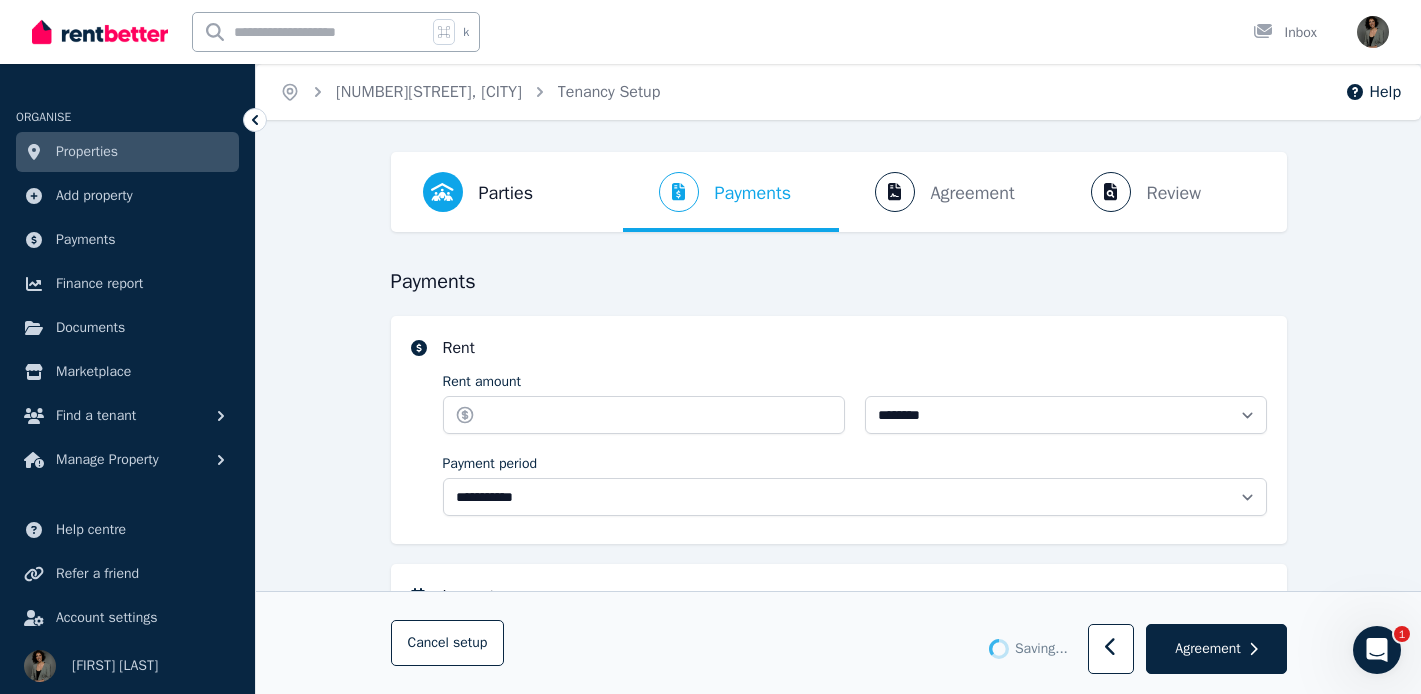 select on "**********" 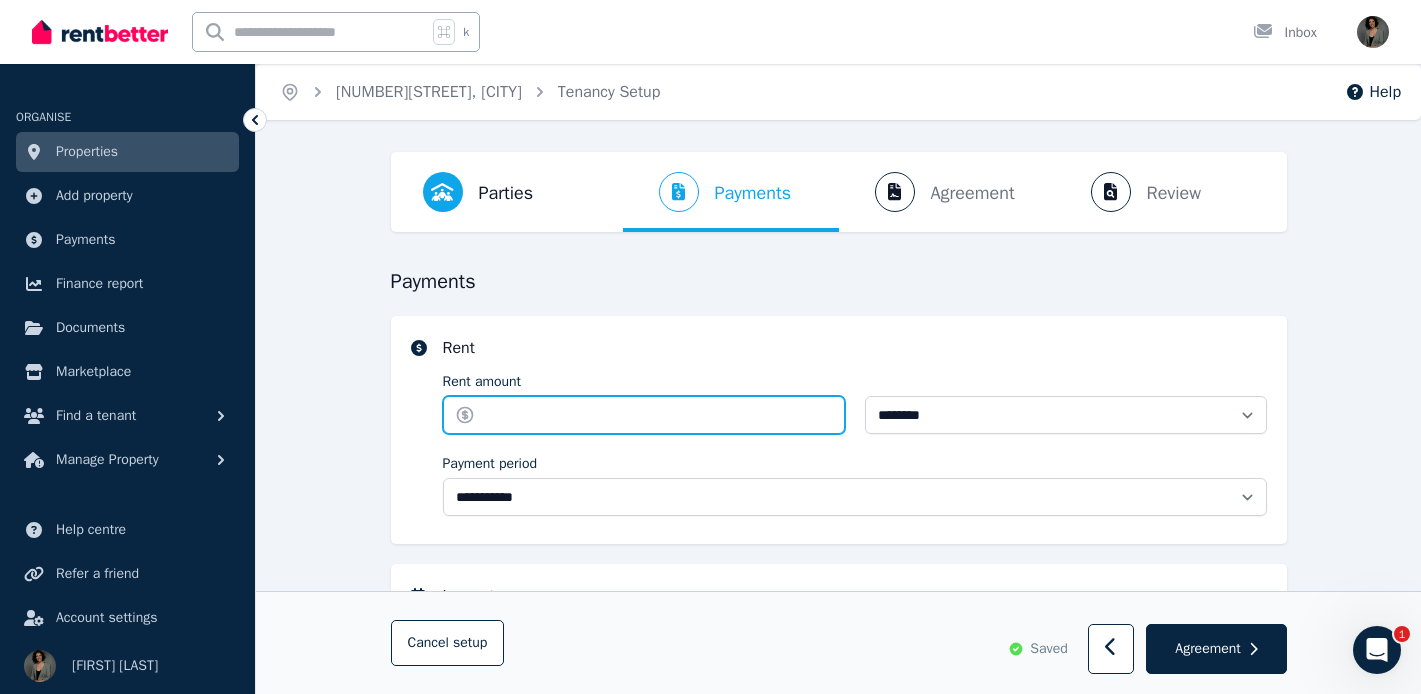 click on "Rent amount" at bounding box center (644, 415) 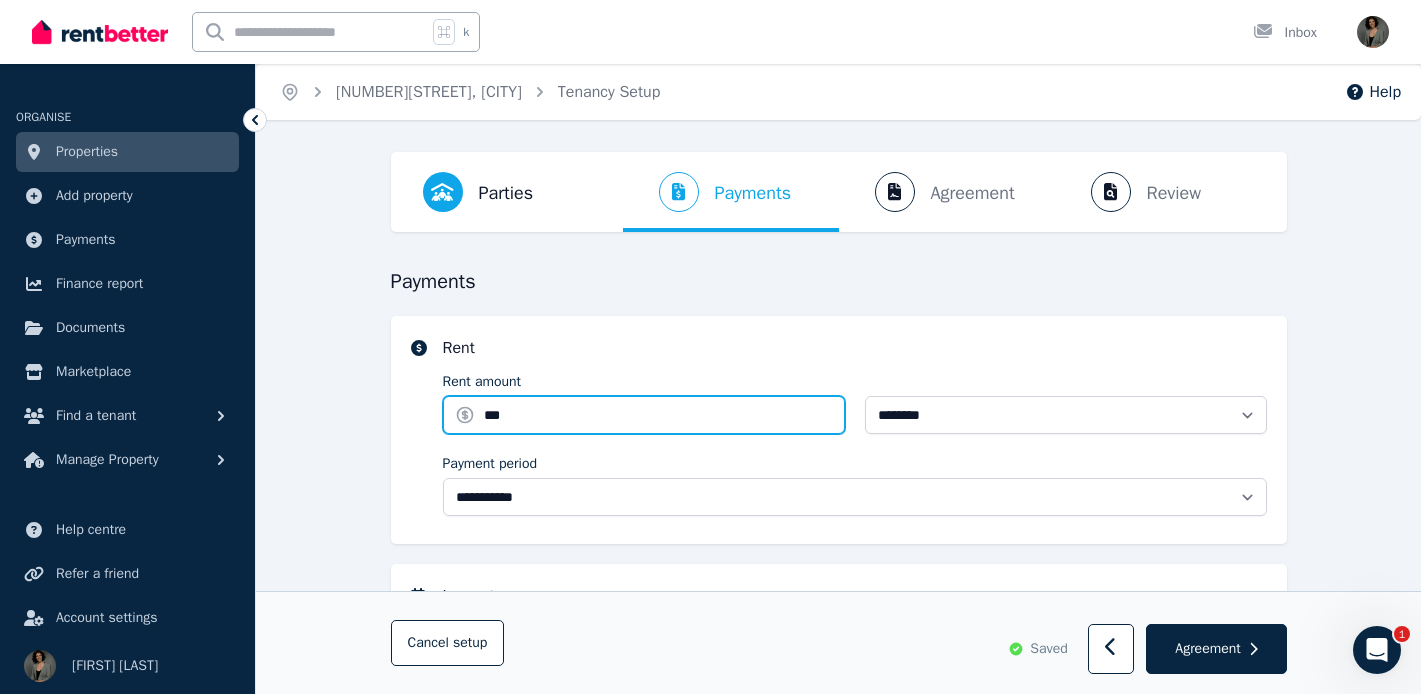type on "***" 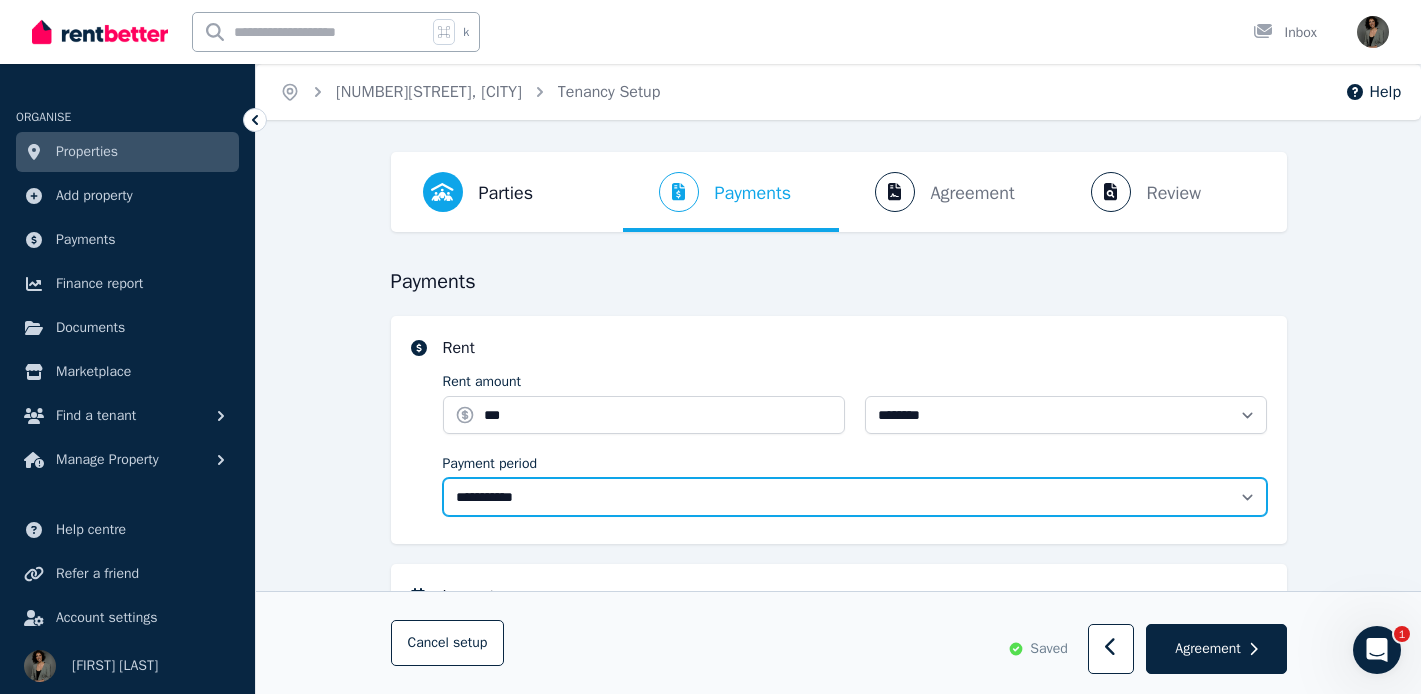 click on "**********" at bounding box center (855, 497) 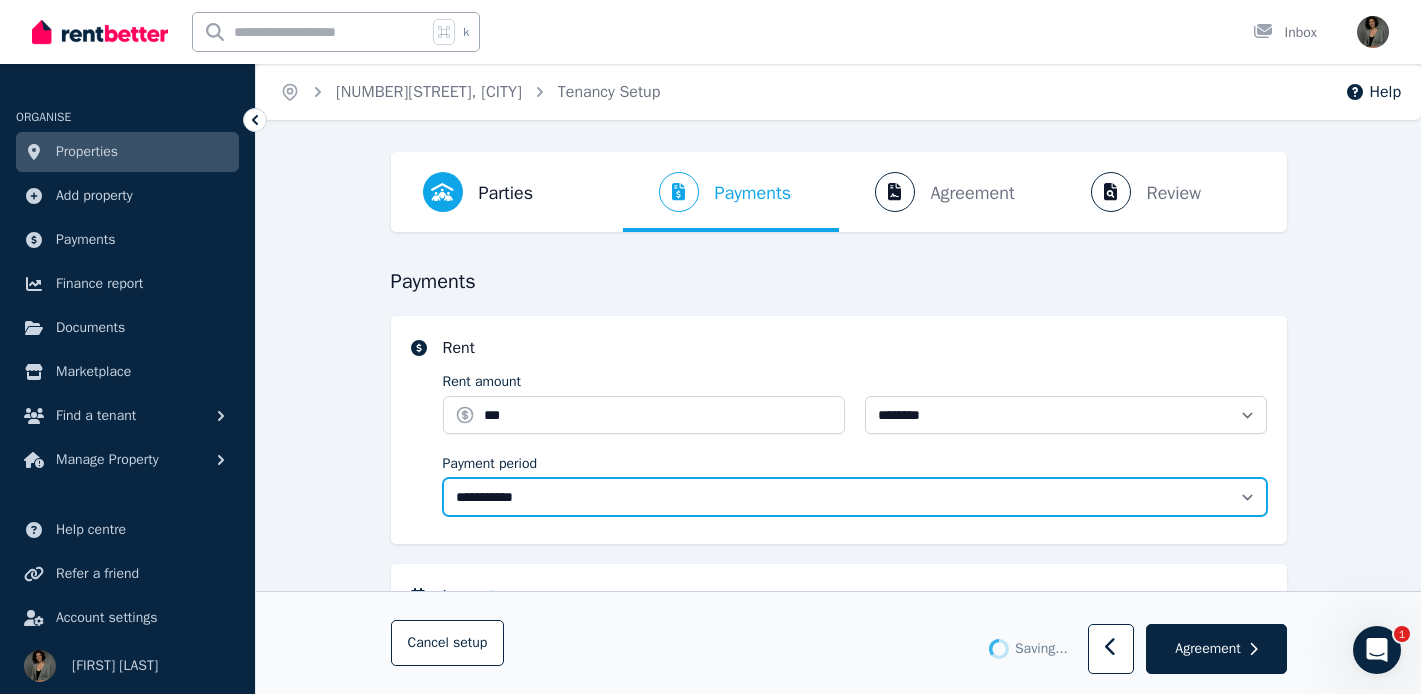 type 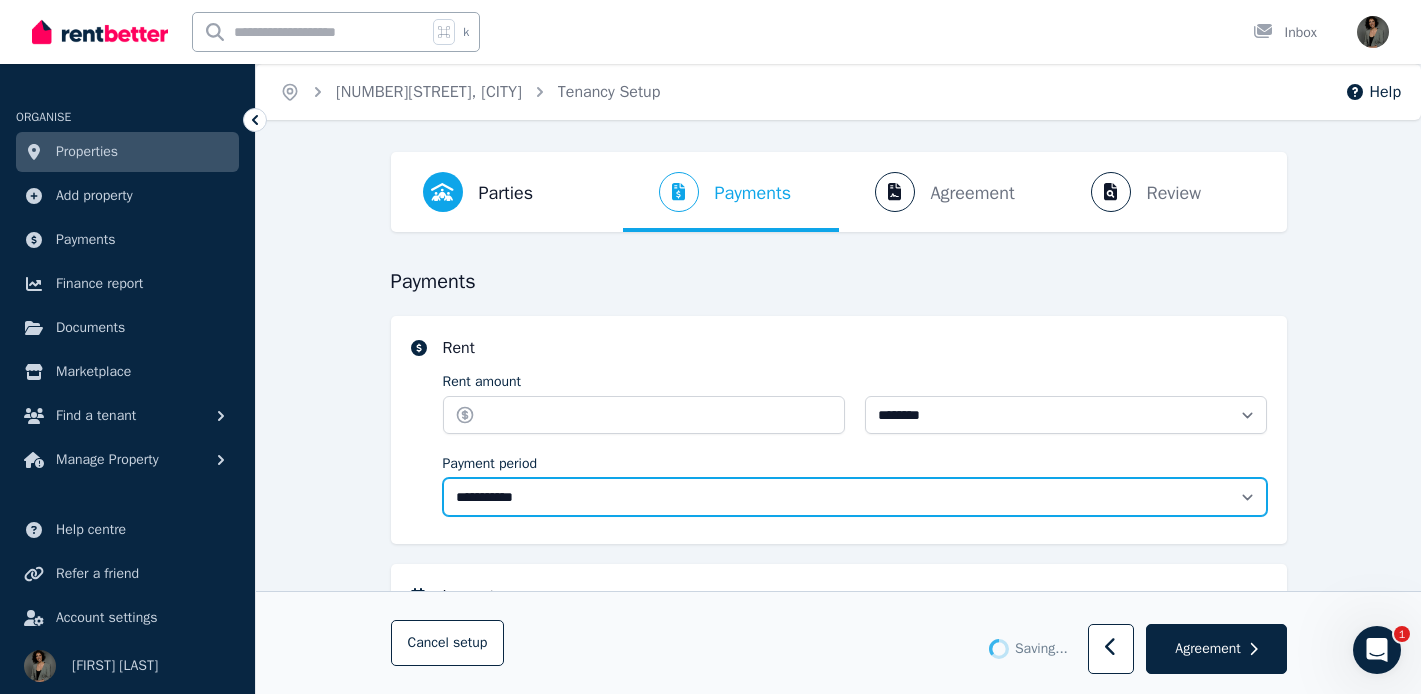 type on "**********" 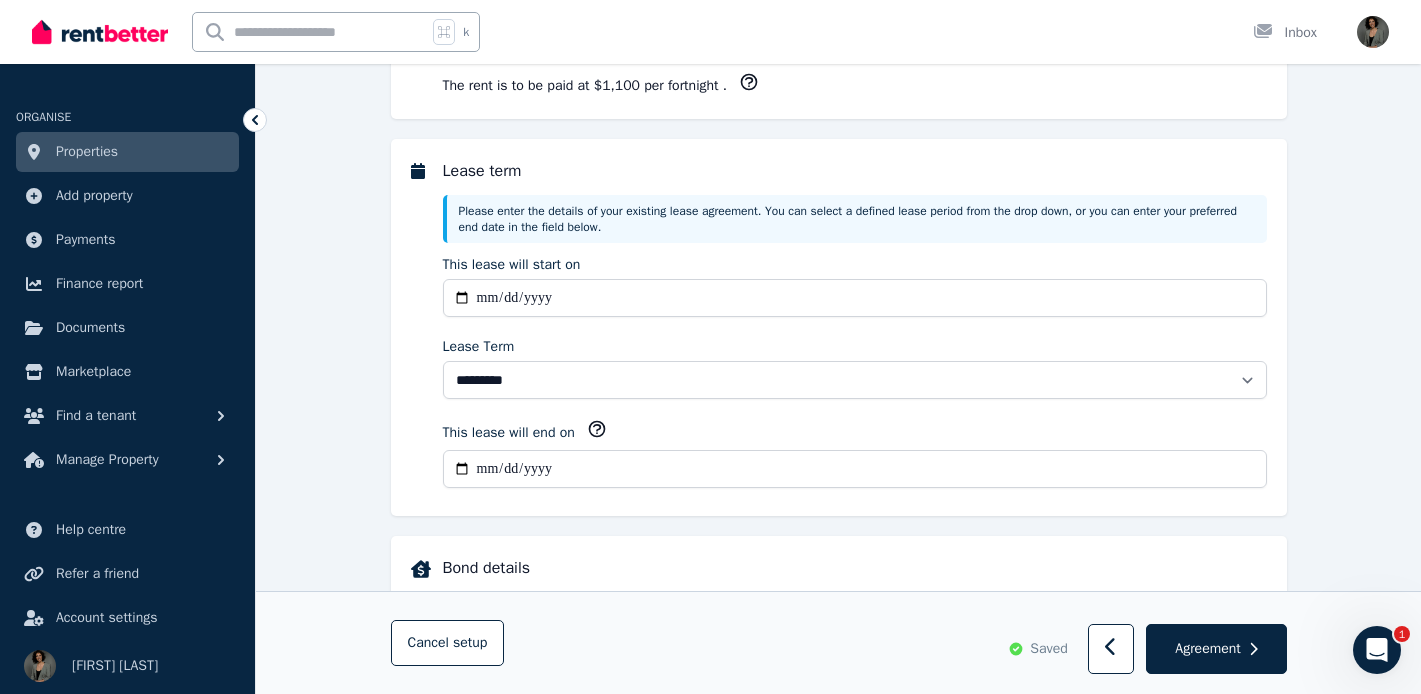 scroll, scrollTop: 470, scrollLeft: 0, axis: vertical 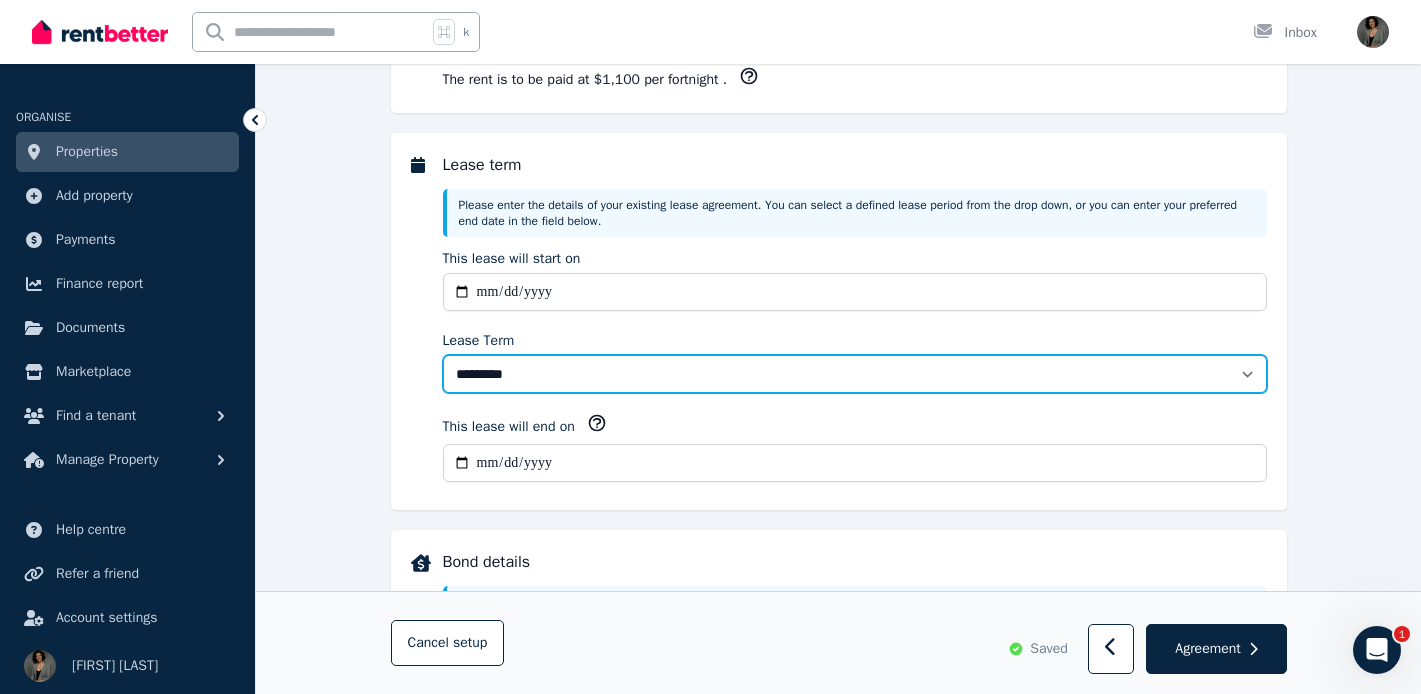click on "******** ******** ********* ******* ******* ******* ******* ***** ********" at bounding box center (855, 374) 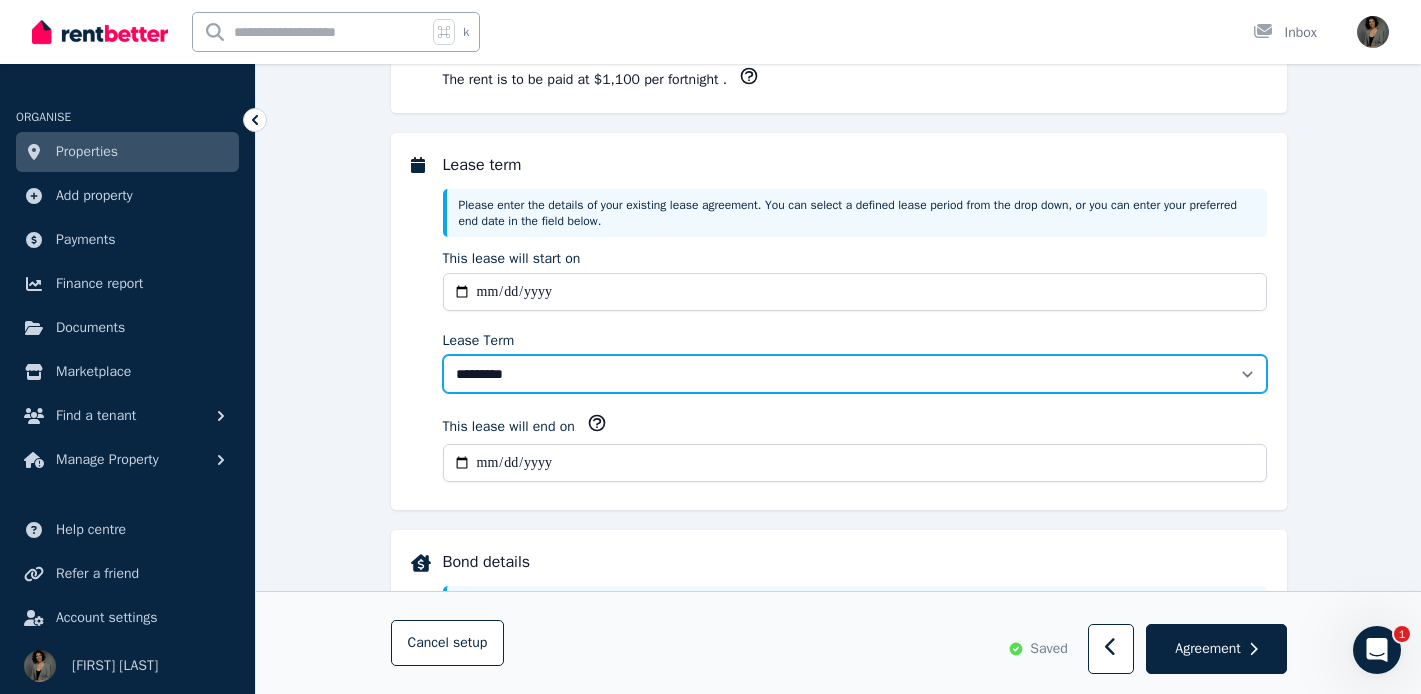 select on "**********" 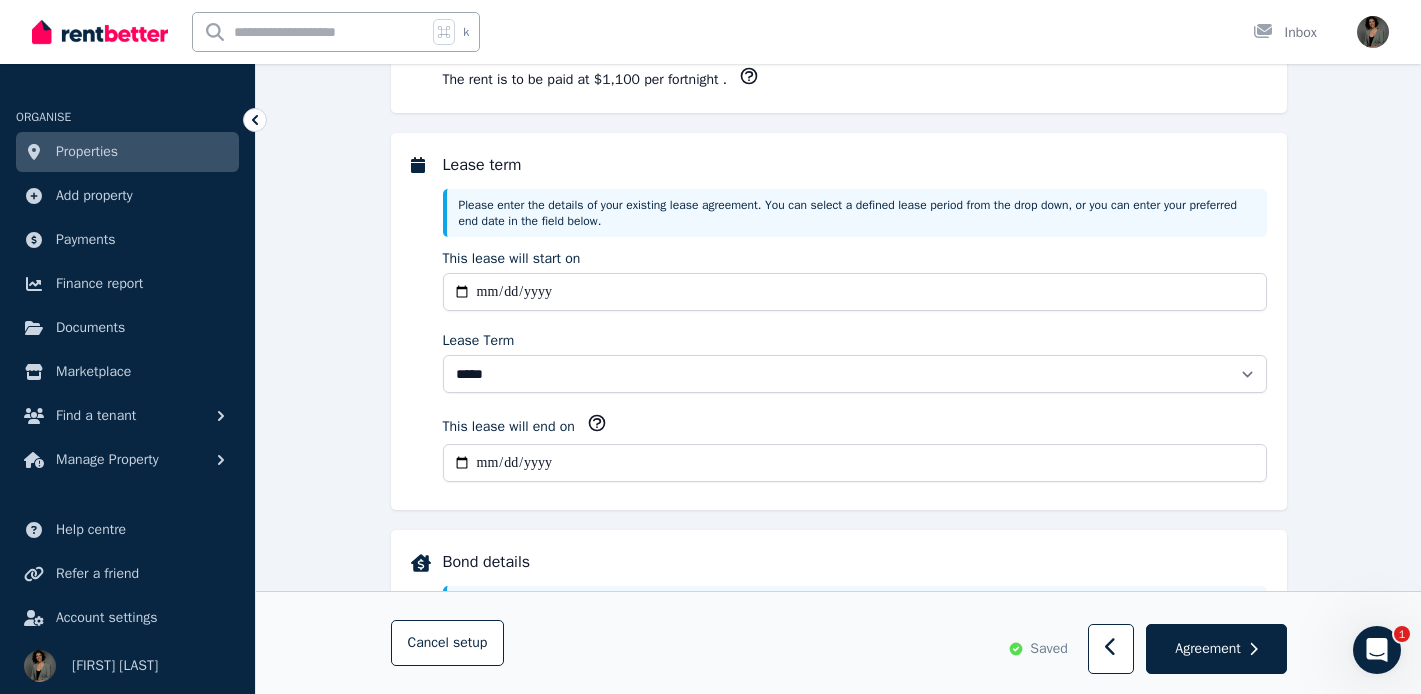 click on "**********" at bounding box center (855, 463) 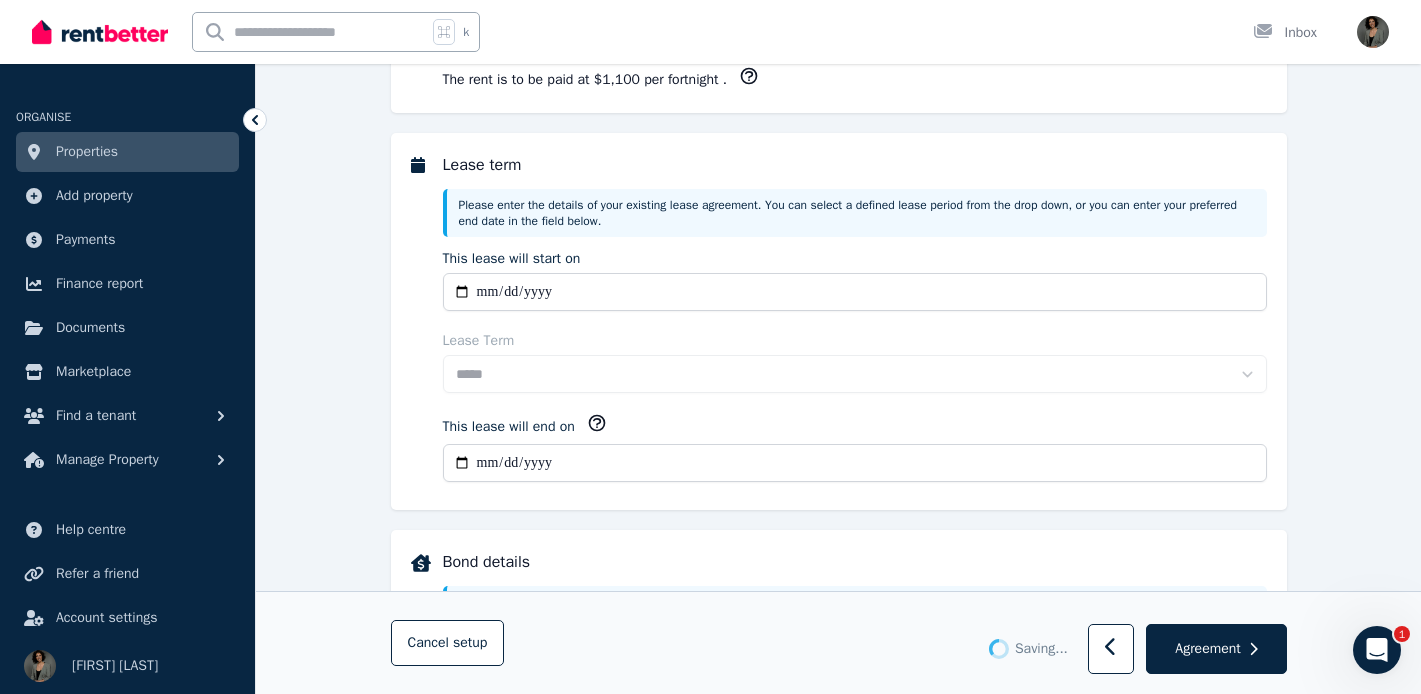 type on "**********" 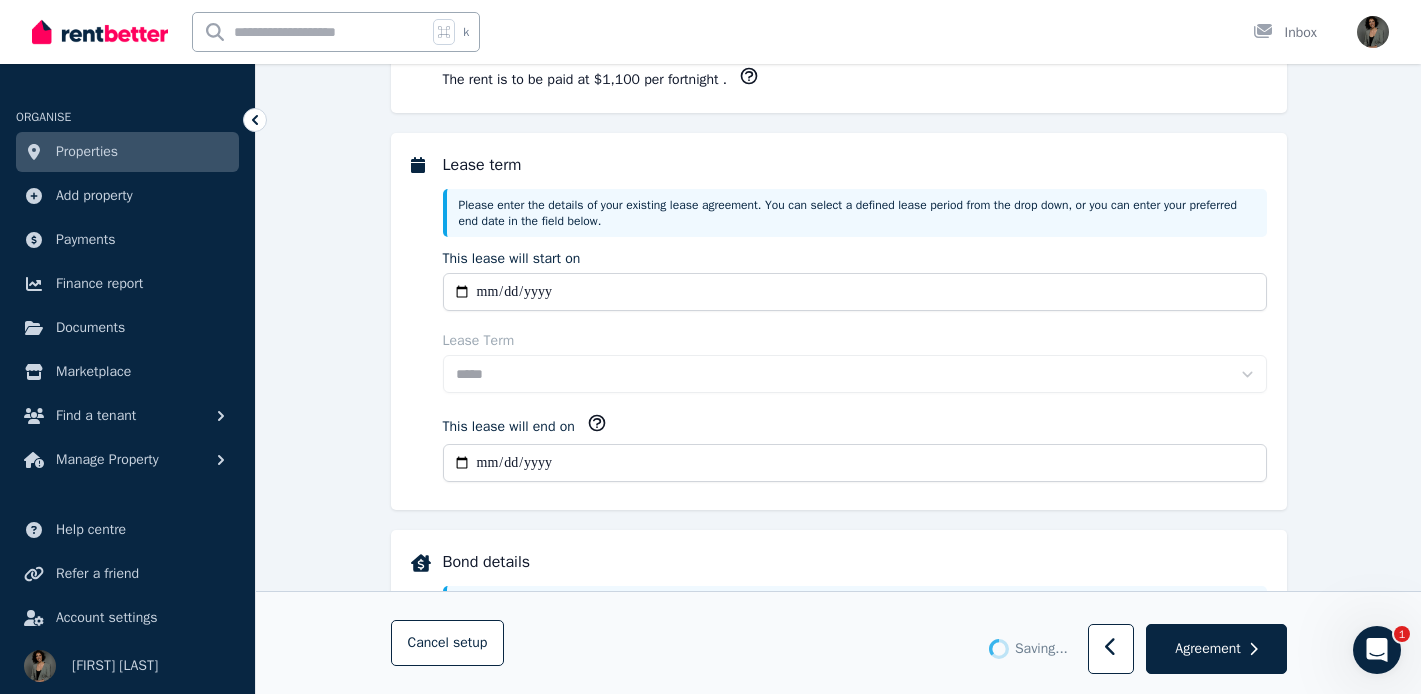 select on "**********" 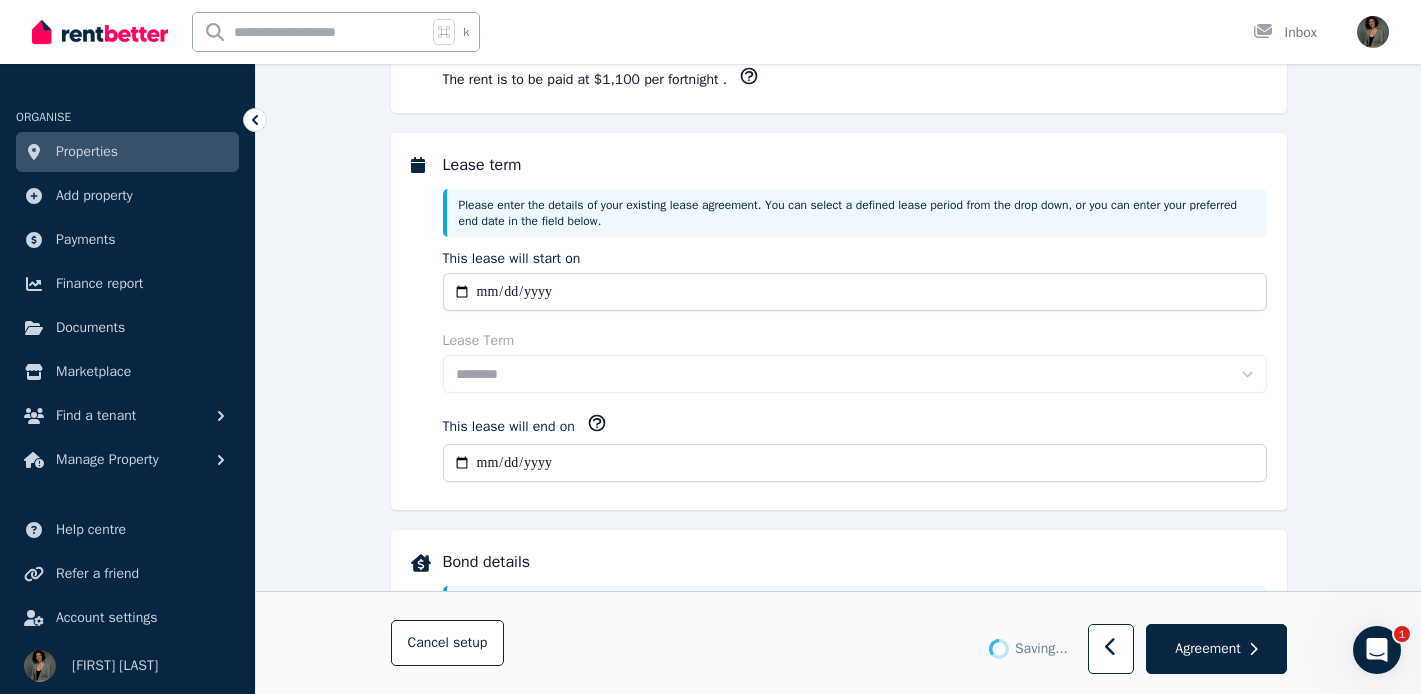 type on "**********" 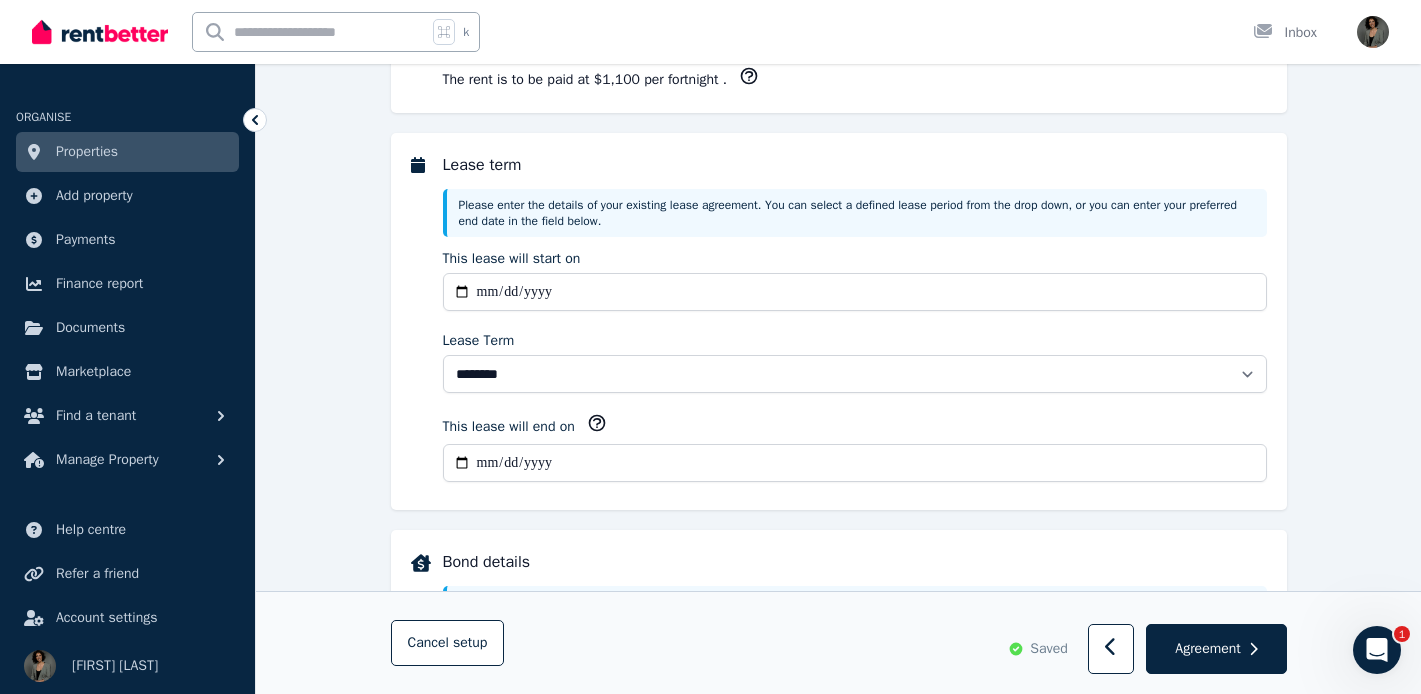 select on "**********" 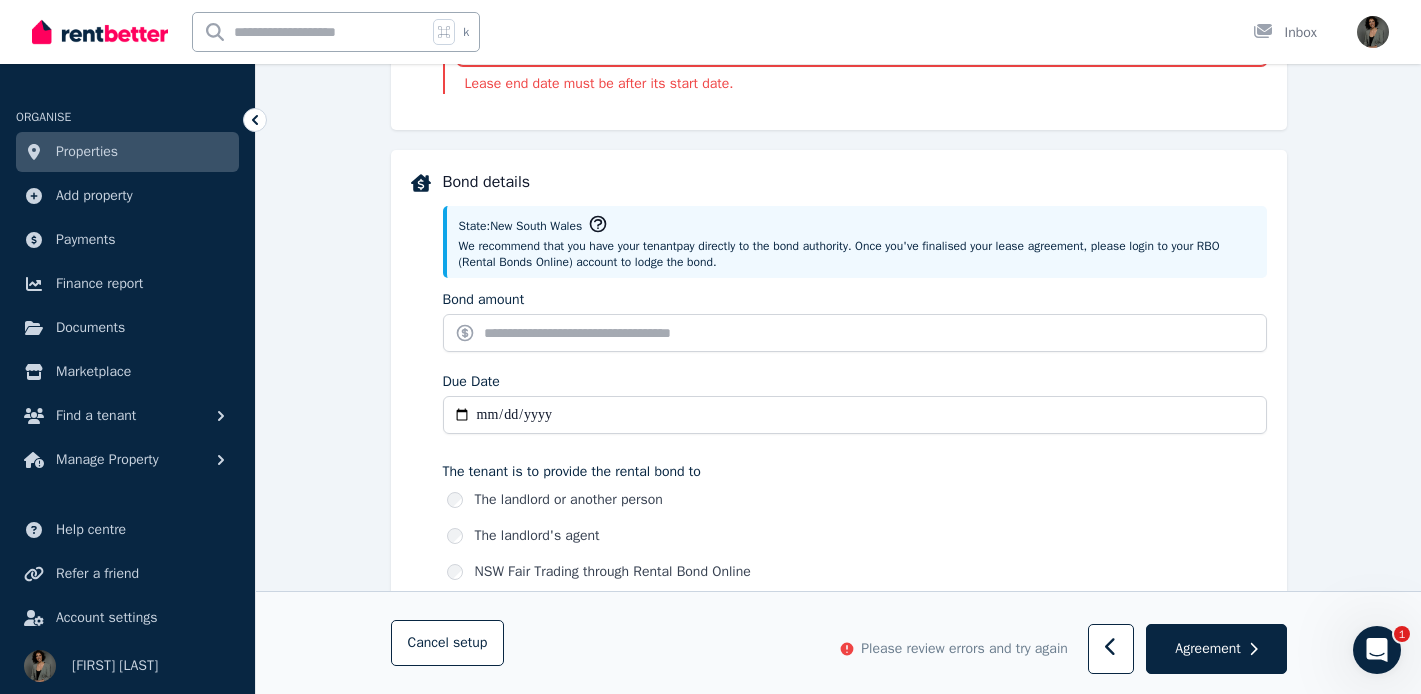scroll, scrollTop: 912, scrollLeft: 0, axis: vertical 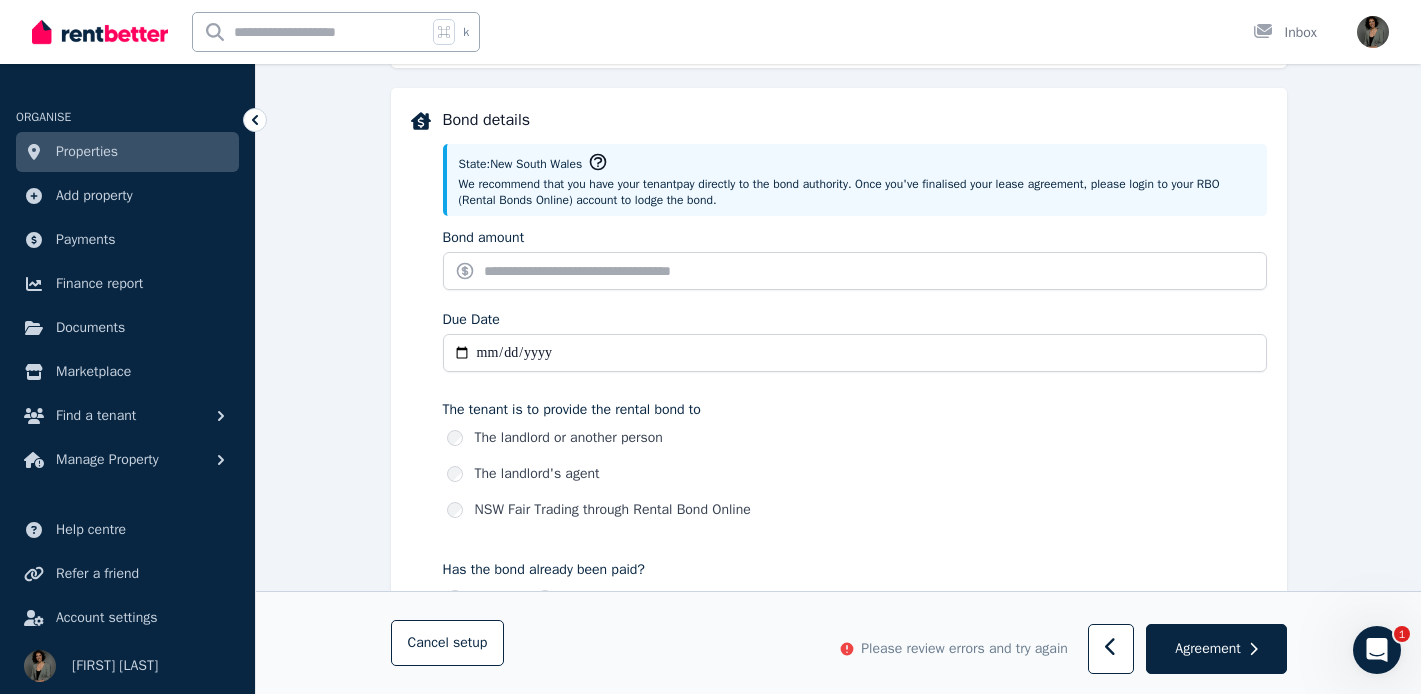 type on "**********" 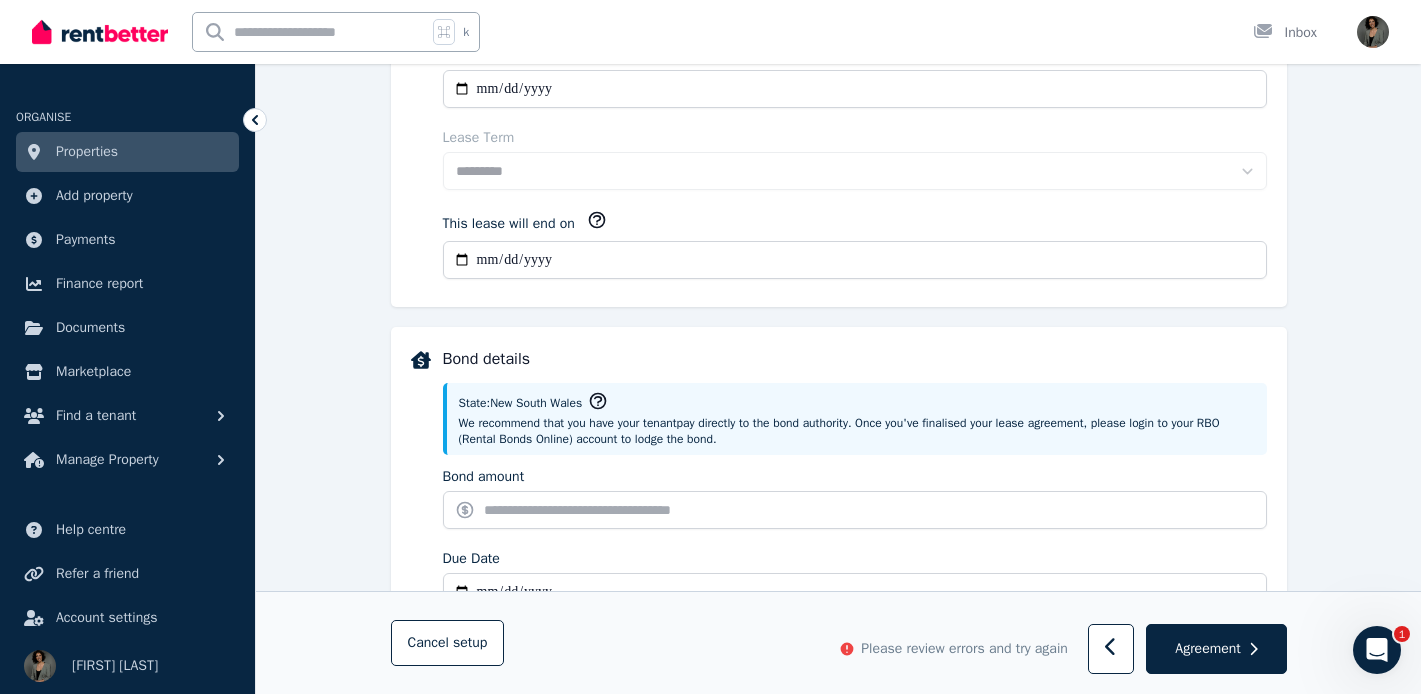 scroll, scrollTop: 668, scrollLeft: 0, axis: vertical 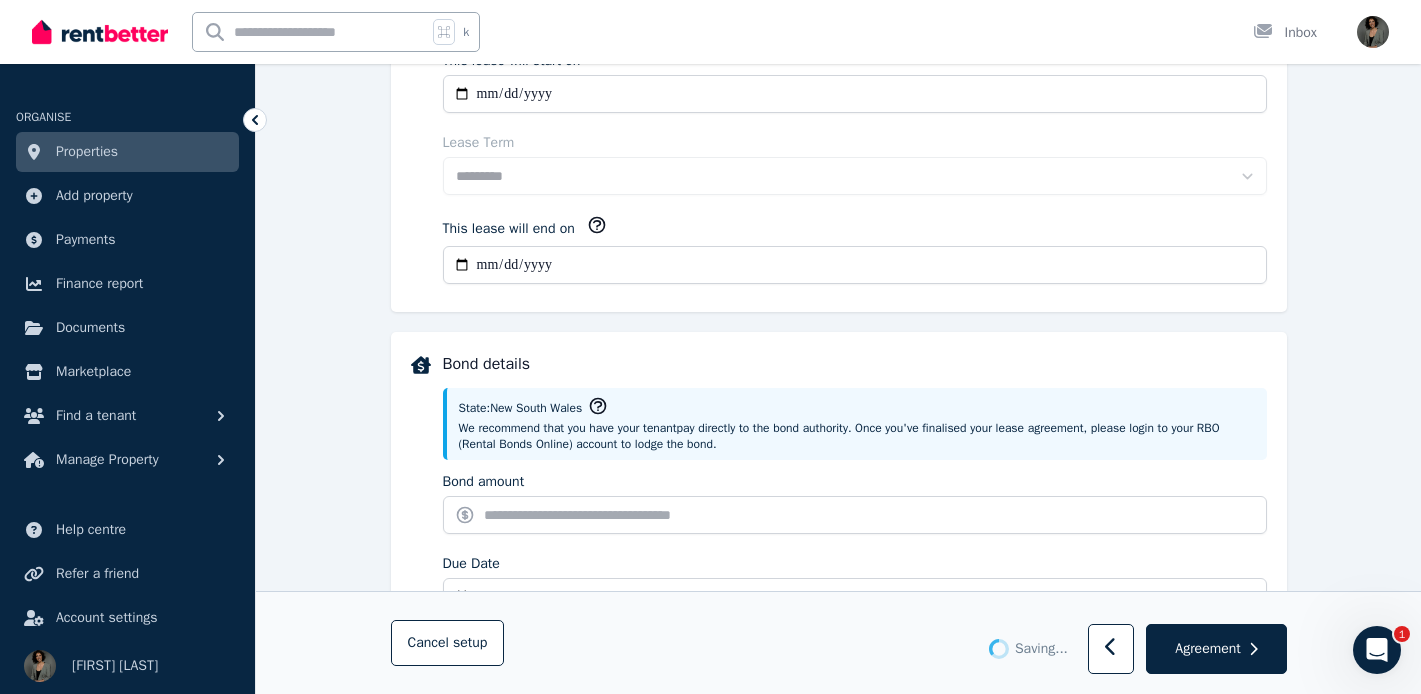click on "**********" at bounding box center [855, 265] 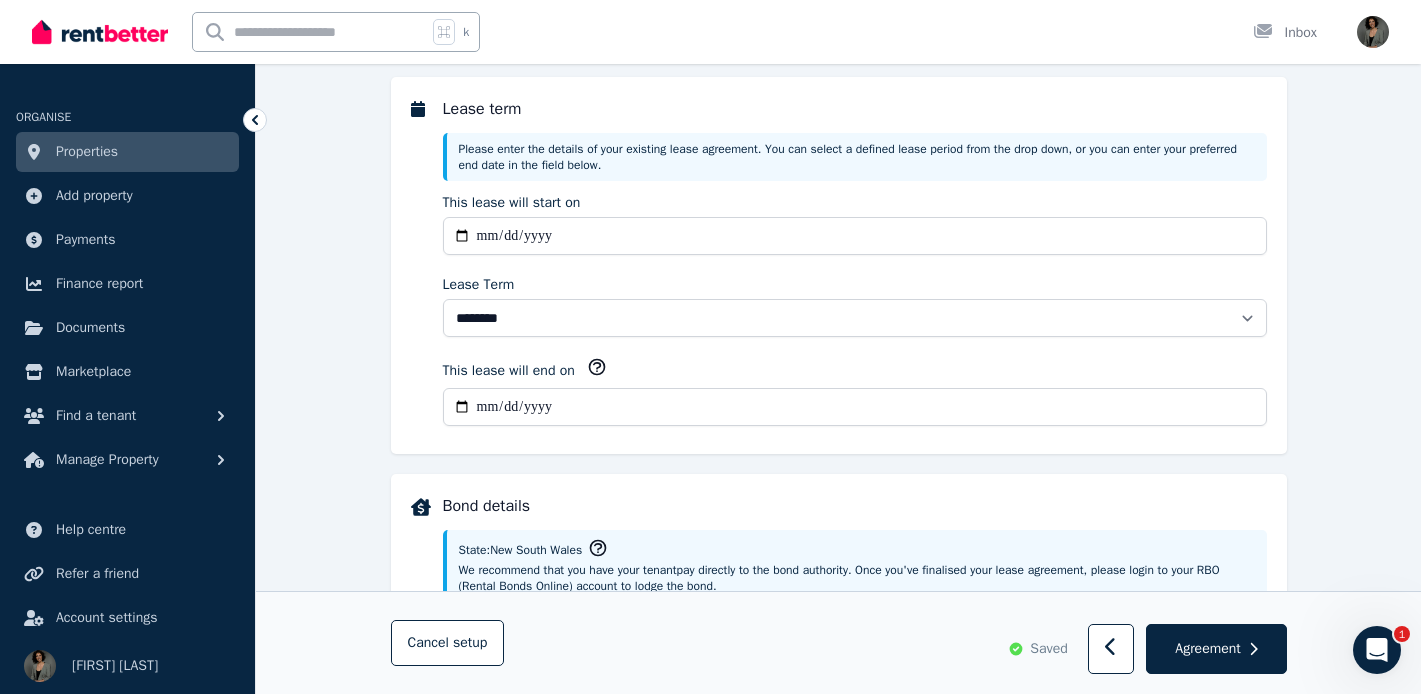 scroll, scrollTop: 525, scrollLeft: 0, axis: vertical 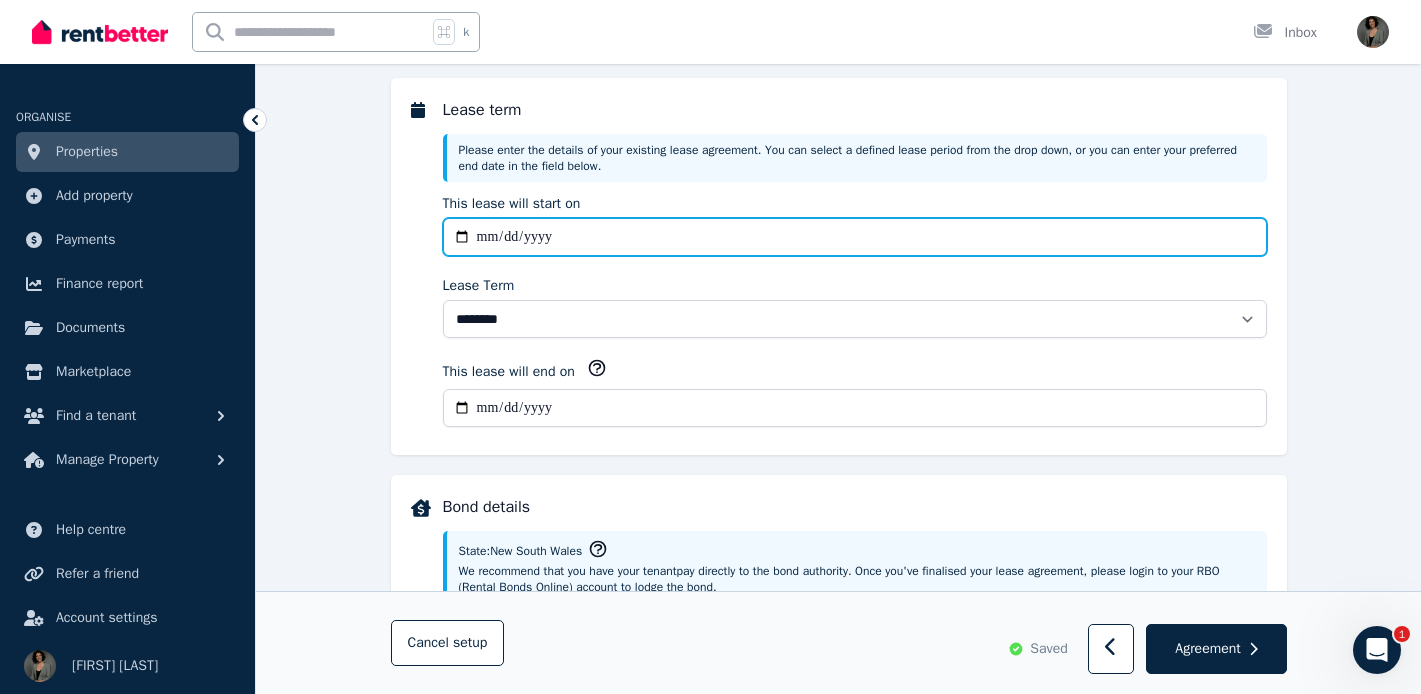click on "**********" at bounding box center (855, 237) 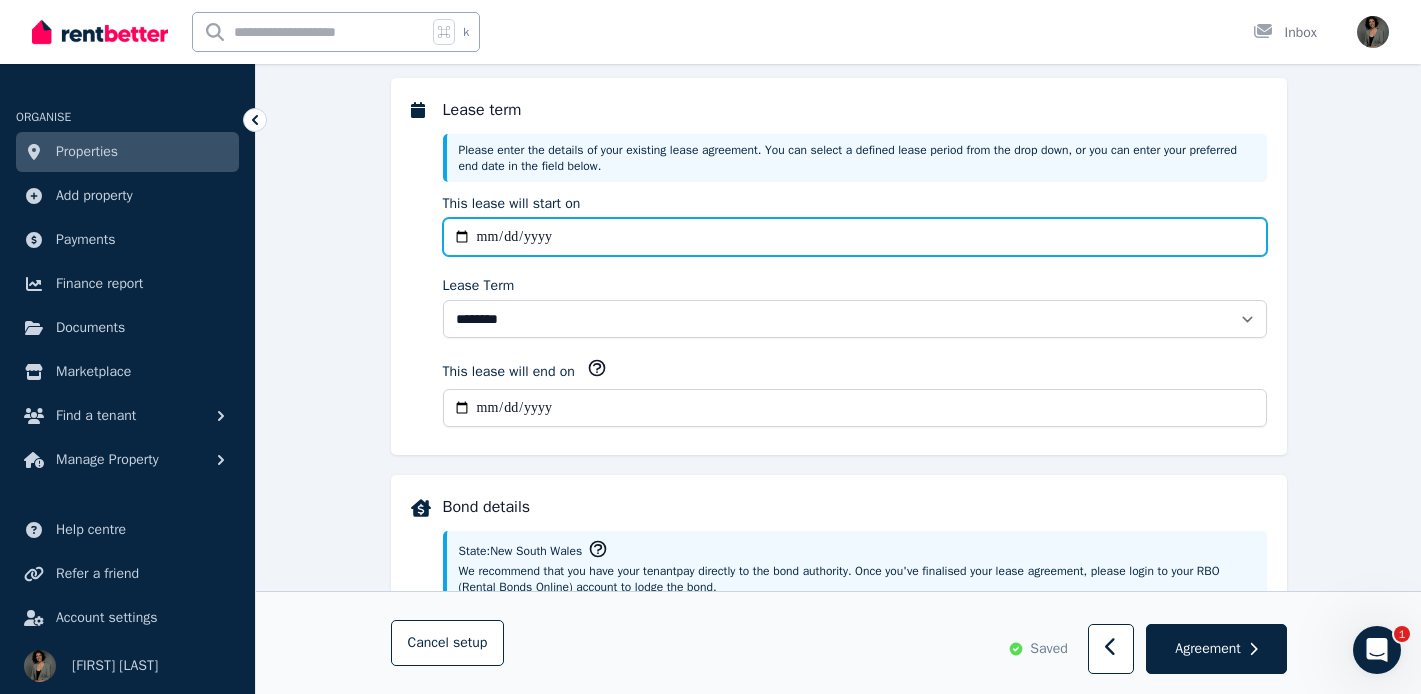 type on "**********" 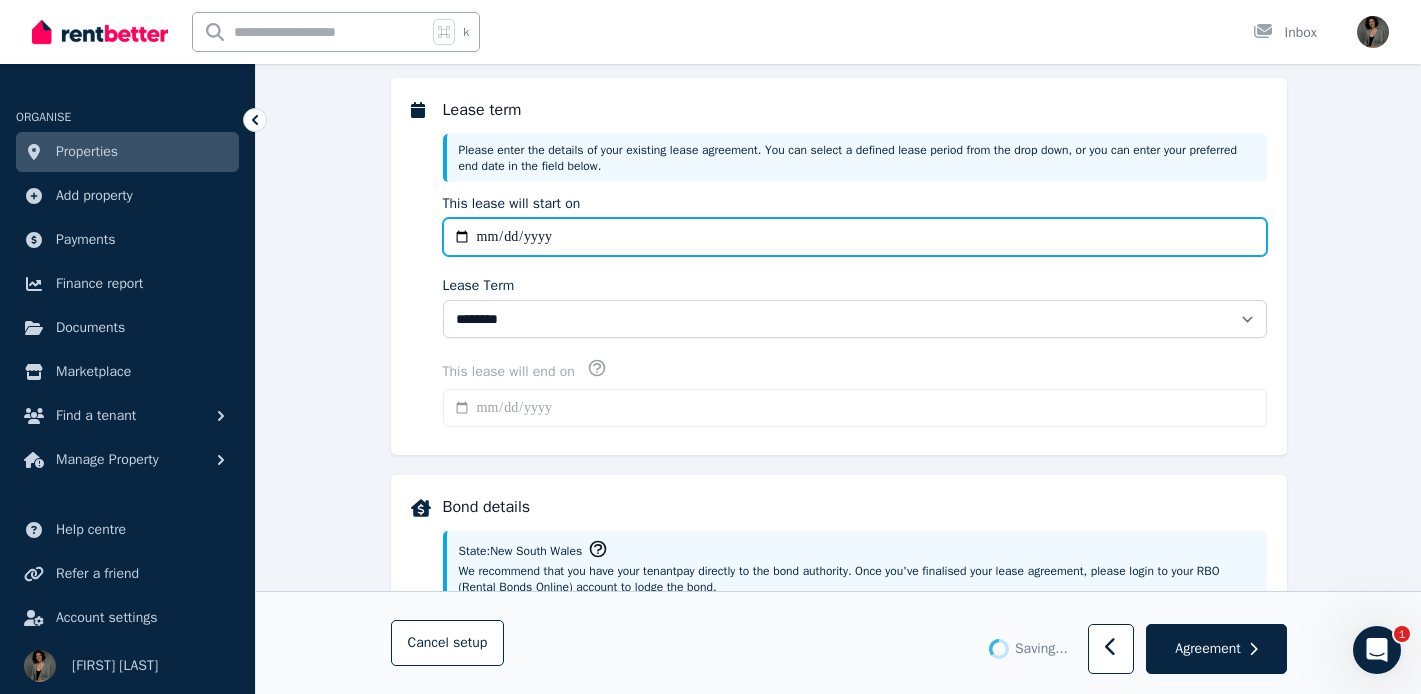 type on "**********" 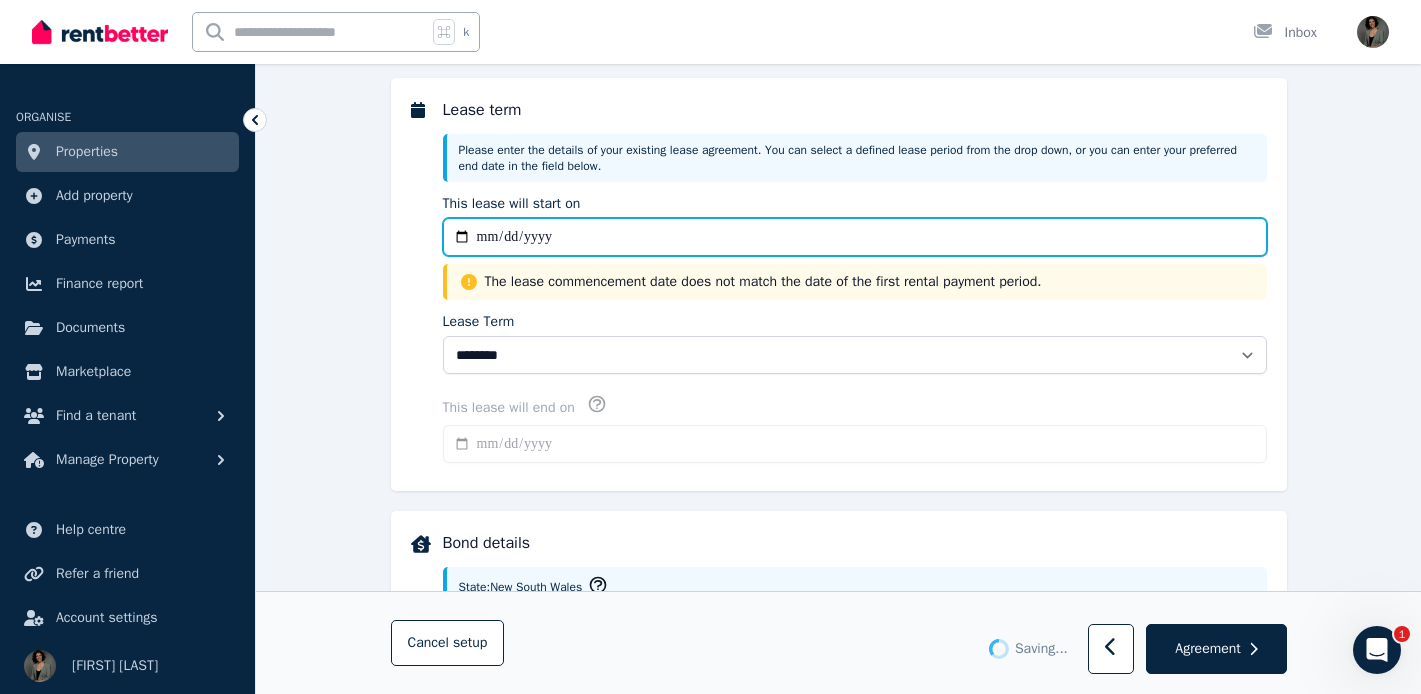 type on "**********" 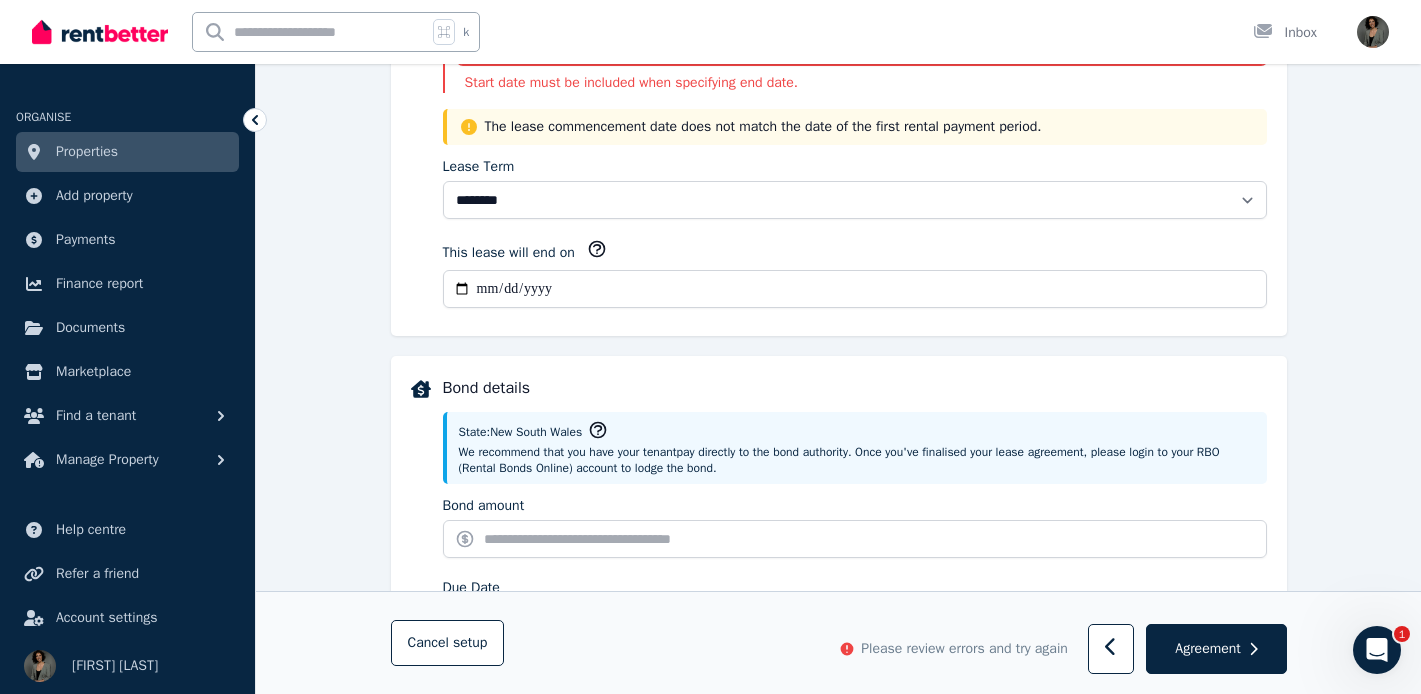 scroll, scrollTop: 742, scrollLeft: 0, axis: vertical 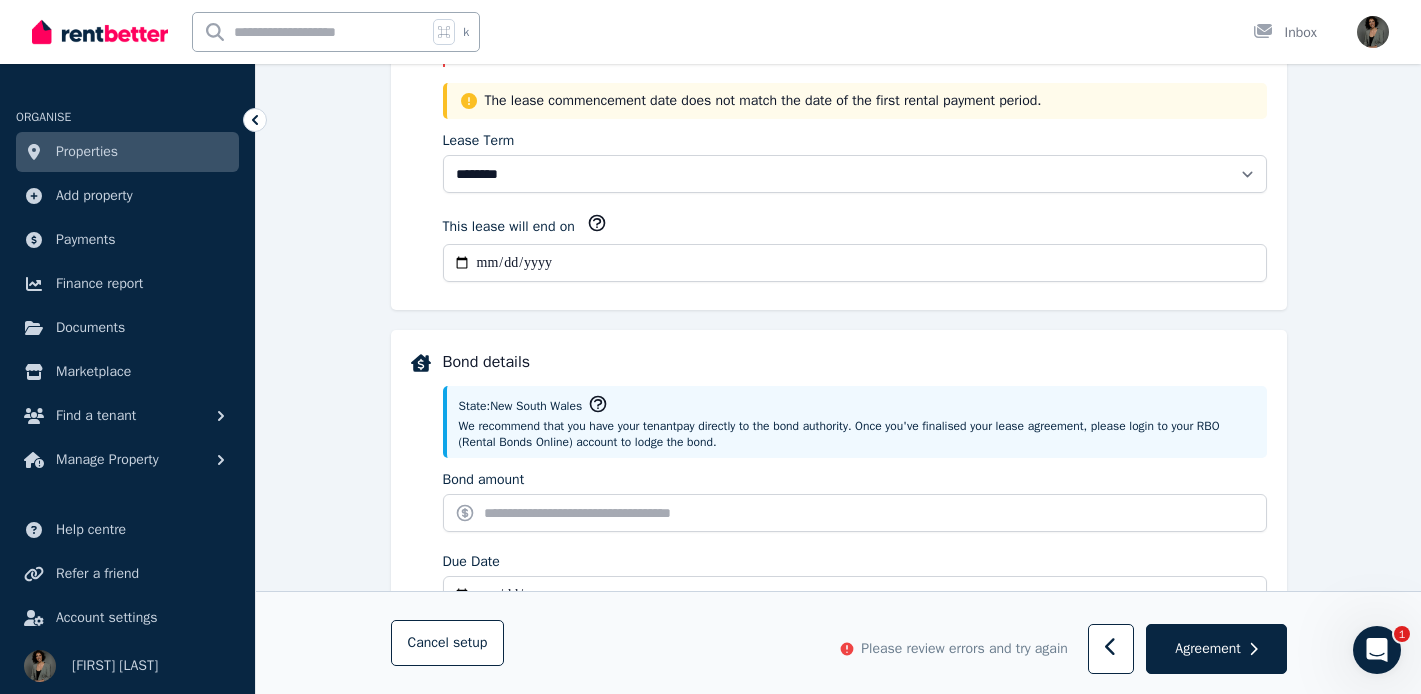 type on "**********" 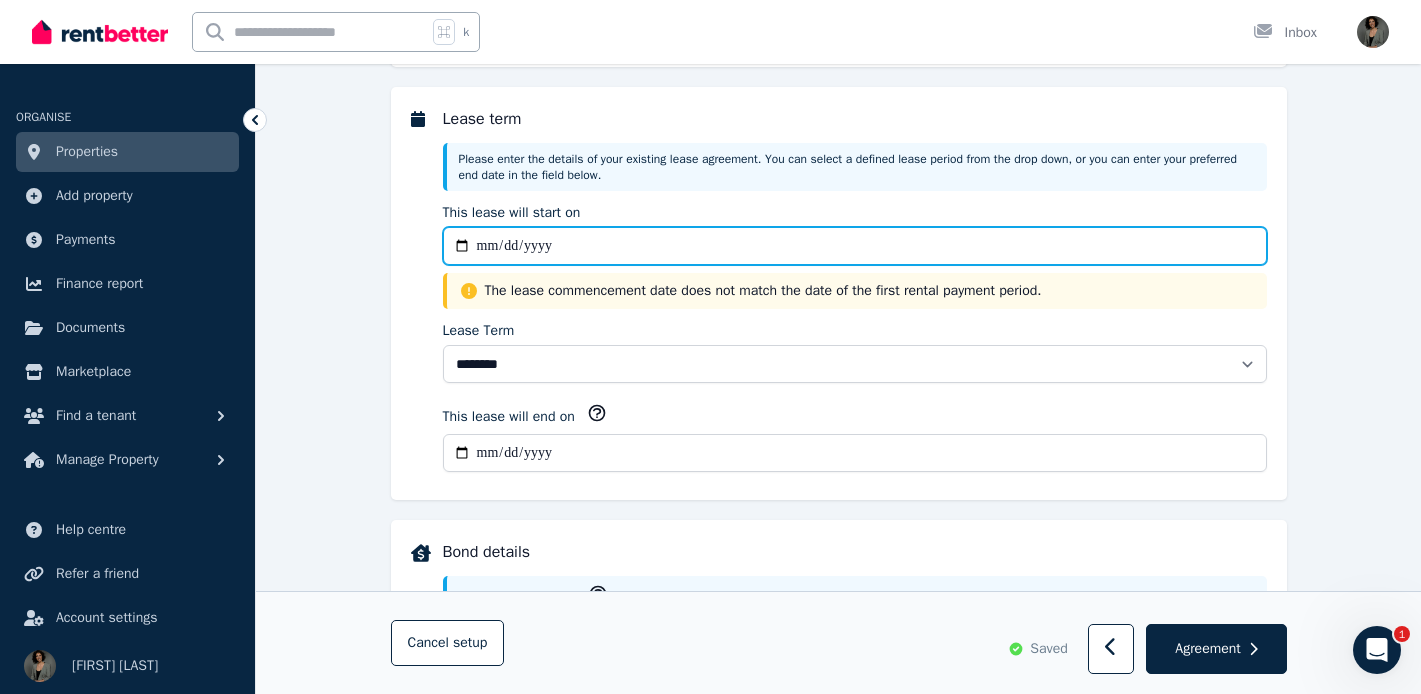 scroll, scrollTop: 510, scrollLeft: 0, axis: vertical 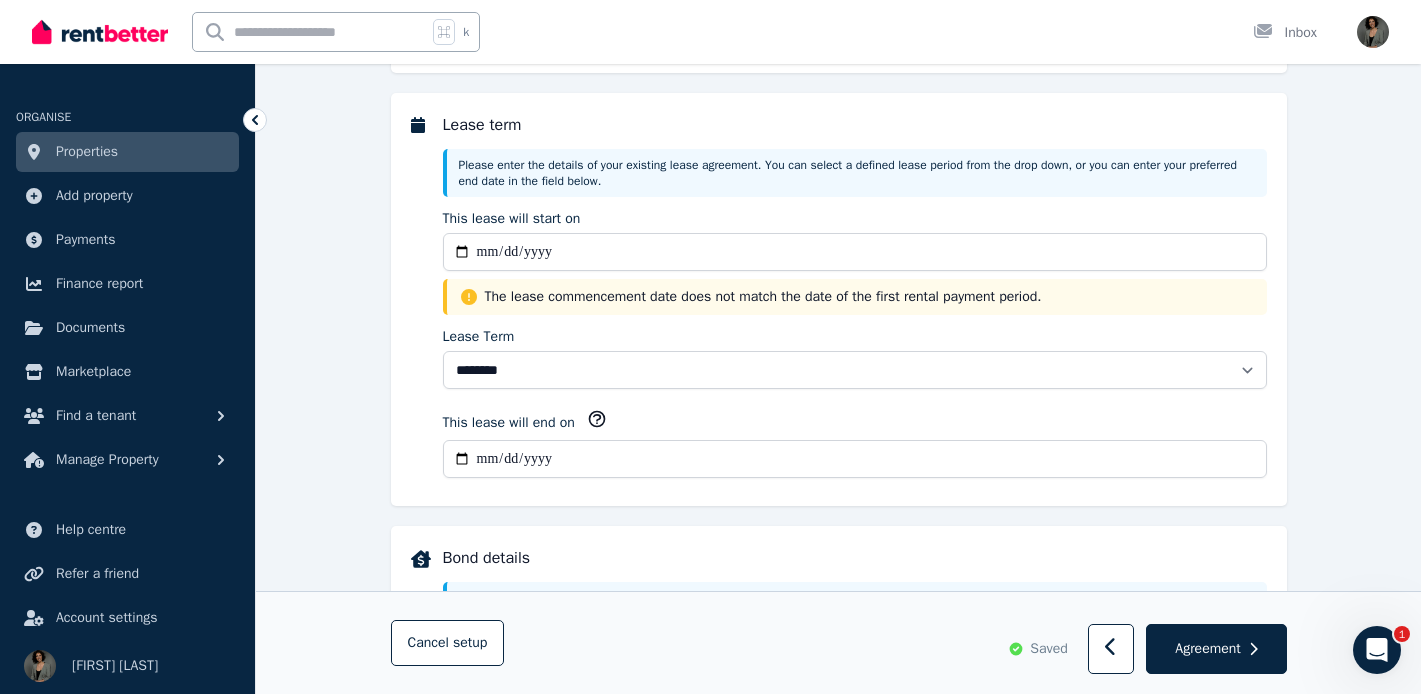click on "Lease Term" at bounding box center [855, 337] 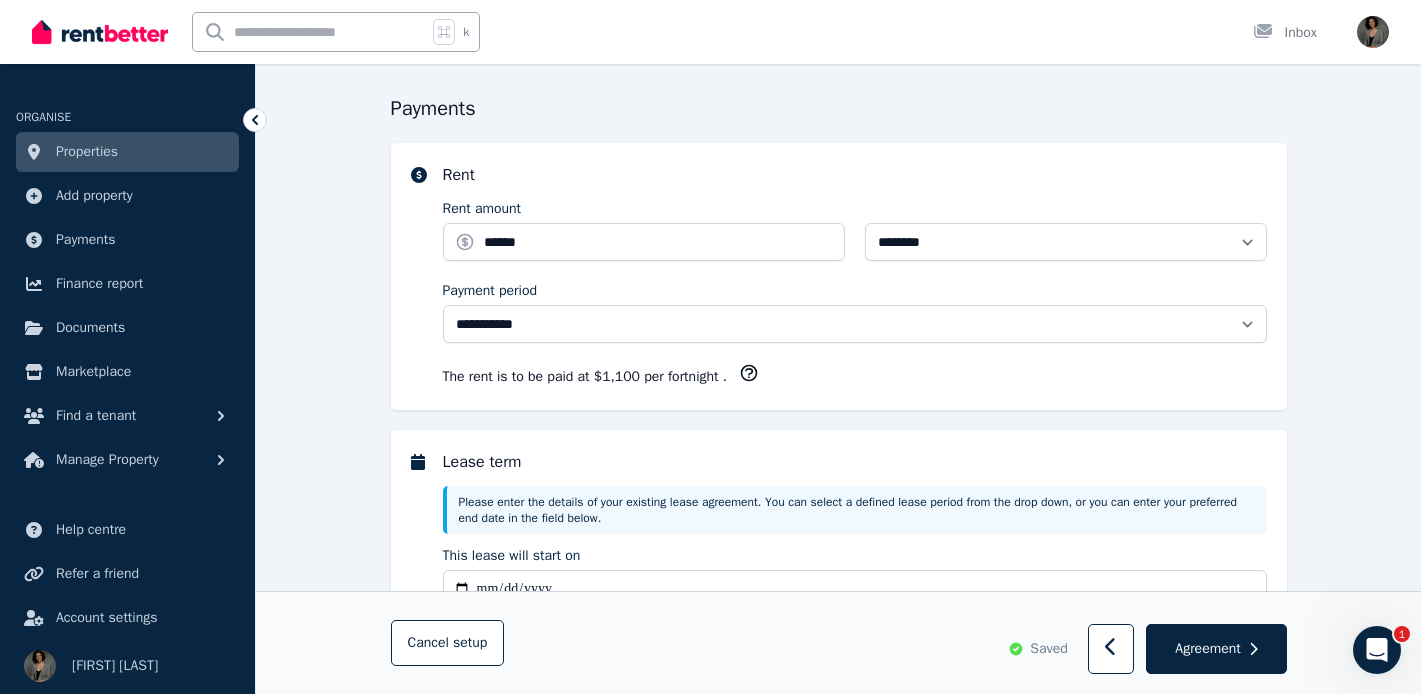 scroll, scrollTop: 168, scrollLeft: 0, axis: vertical 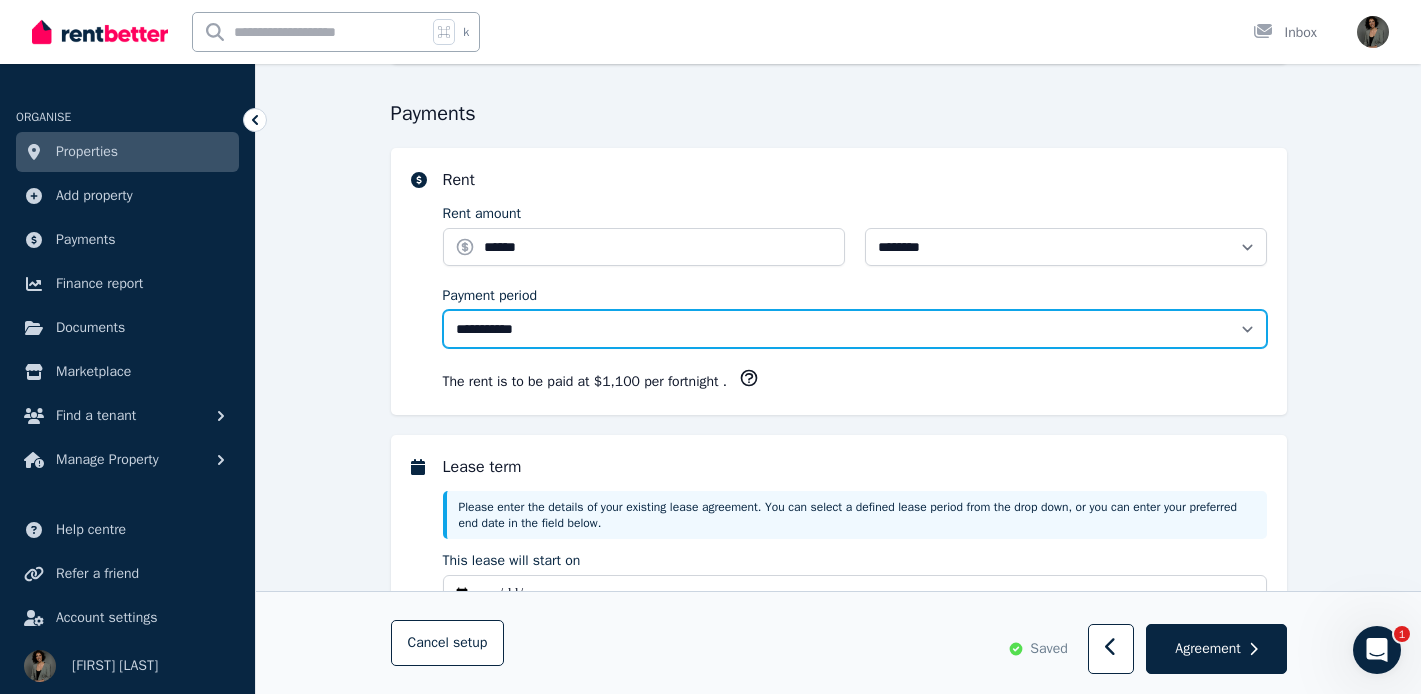click on "**********" at bounding box center (855, 329) 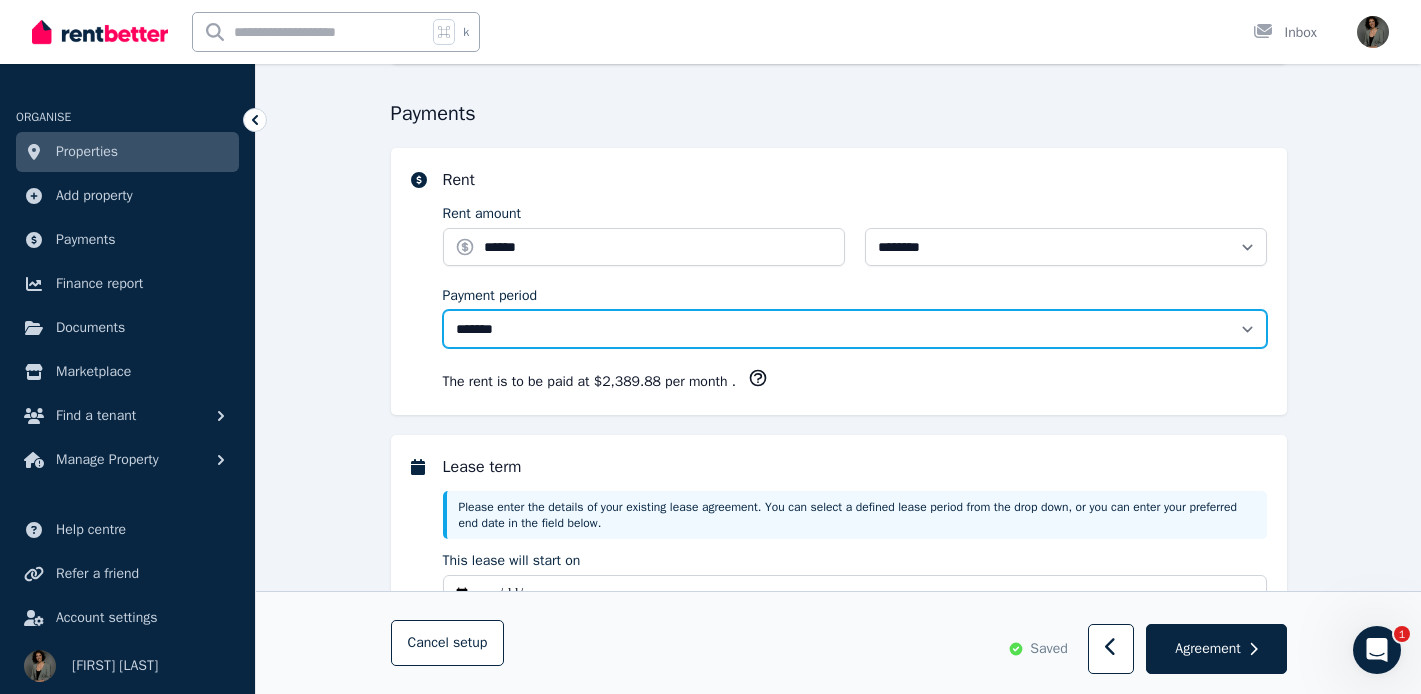 click 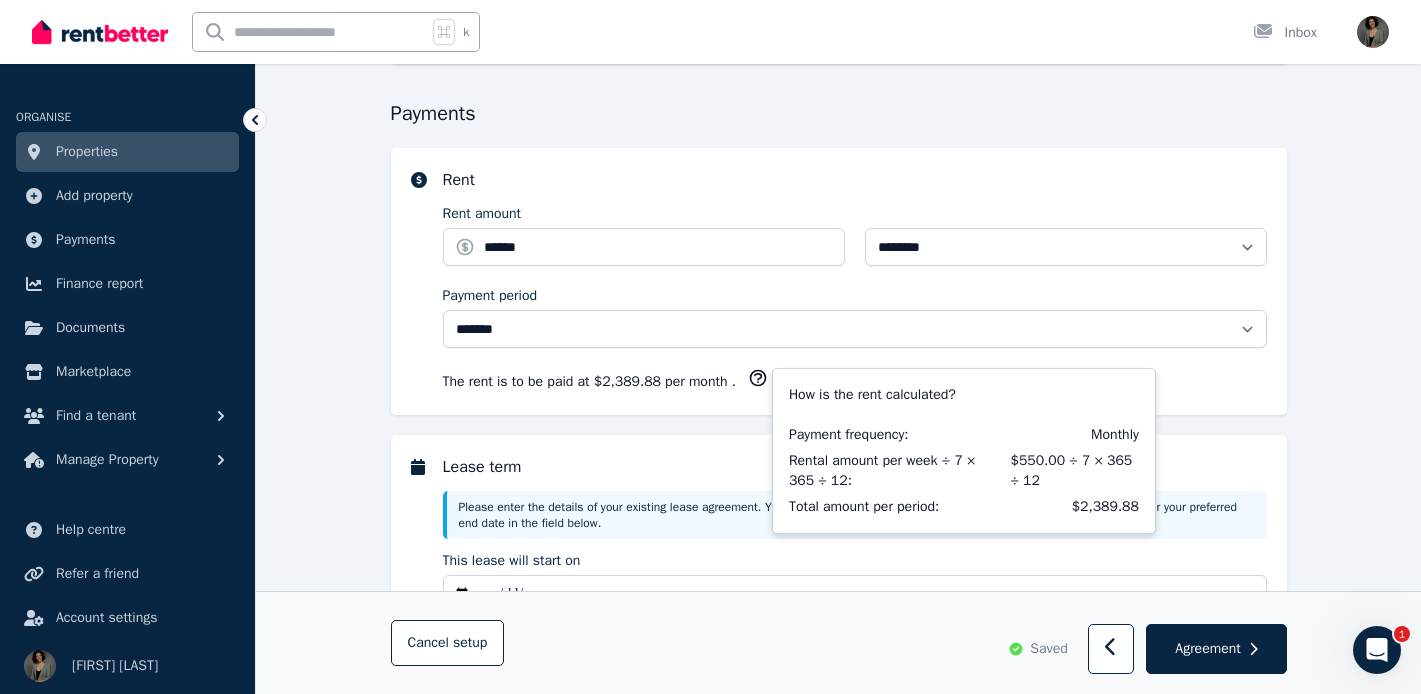 click on "**********" at bounding box center (855, 281) 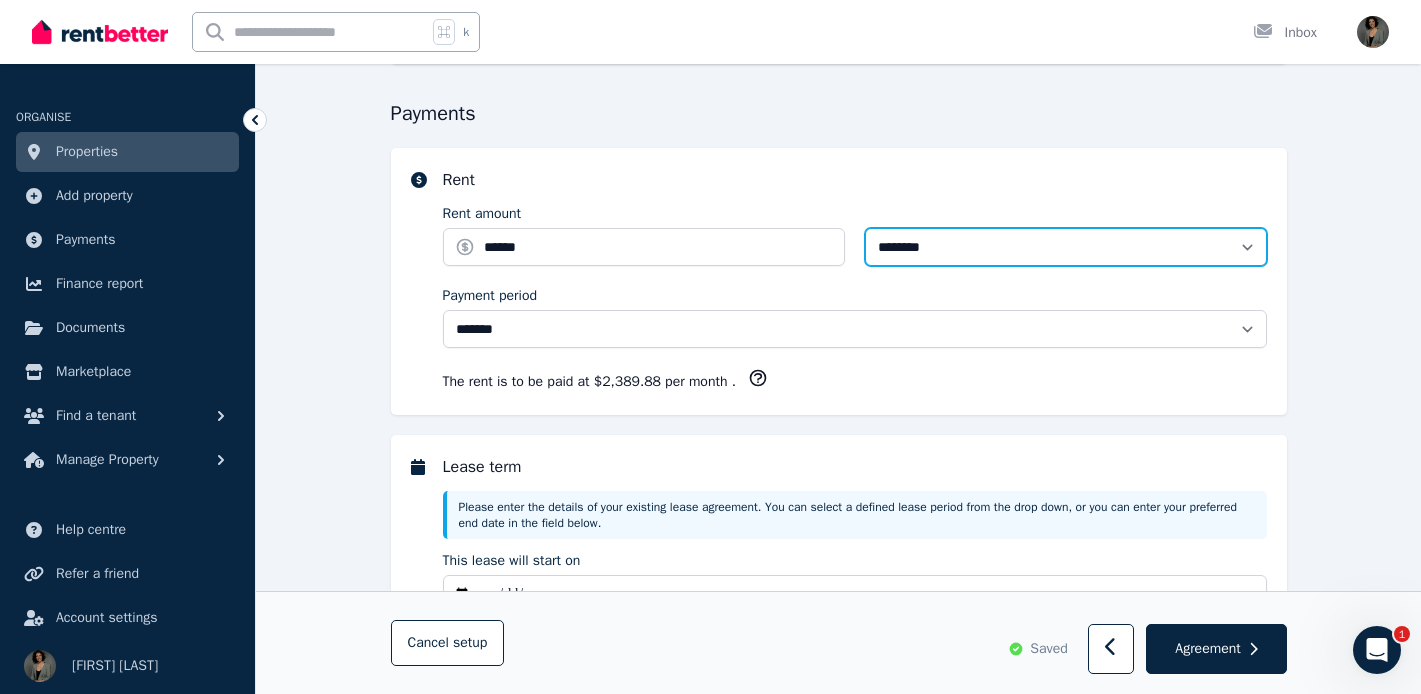 click on "**********" at bounding box center [1066, 247] 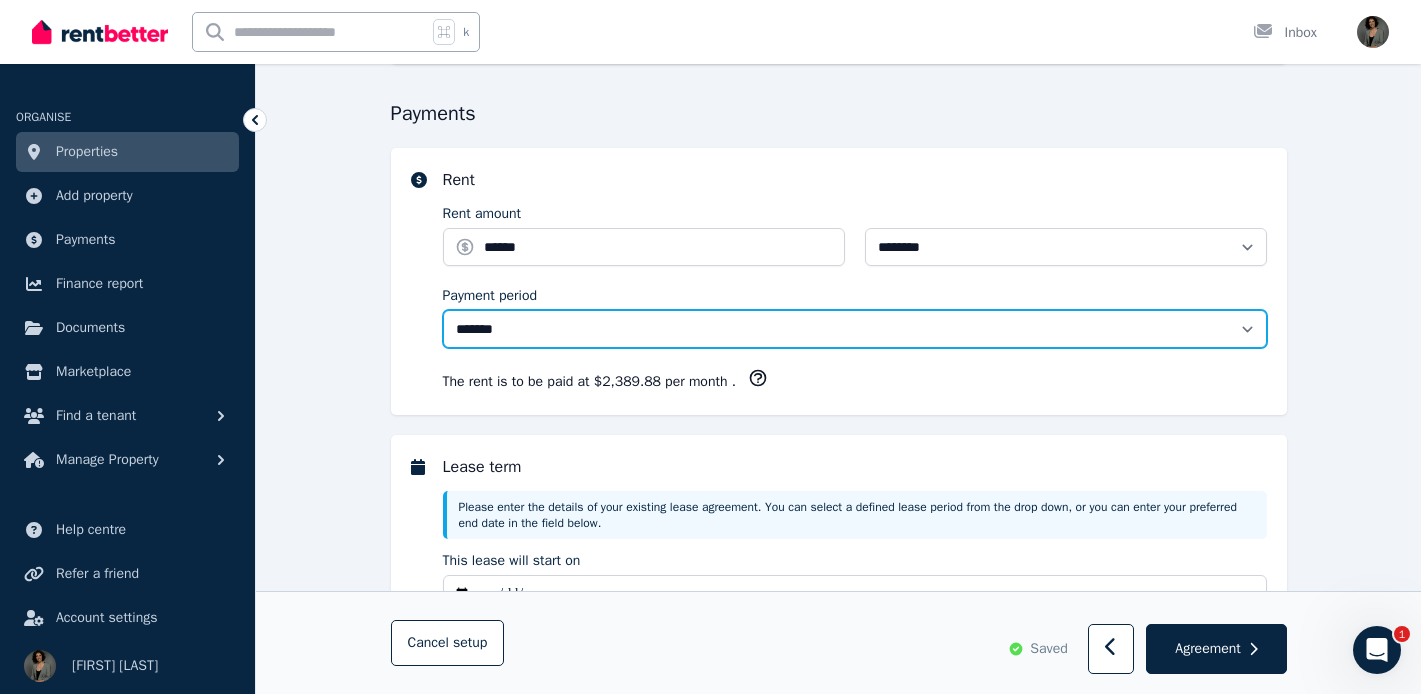 click on "**********" at bounding box center (855, 329) 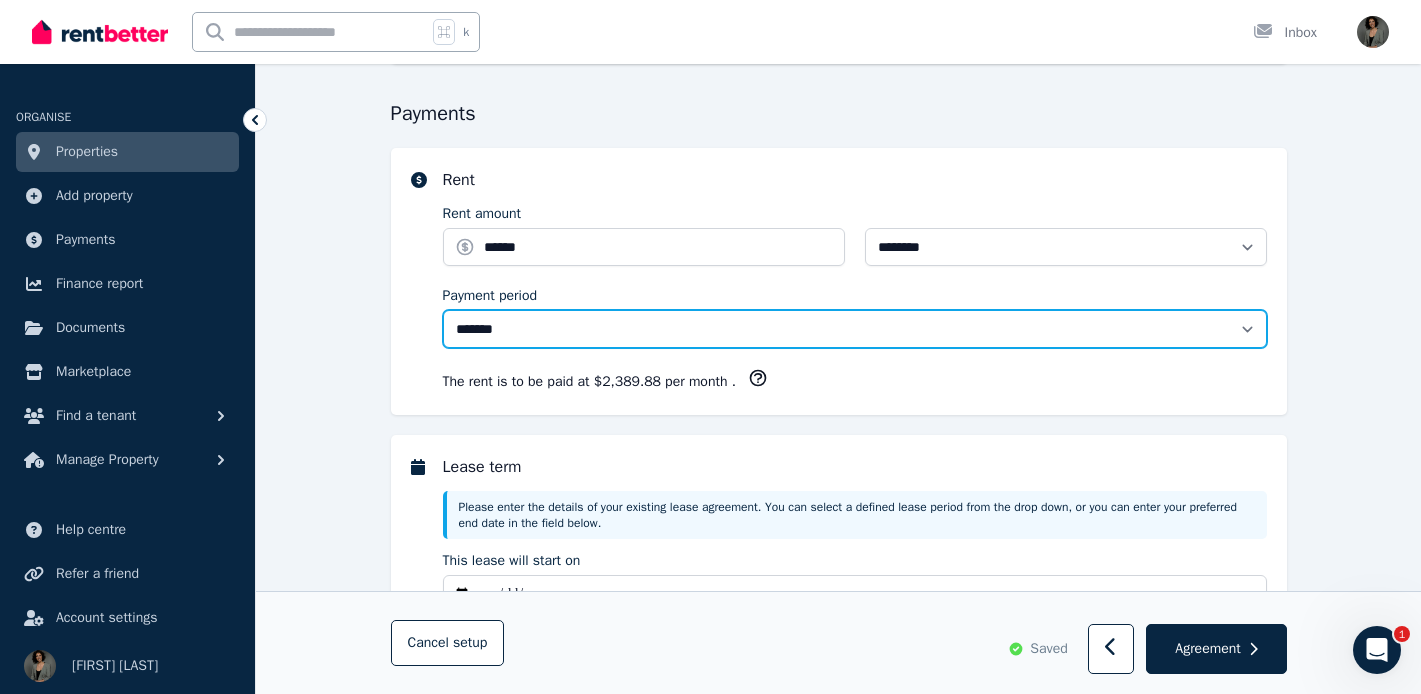 select on "**********" 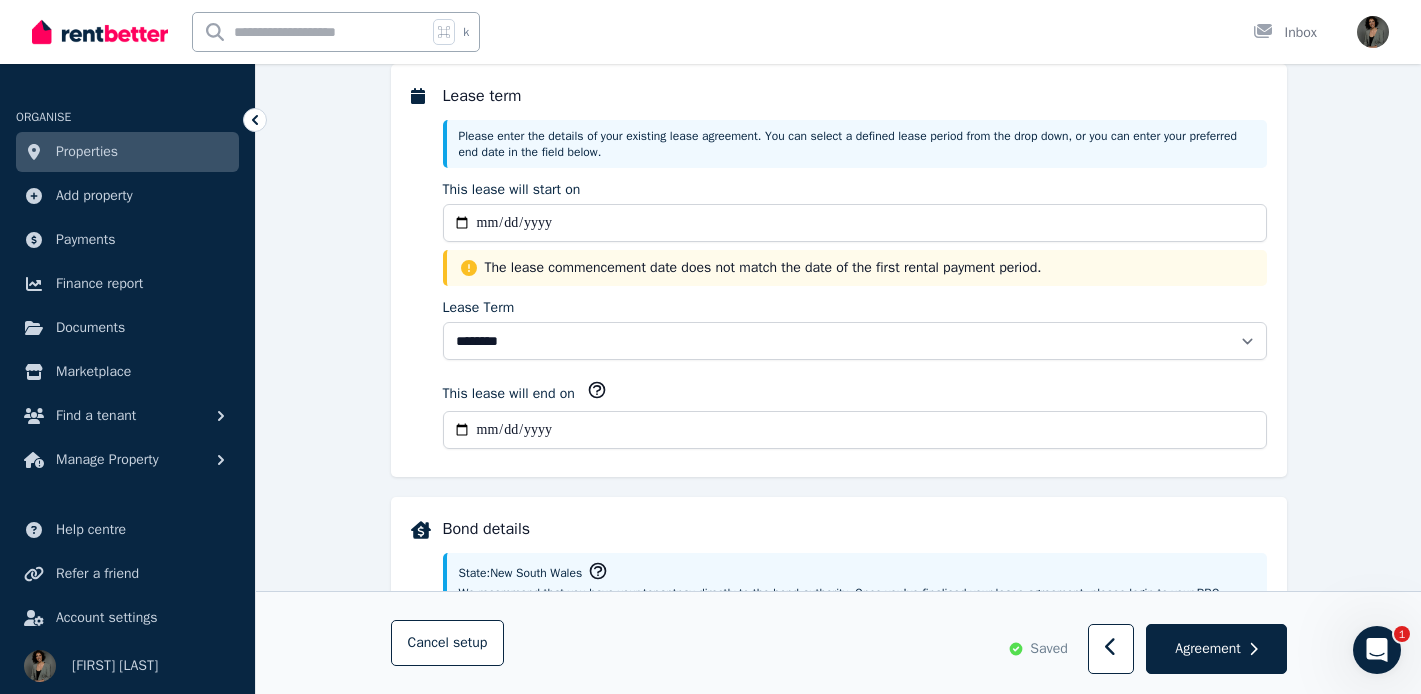 scroll, scrollTop: 542, scrollLeft: 0, axis: vertical 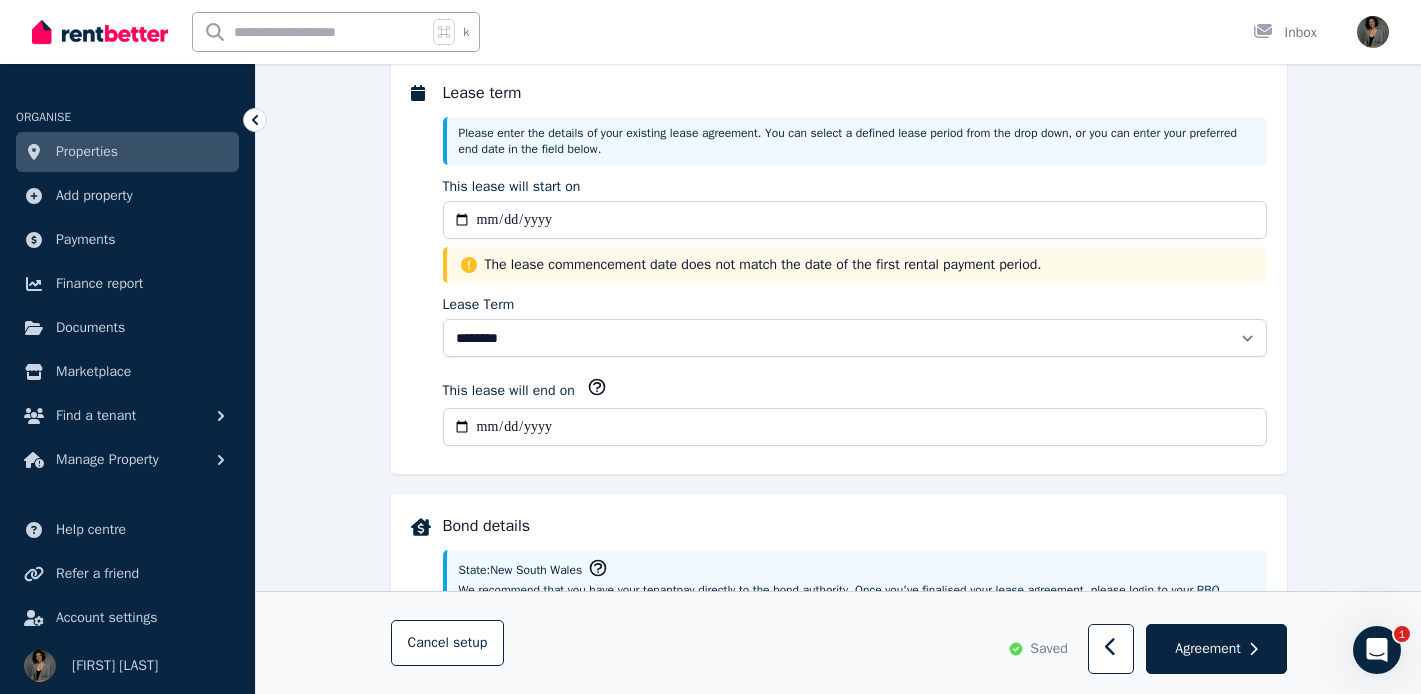 click on "**********" at bounding box center (855, 427) 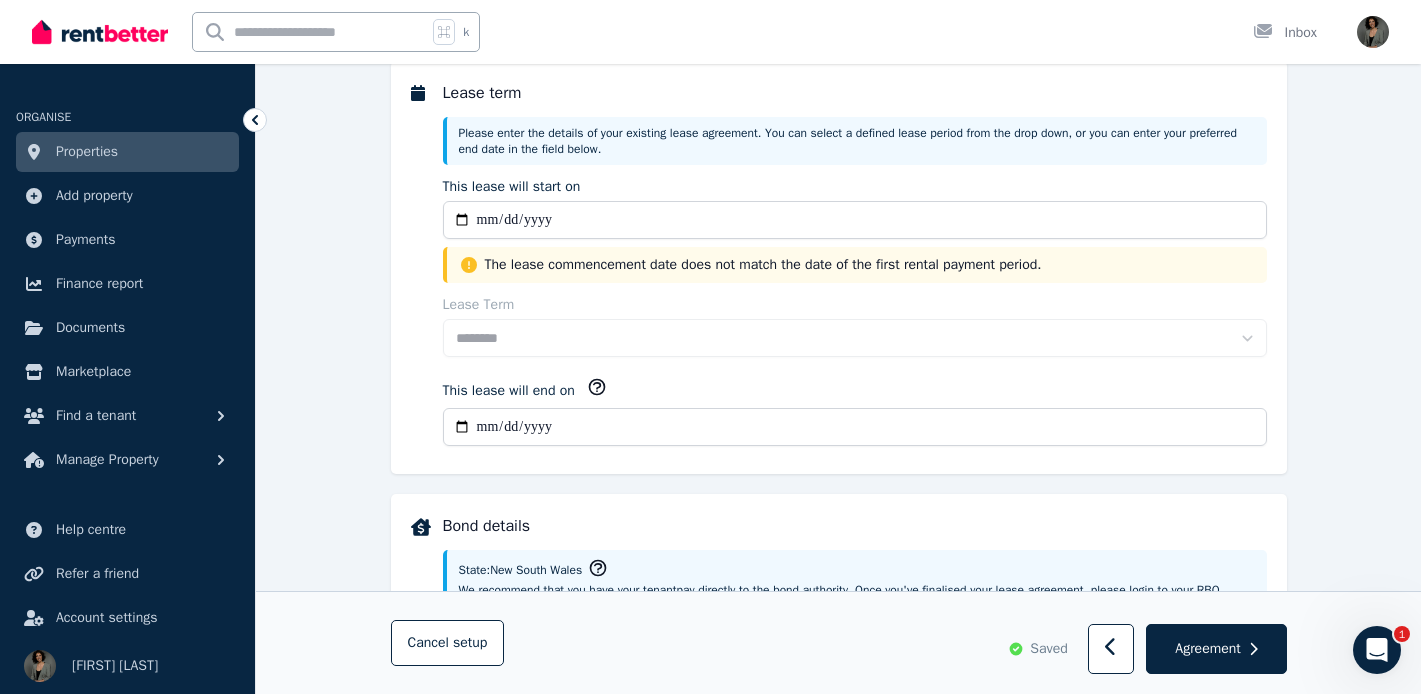 type on "**********" 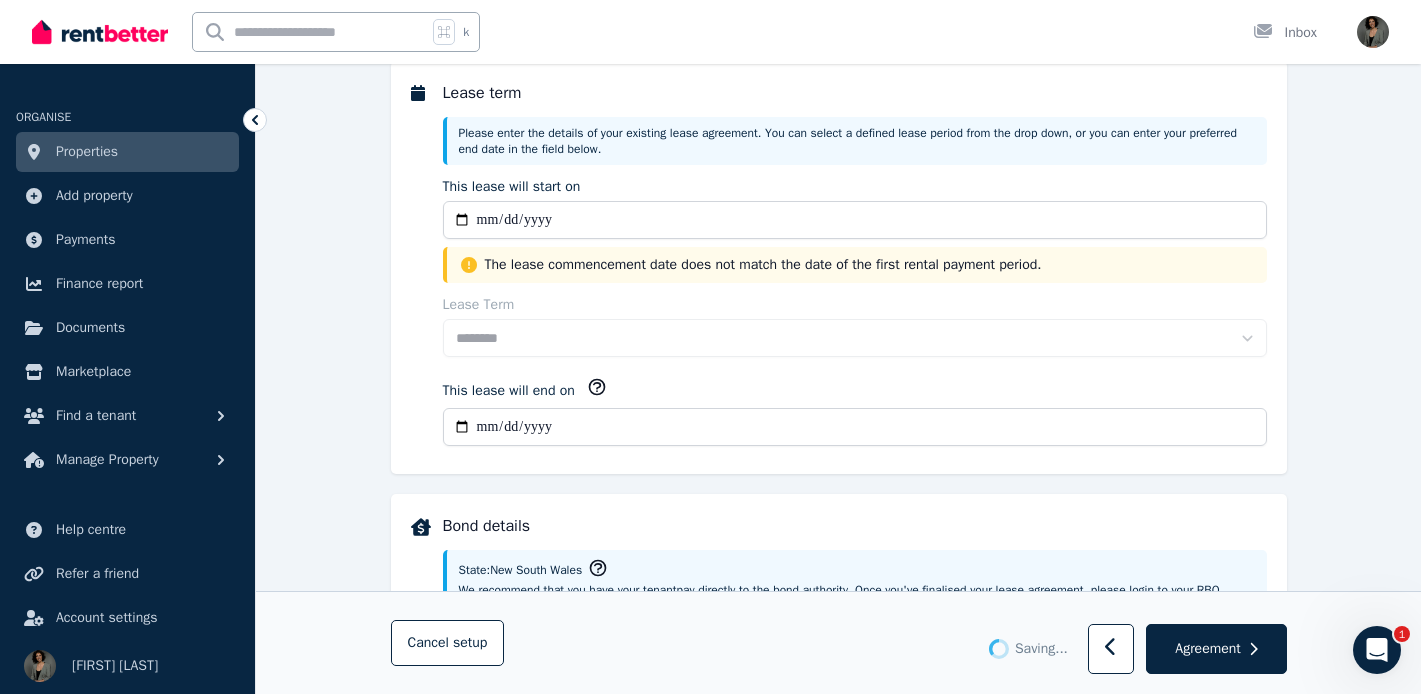 click on "**********" at bounding box center [855, 427] 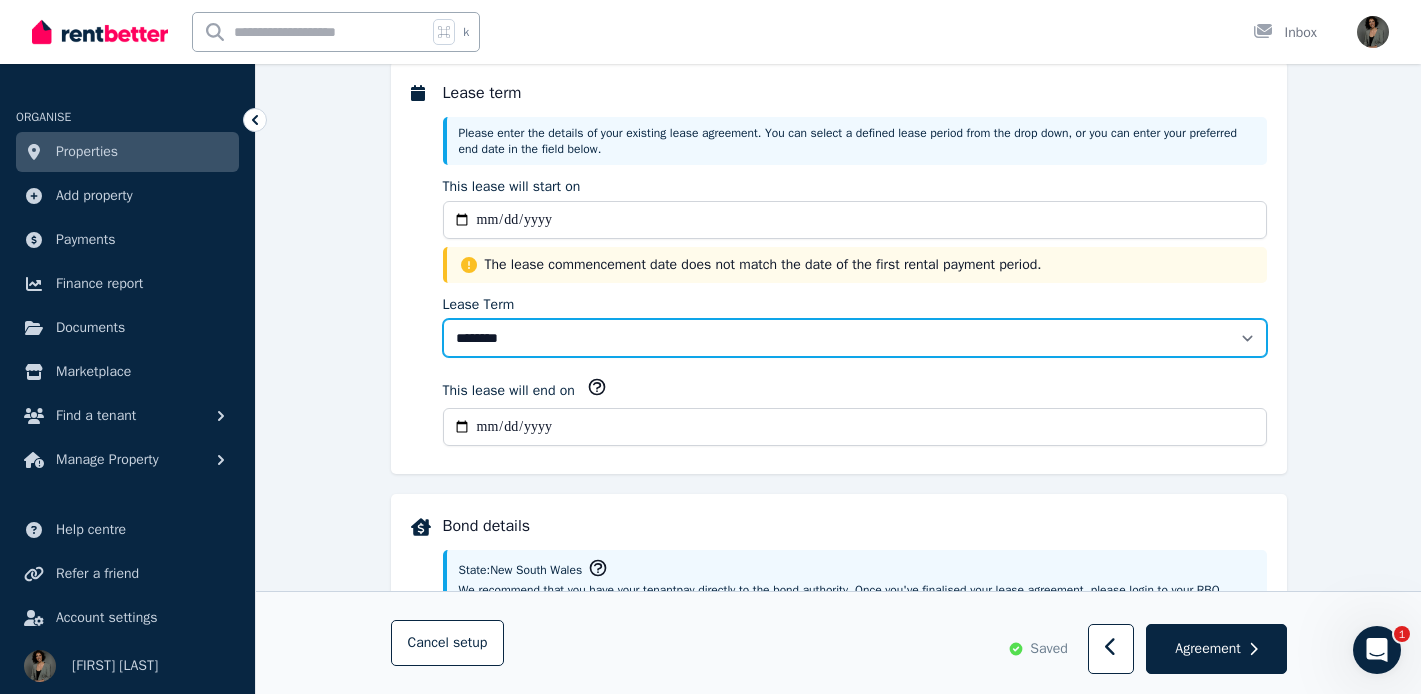 click on "******** ******** ********* ******* ******* ******* ******* ***** ******** ********" at bounding box center (855, 338) 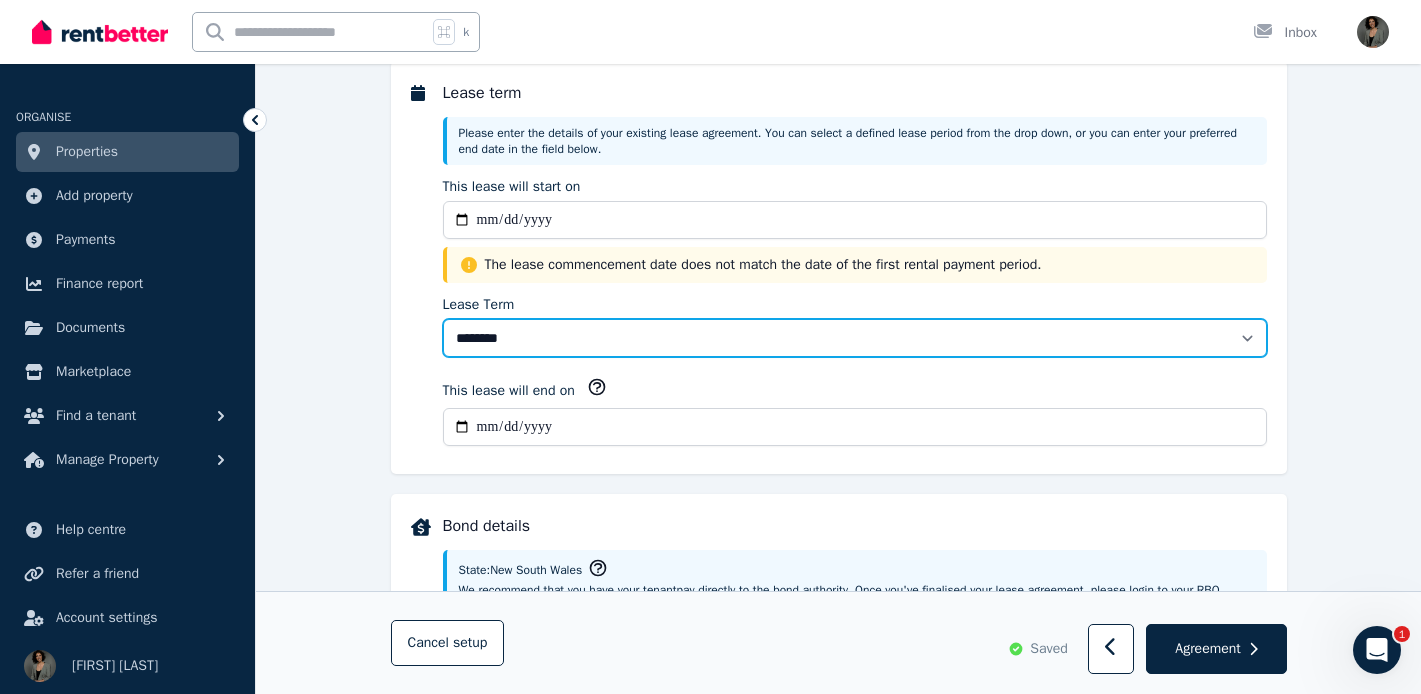 select on "**********" 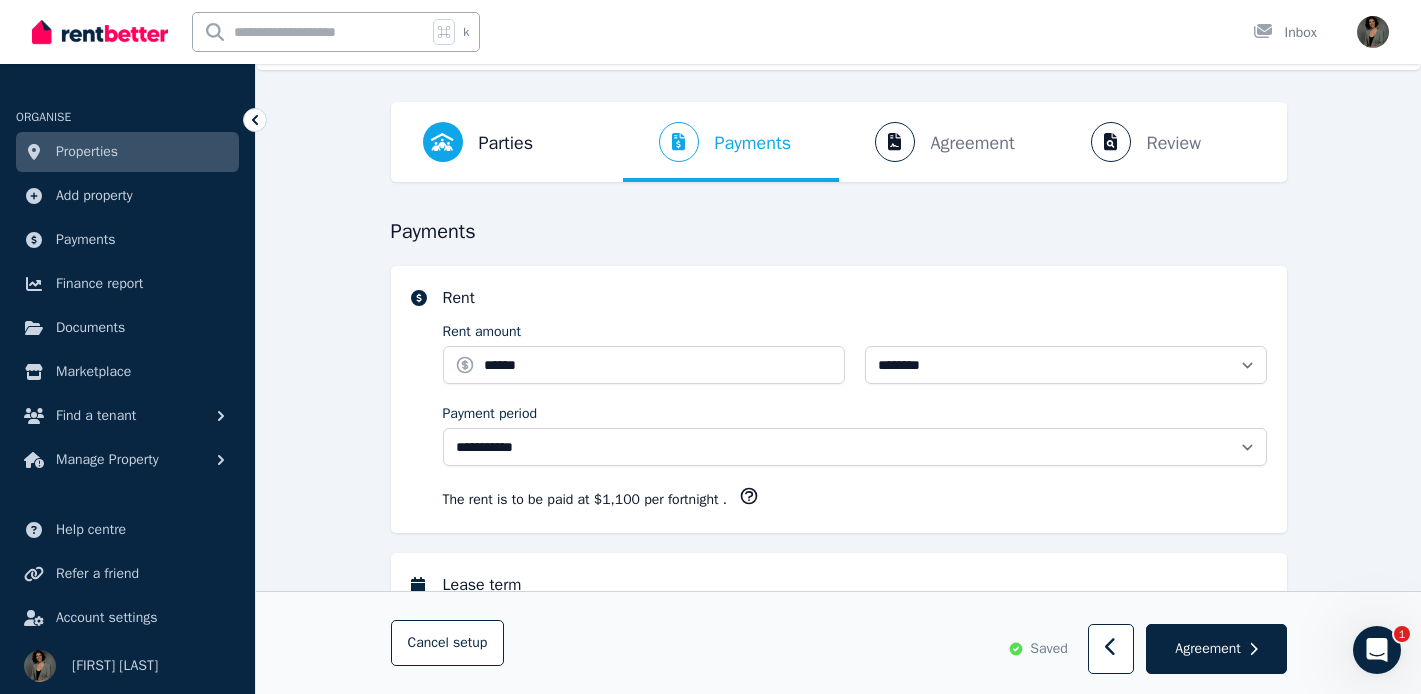 scroll, scrollTop: 0, scrollLeft: 0, axis: both 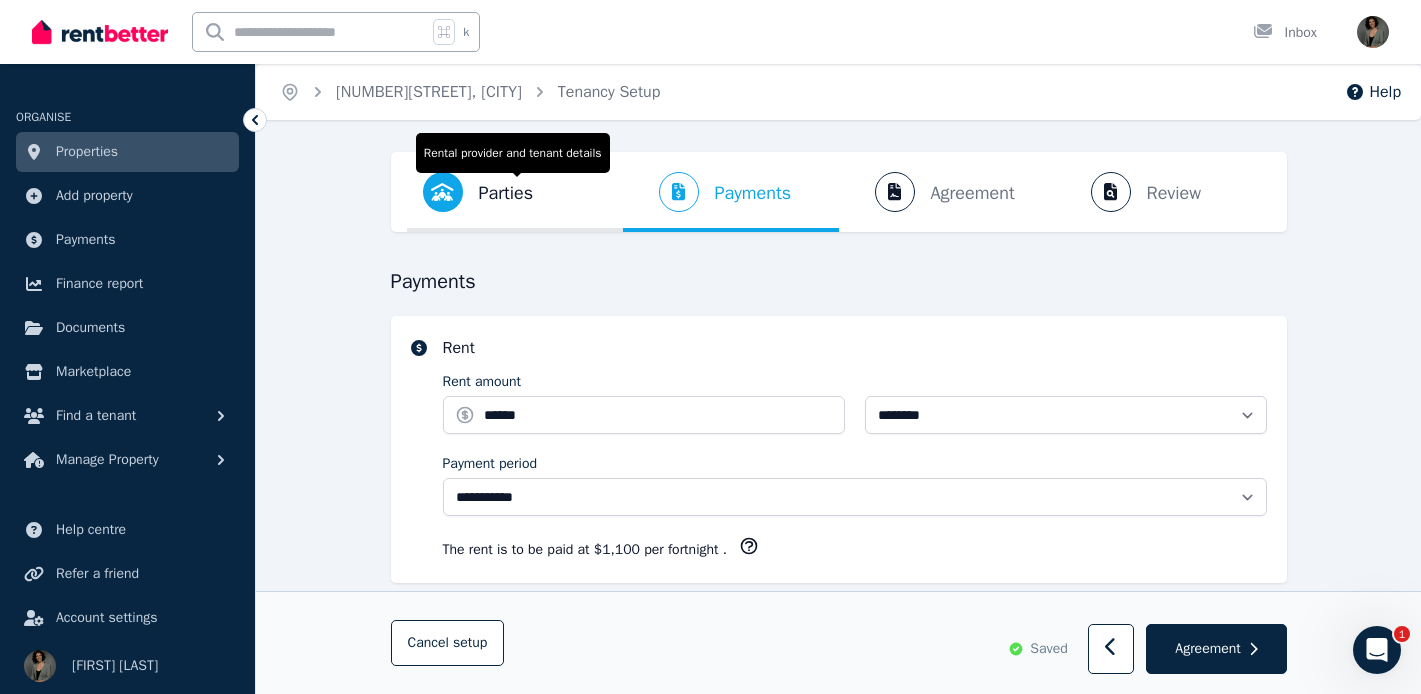 click on "Parties" at bounding box center (506, 193) 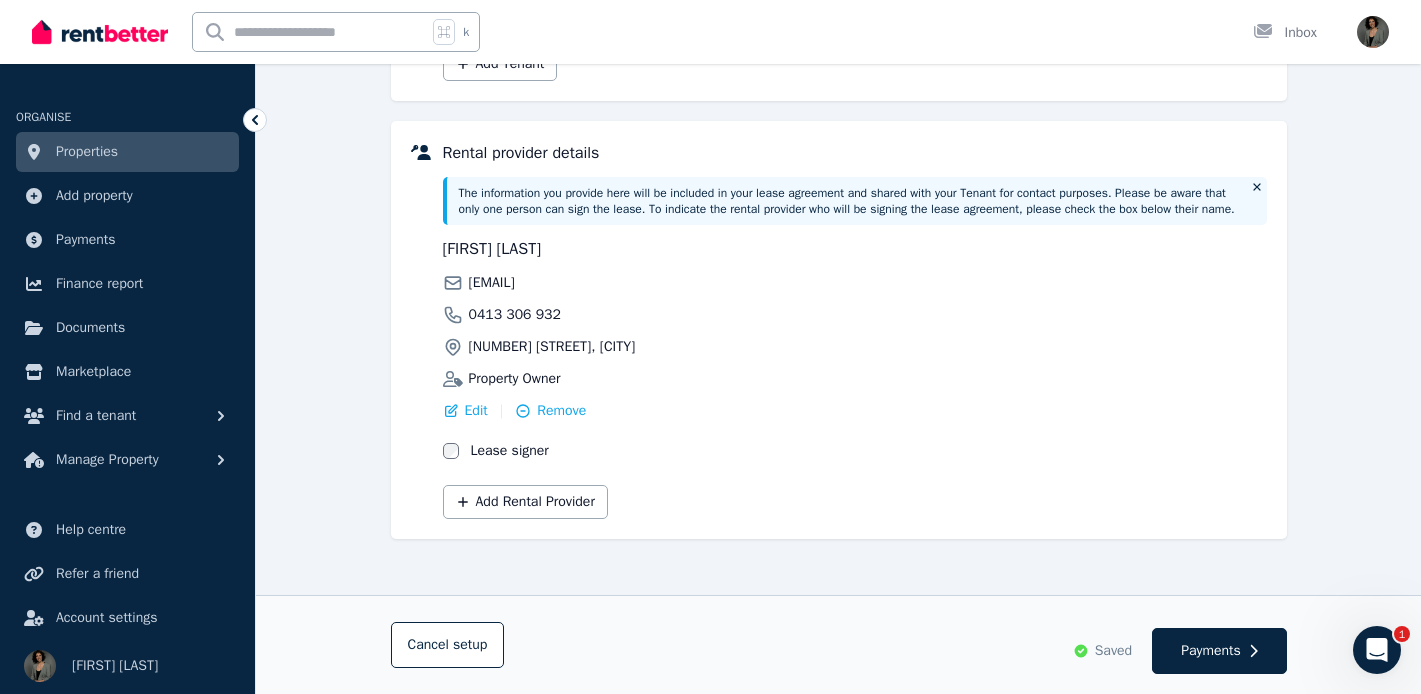 scroll, scrollTop: 485, scrollLeft: 0, axis: vertical 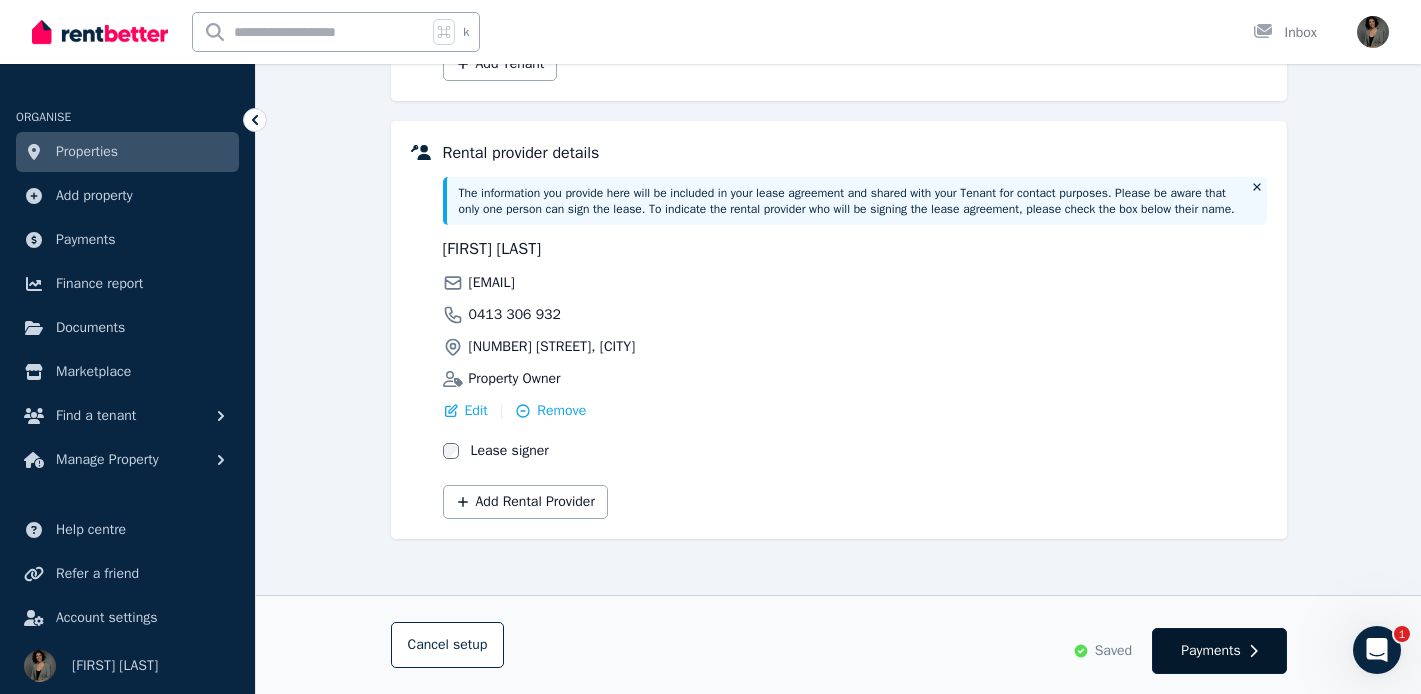 click on "Payments" at bounding box center [1211, 651] 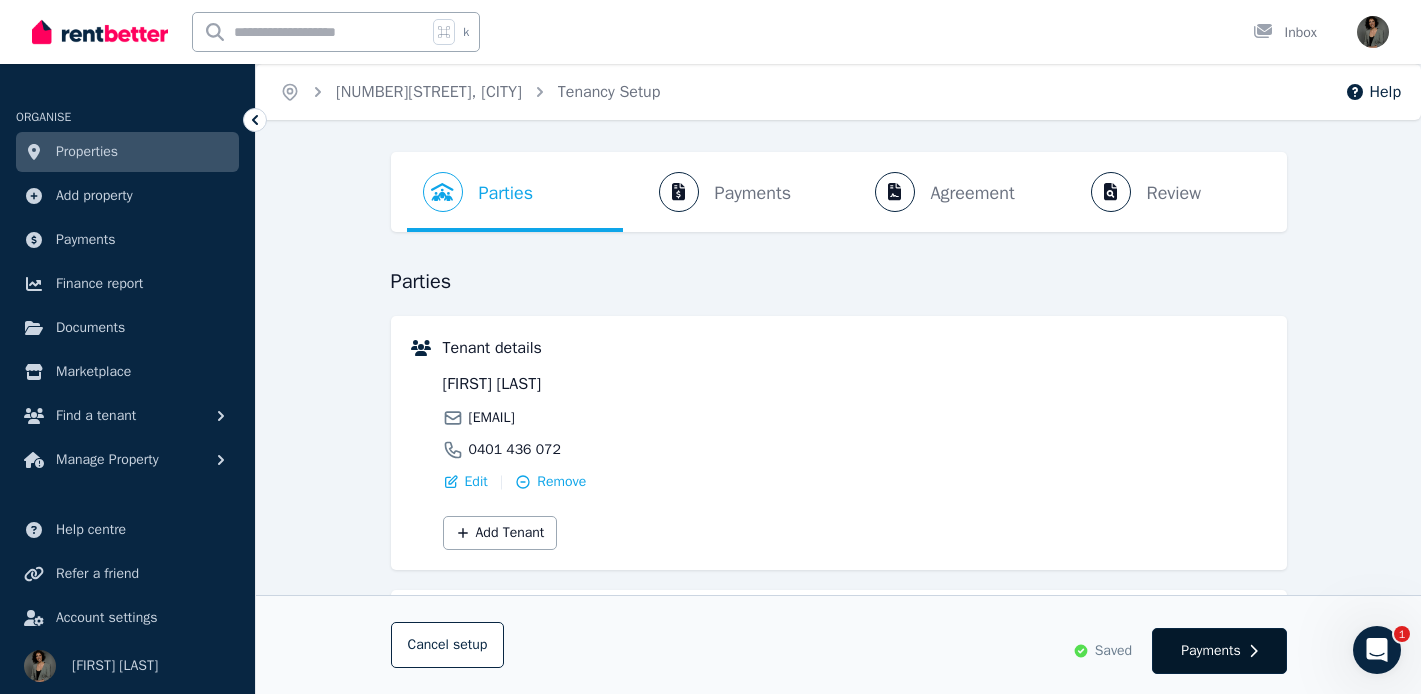 select on "**********" 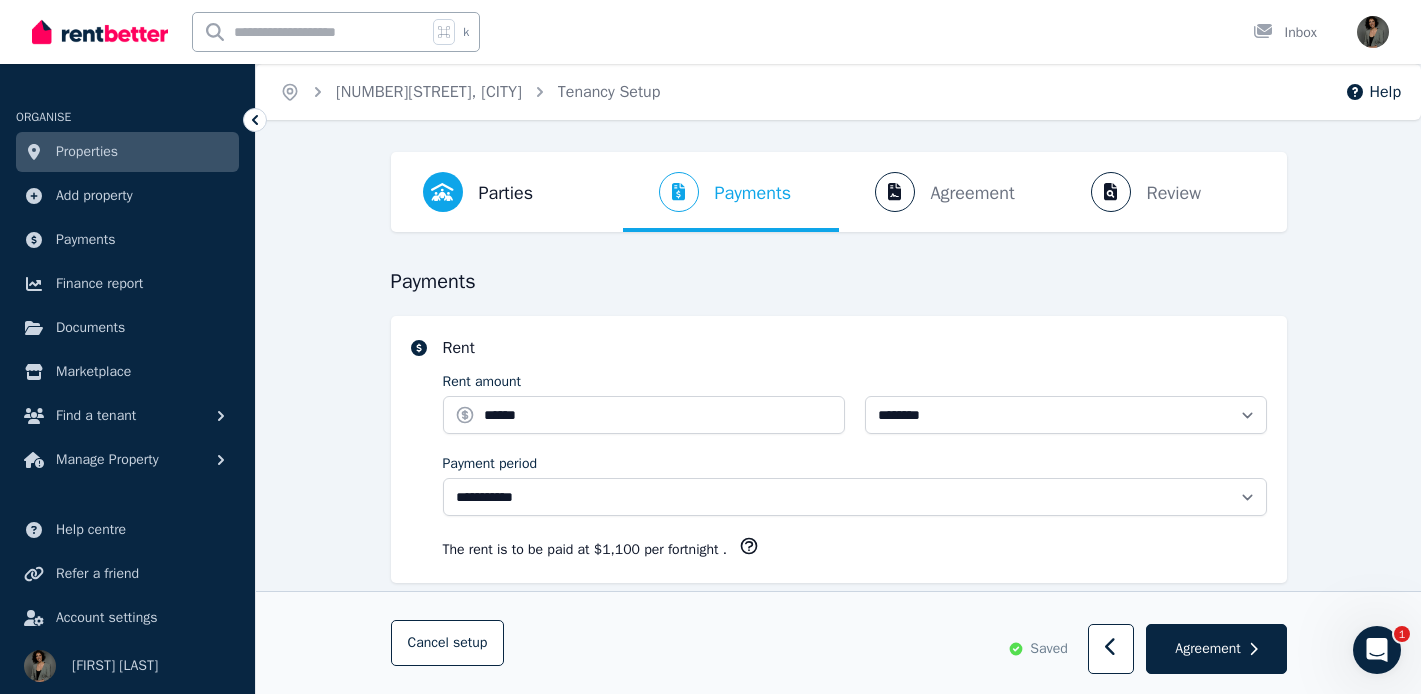 select on "**********" 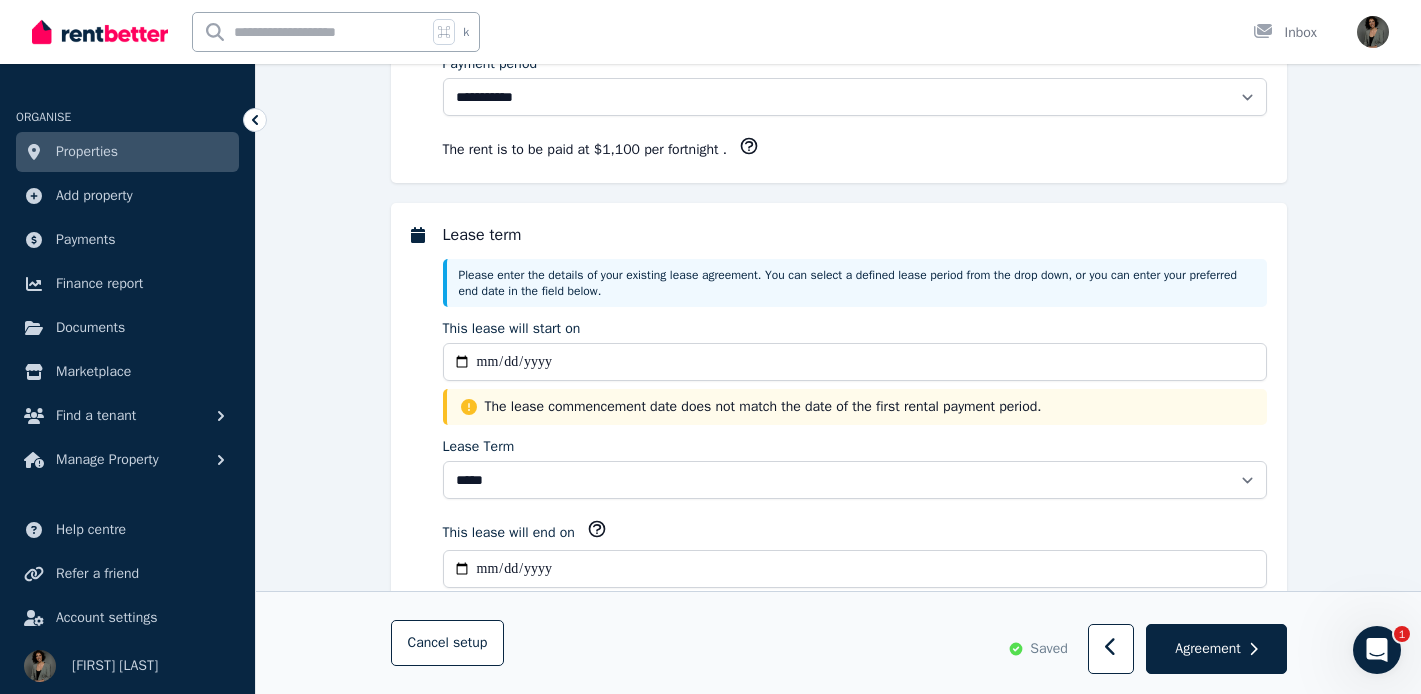 scroll, scrollTop: 401, scrollLeft: 0, axis: vertical 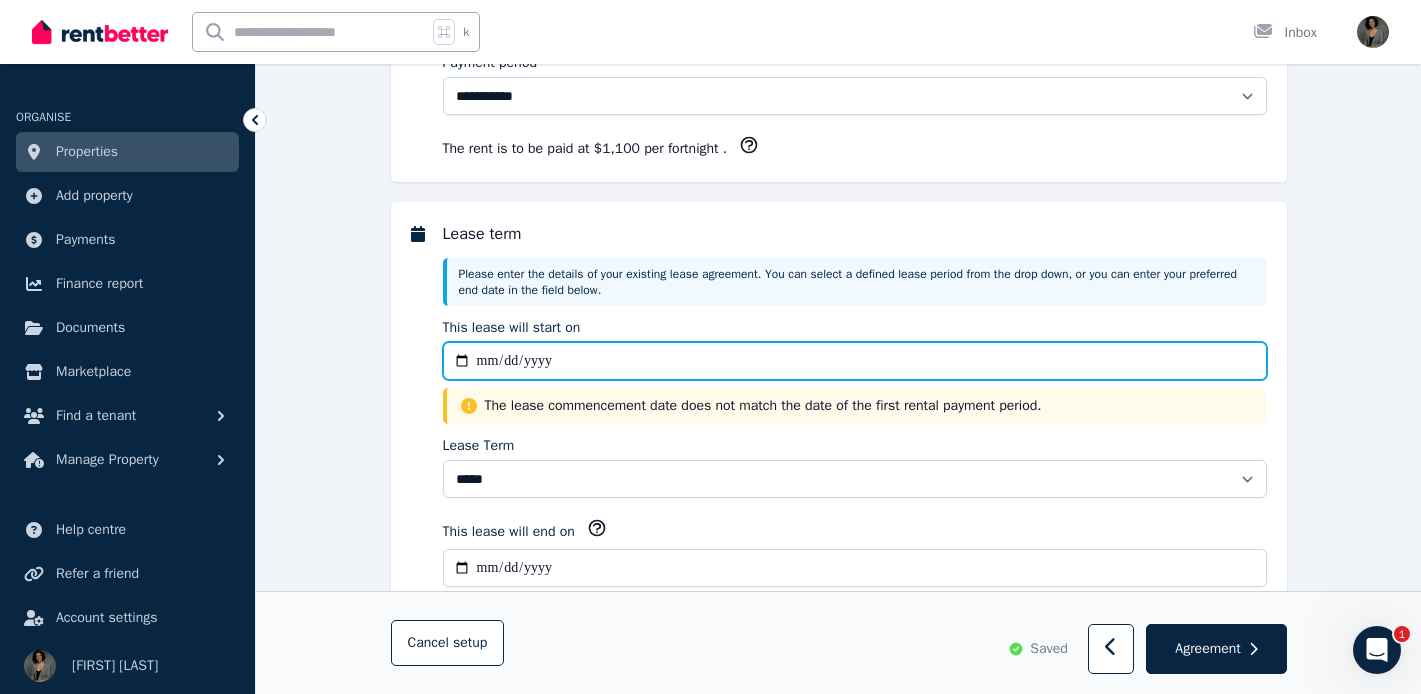 click on "**********" at bounding box center [855, 361] 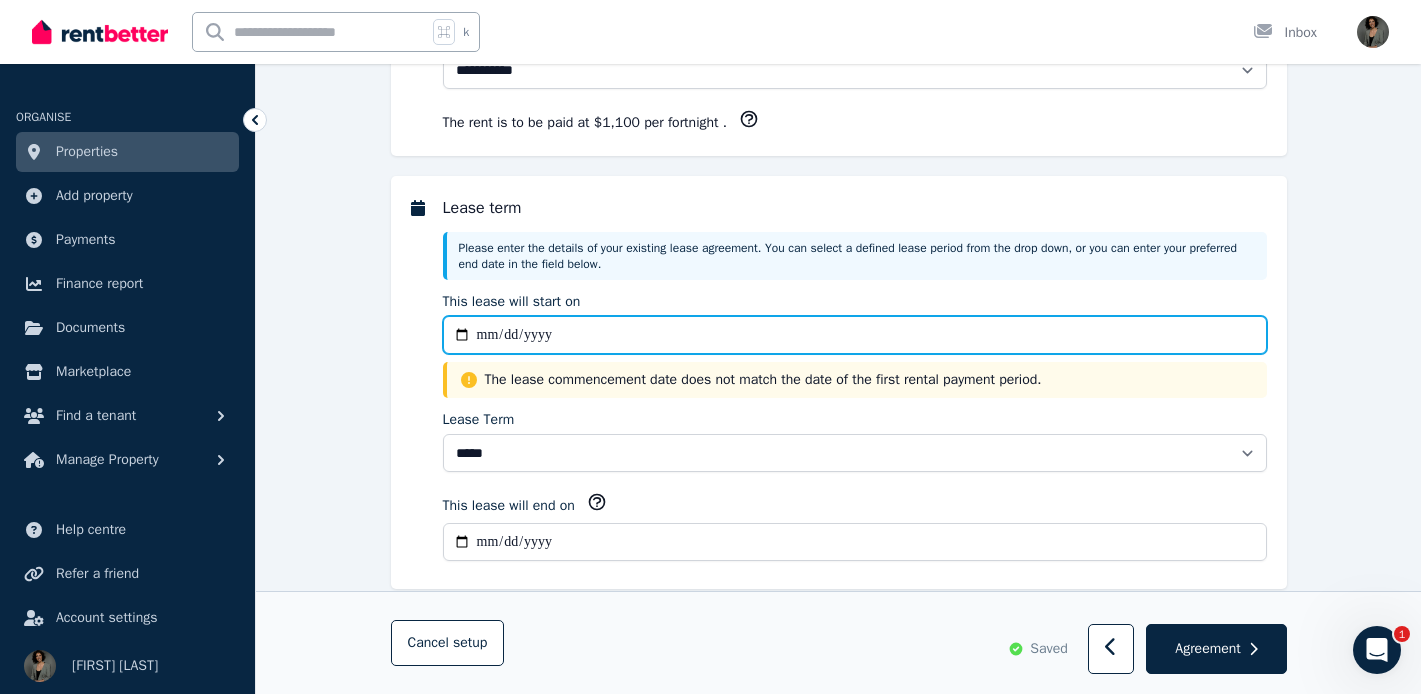 scroll, scrollTop: 440, scrollLeft: 0, axis: vertical 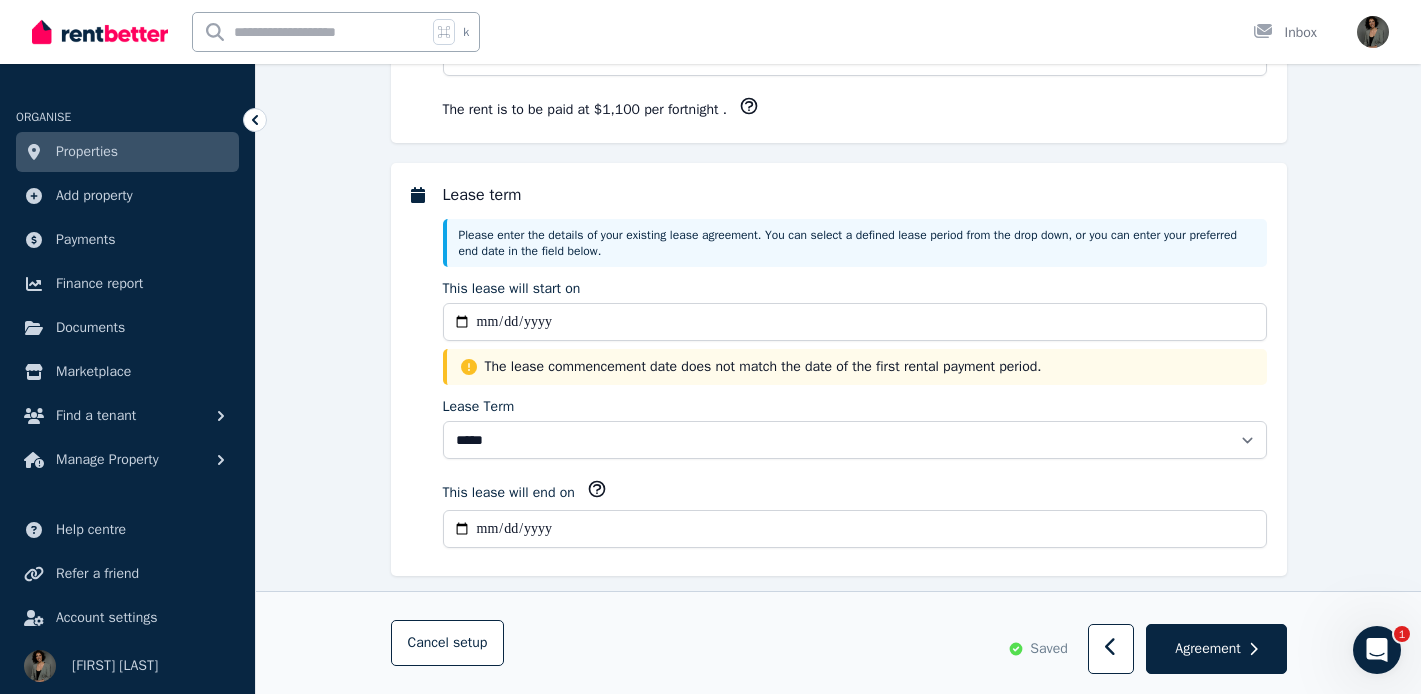 click on "**********" at bounding box center [855, 529] 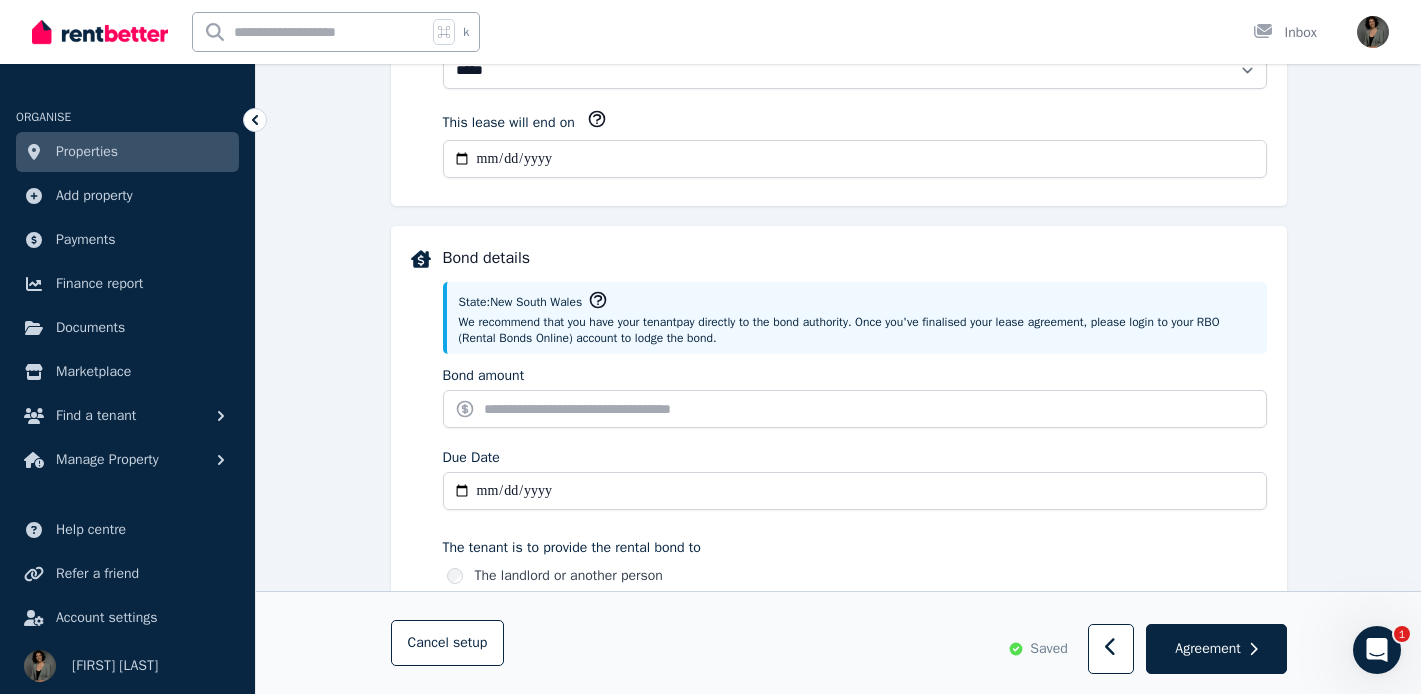 scroll, scrollTop: 834, scrollLeft: 0, axis: vertical 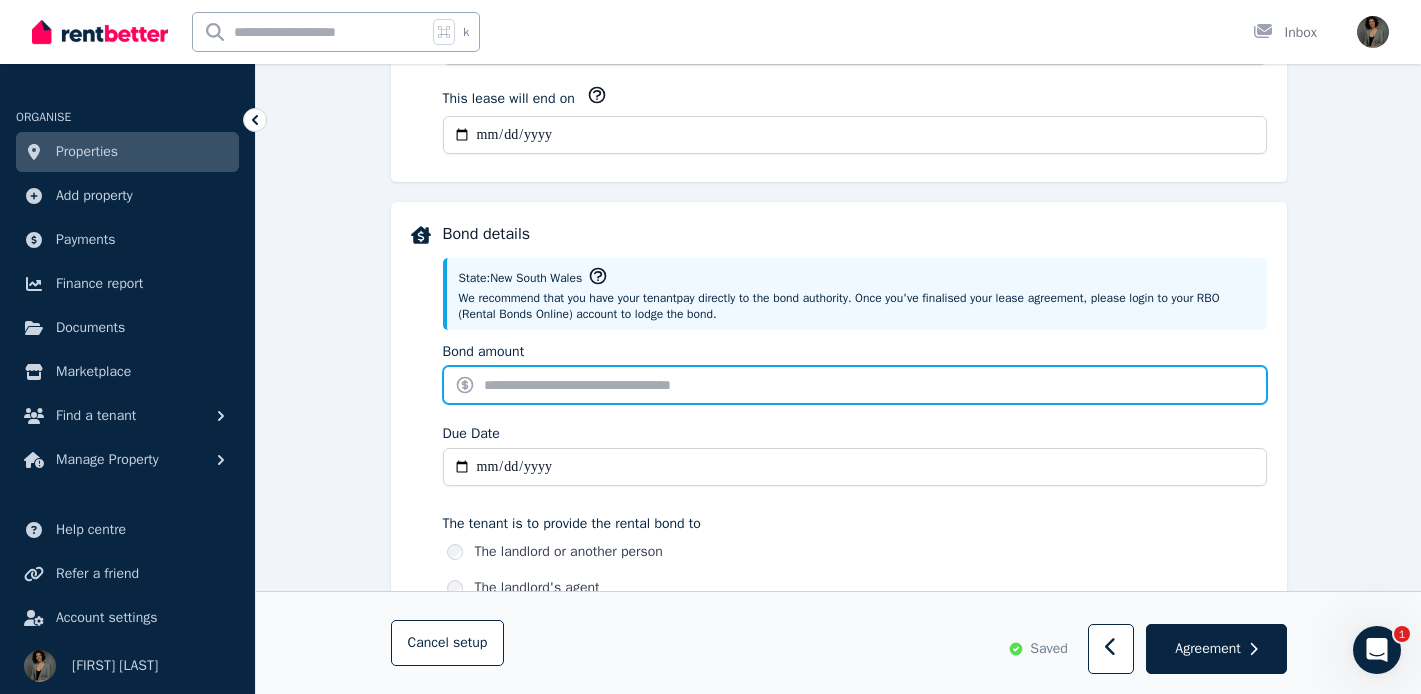 click on "Bond amount" at bounding box center [855, 385] 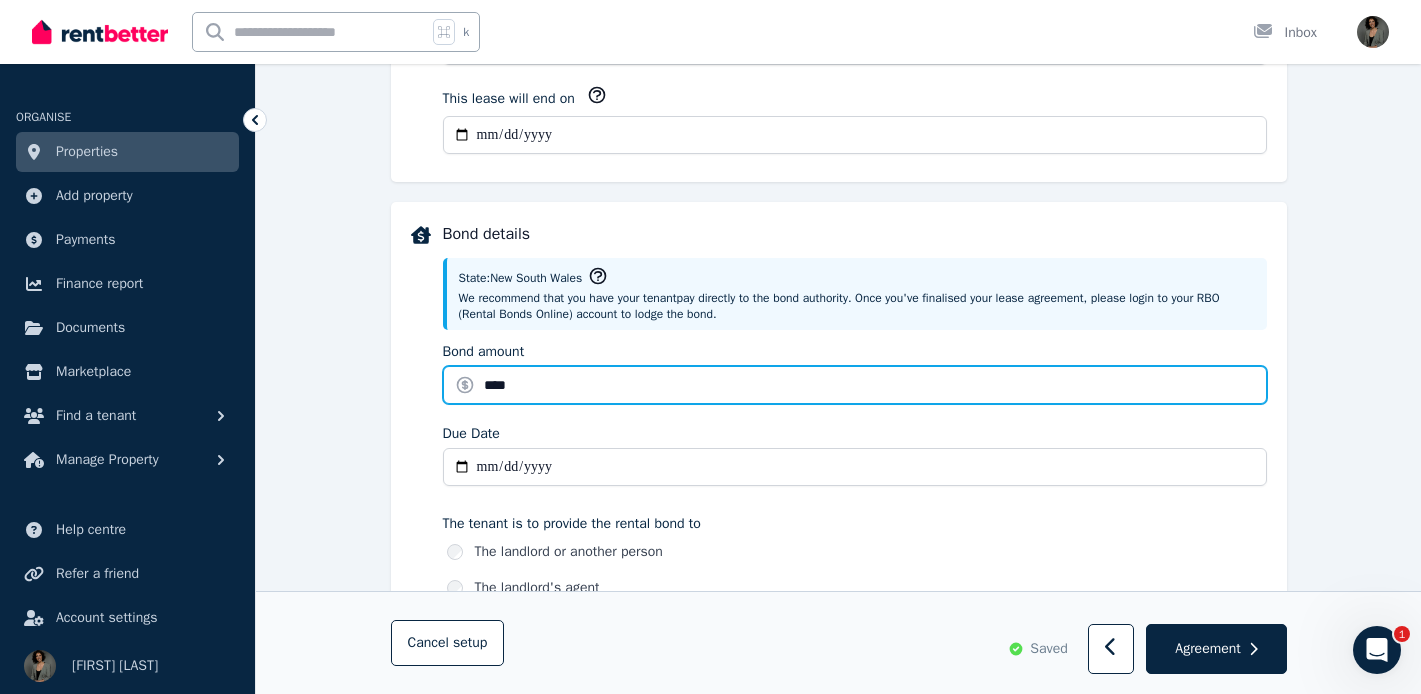 type on "****" 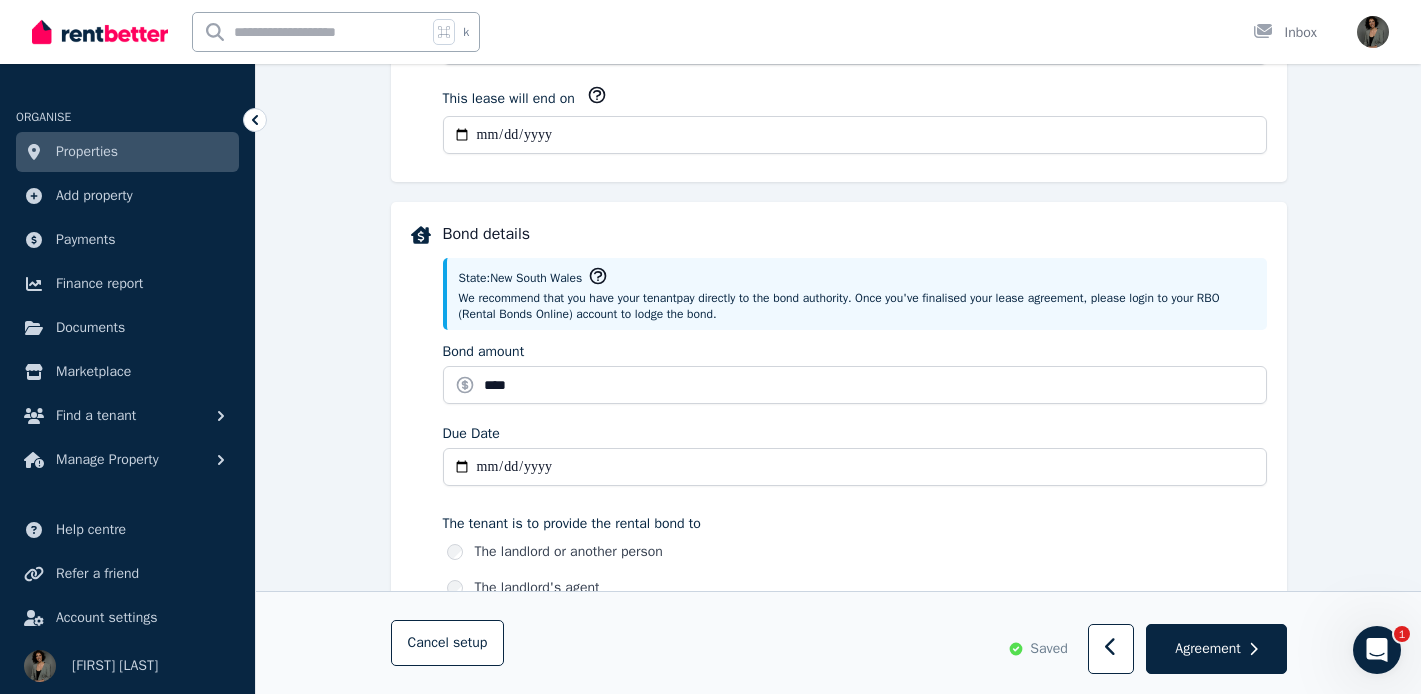 click on "Due Date" at bounding box center (855, 467) 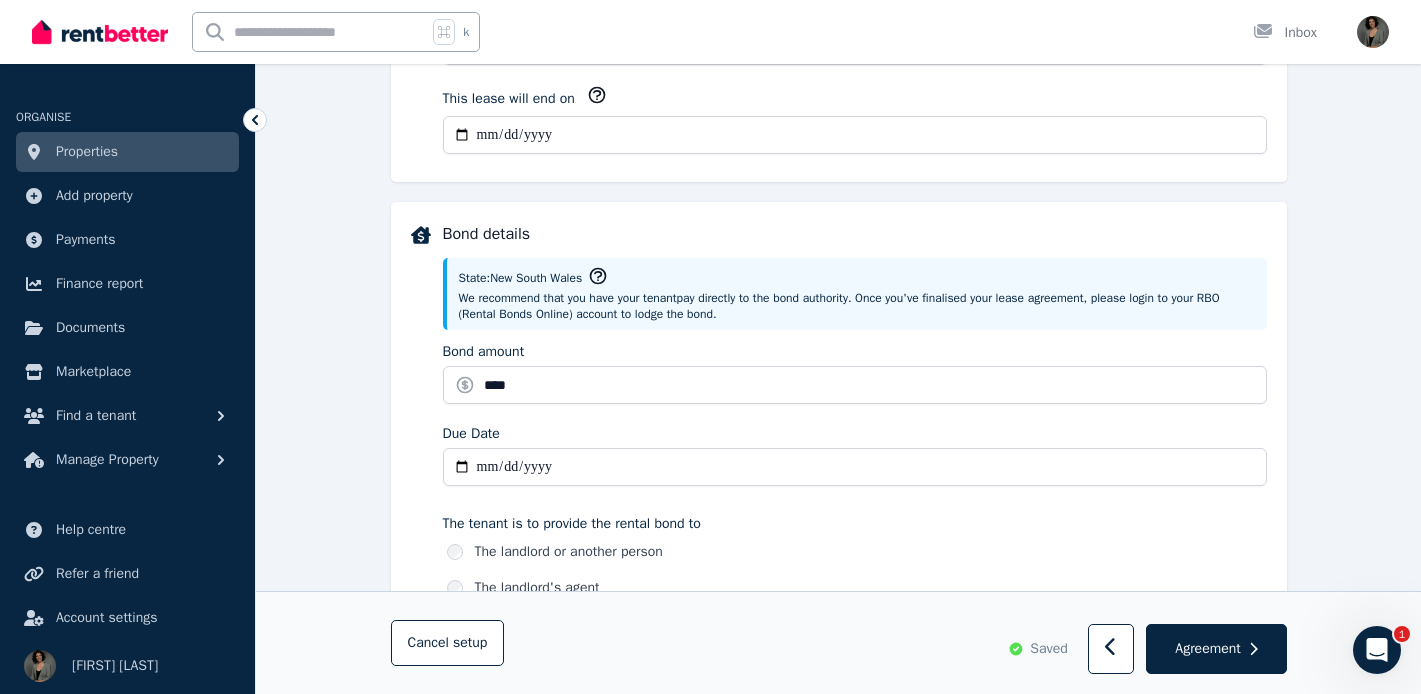 click on "Due Date" at bounding box center (855, 467) 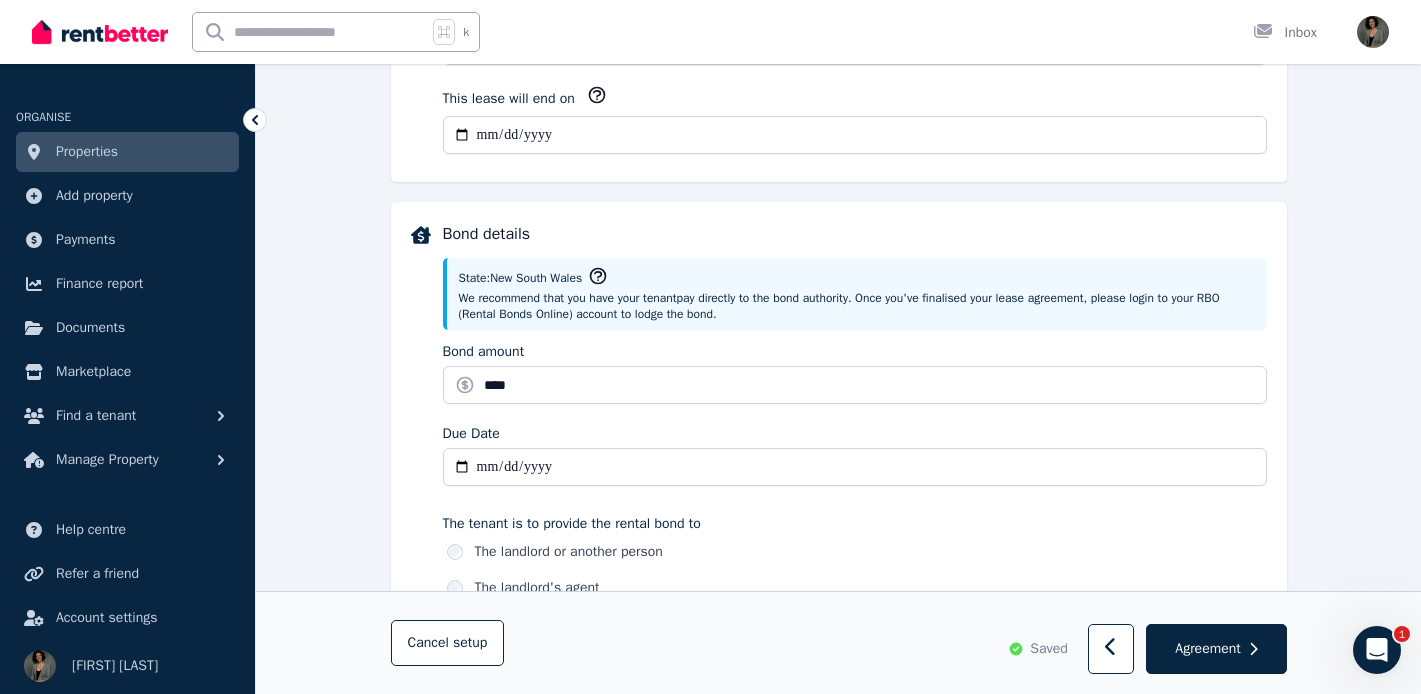 type on "**********" 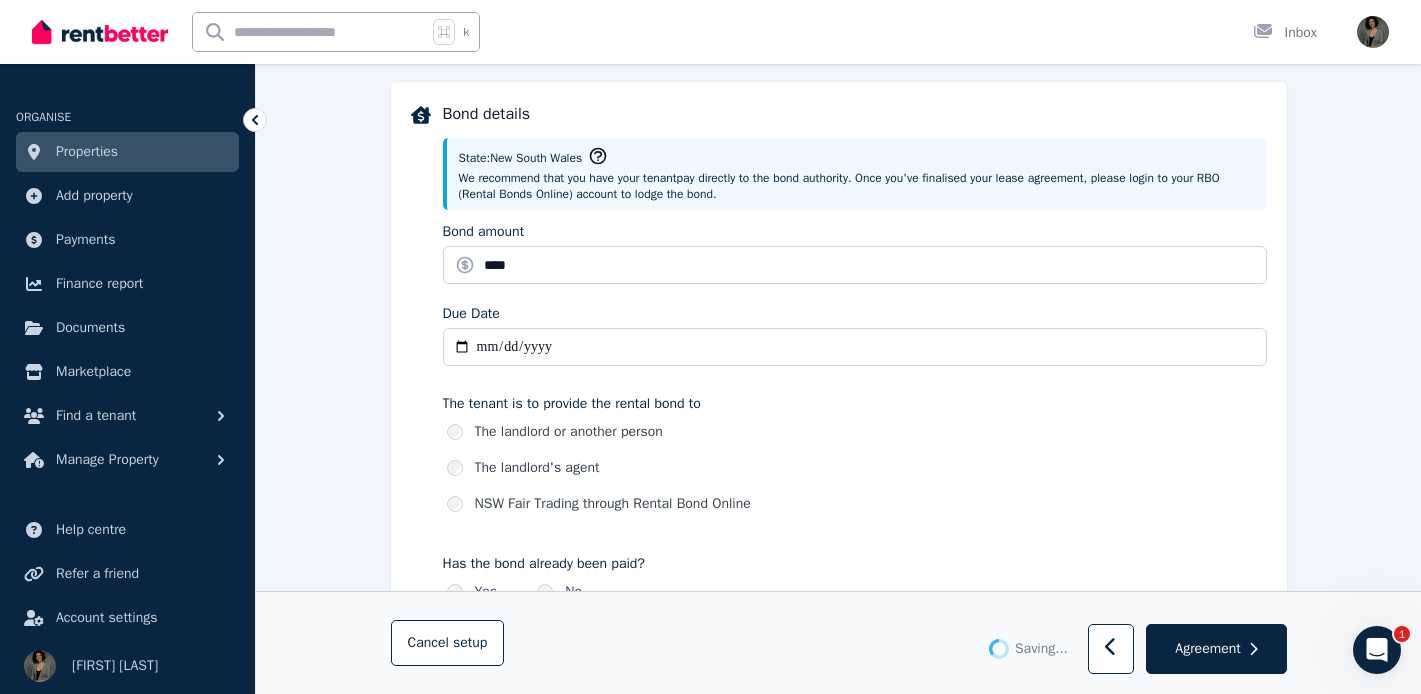 scroll, scrollTop: 955, scrollLeft: 0, axis: vertical 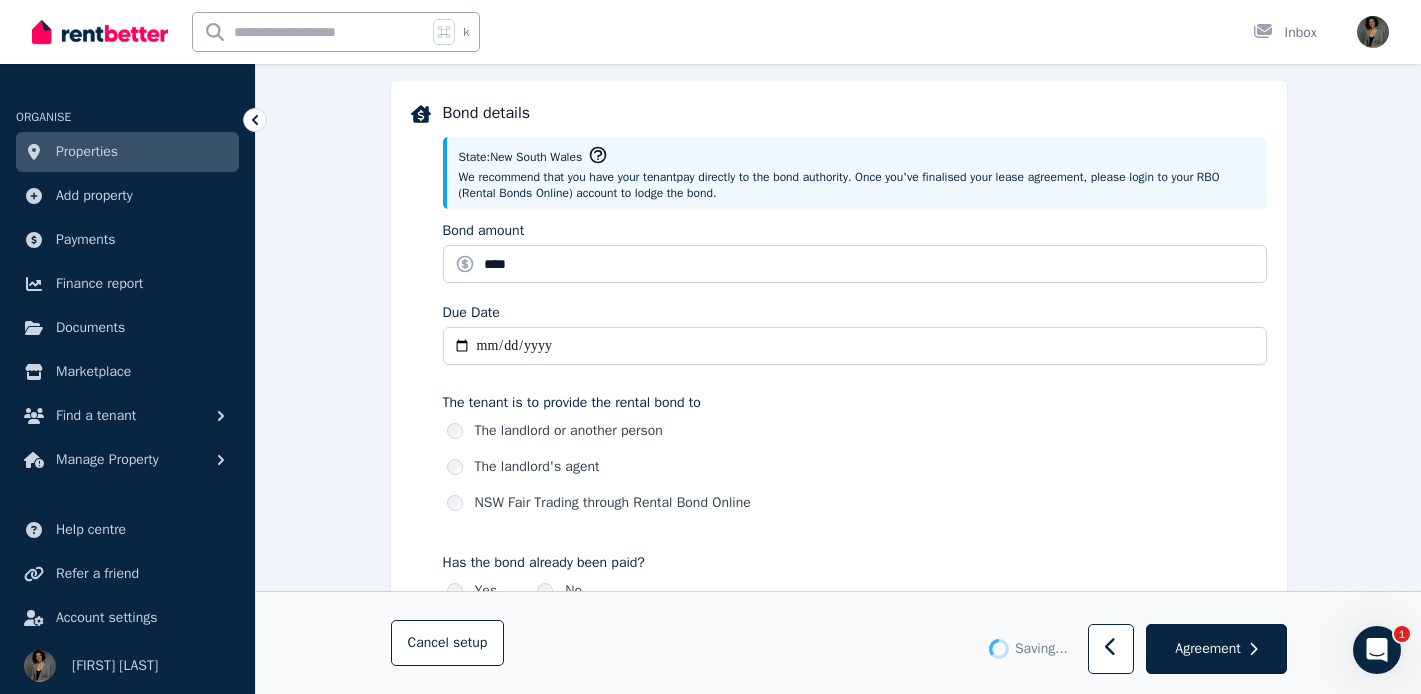 select on "**********" 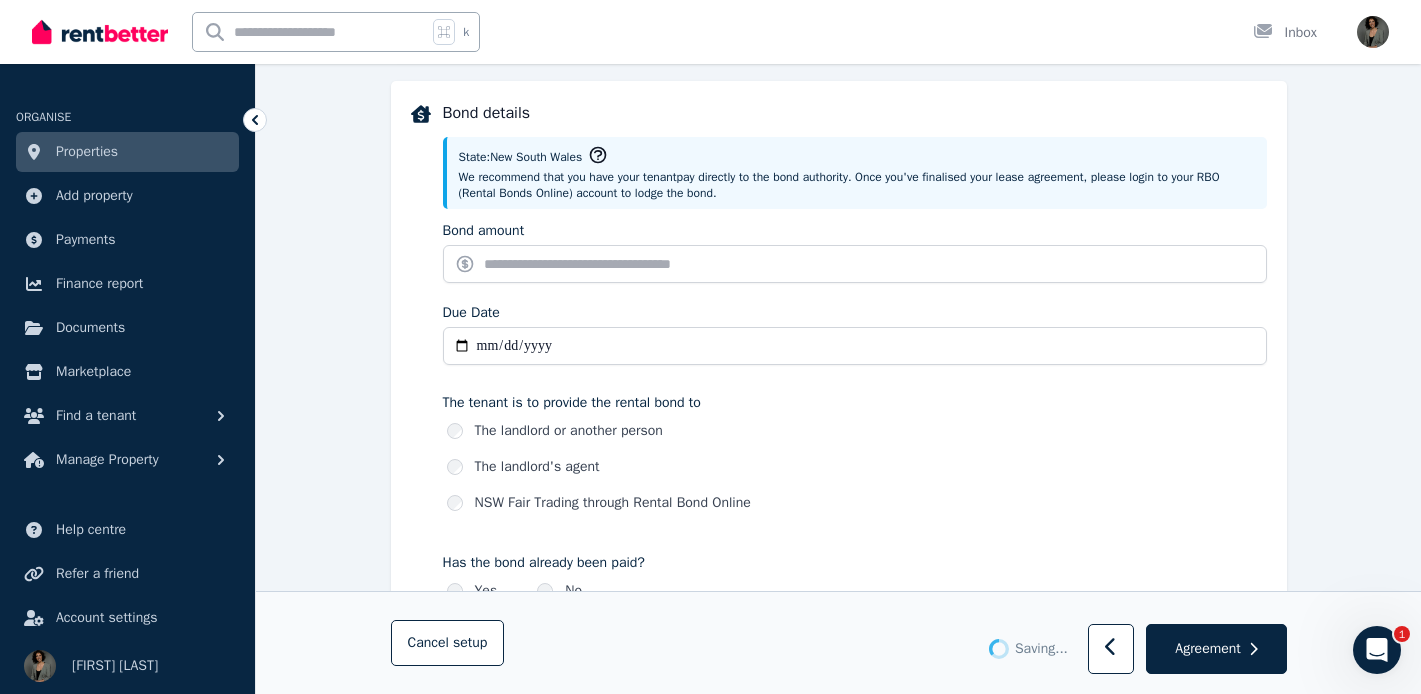 type on "*******" 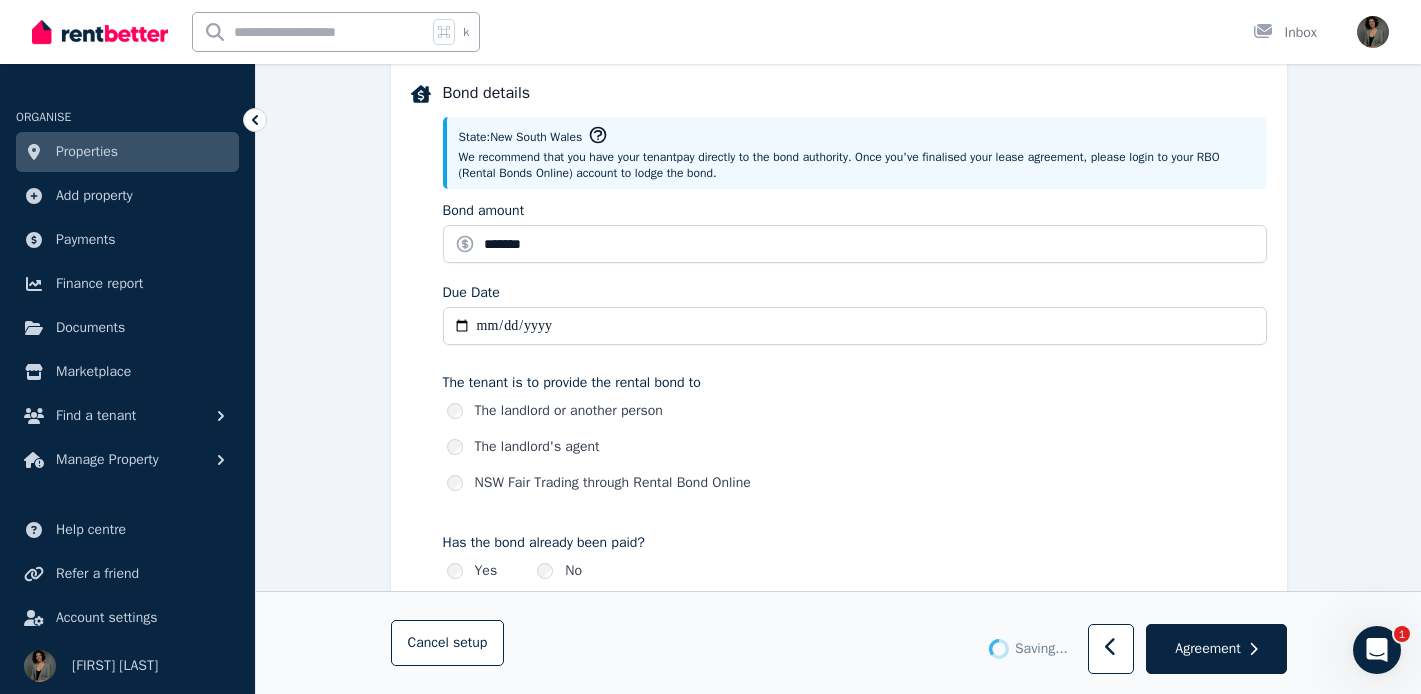 scroll, scrollTop: 983, scrollLeft: 0, axis: vertical 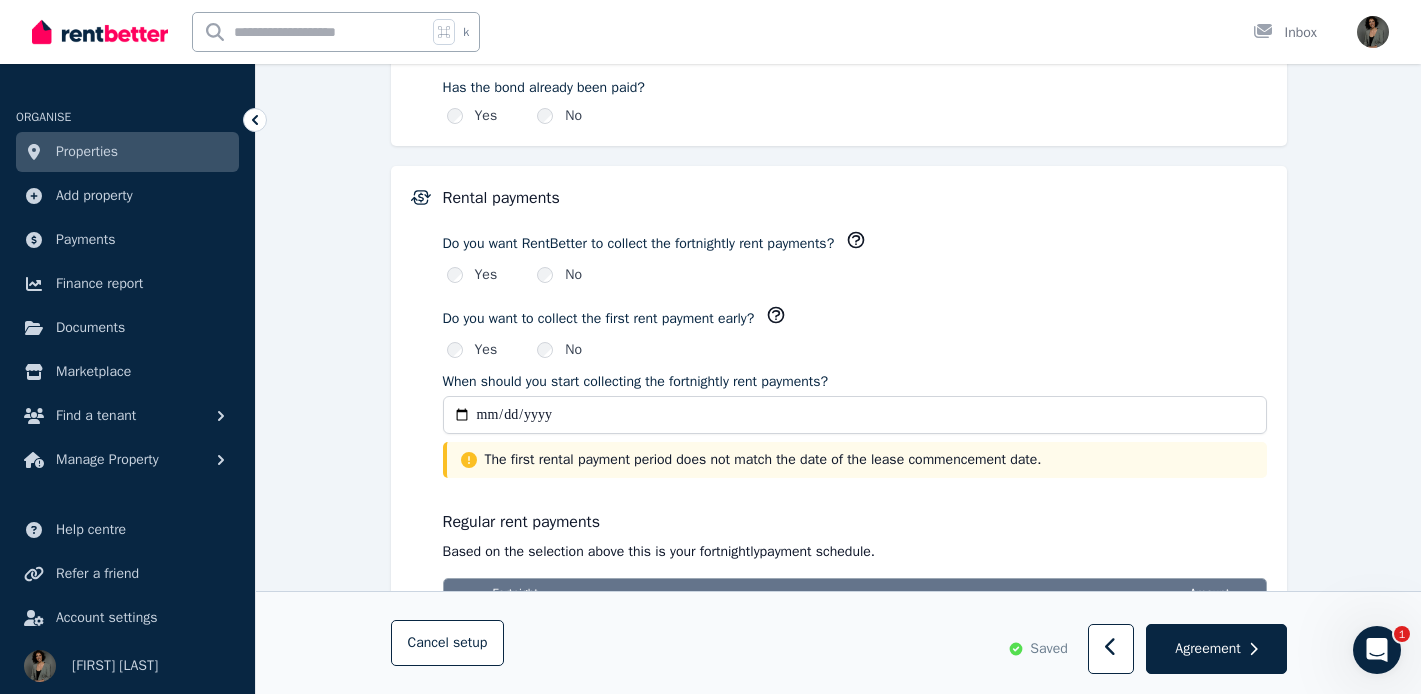 click on "**********" at bounding box center (855, 415) 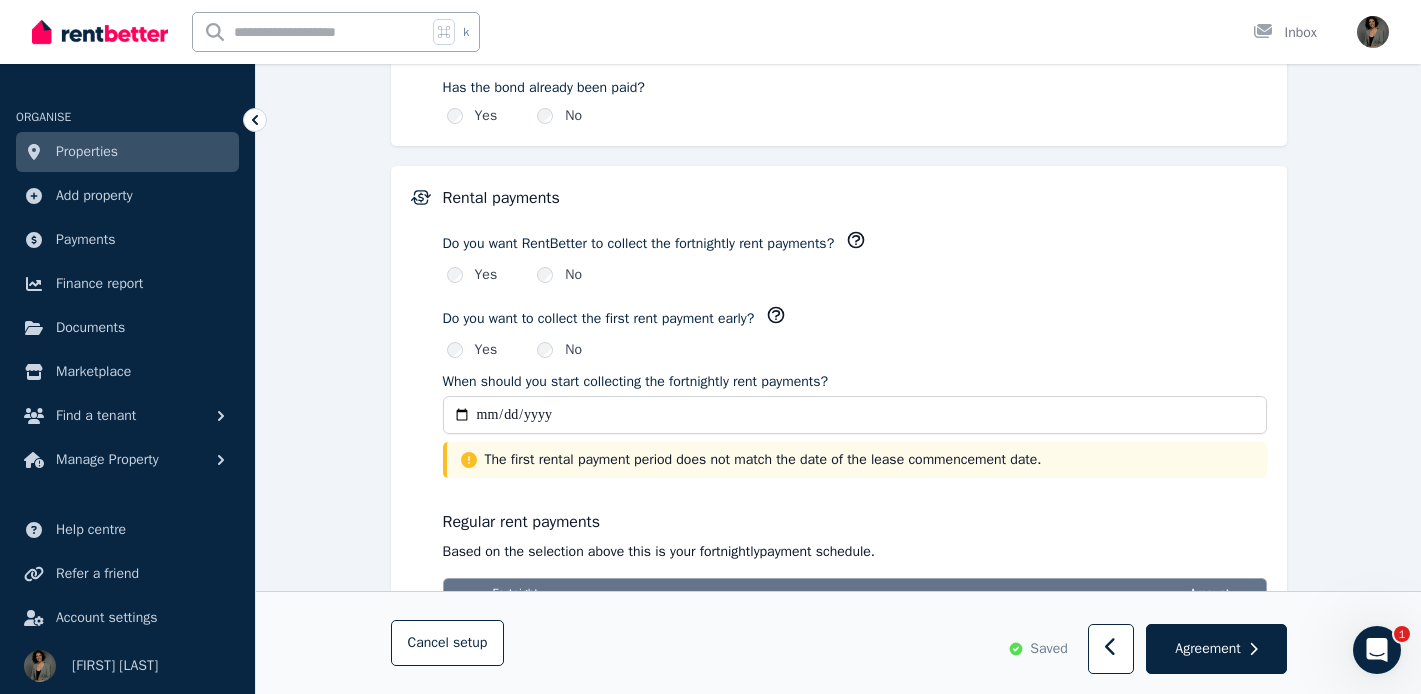 type on "**********" 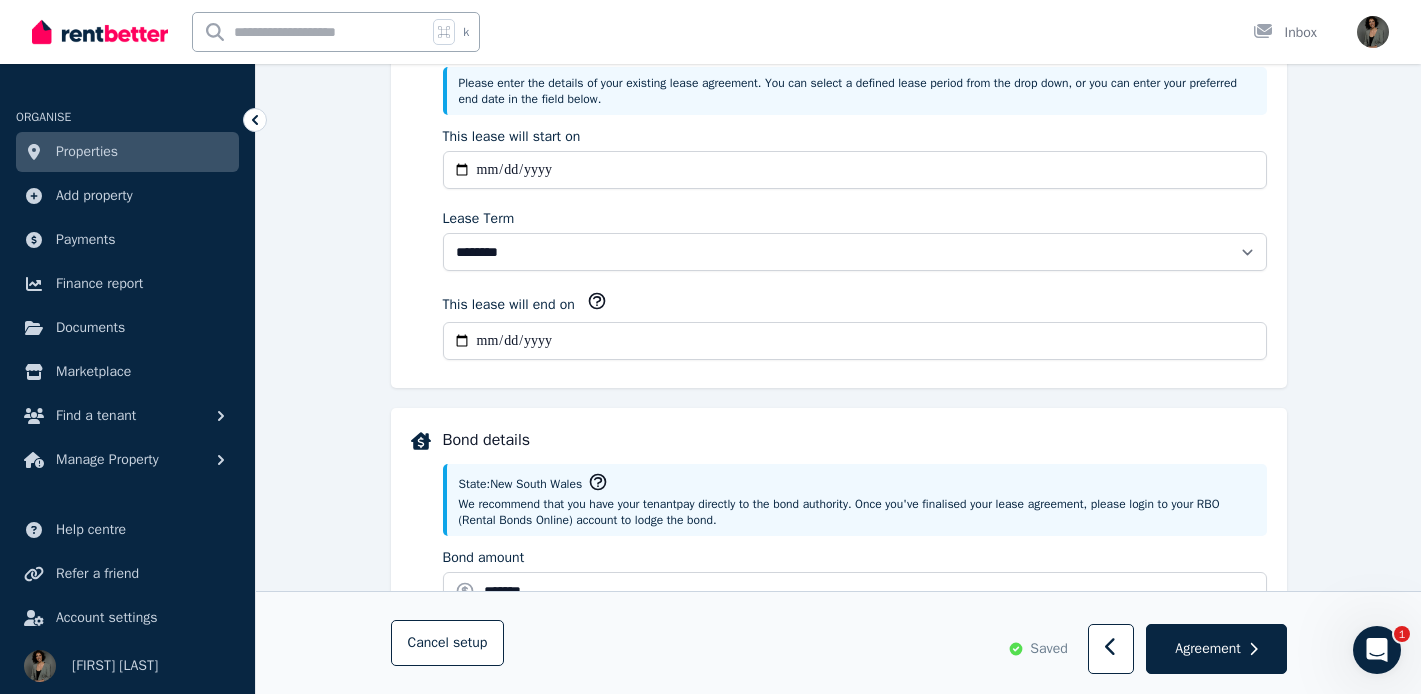 scroll, scrollTop: 561, scrollLeft: 0, axis: vertical 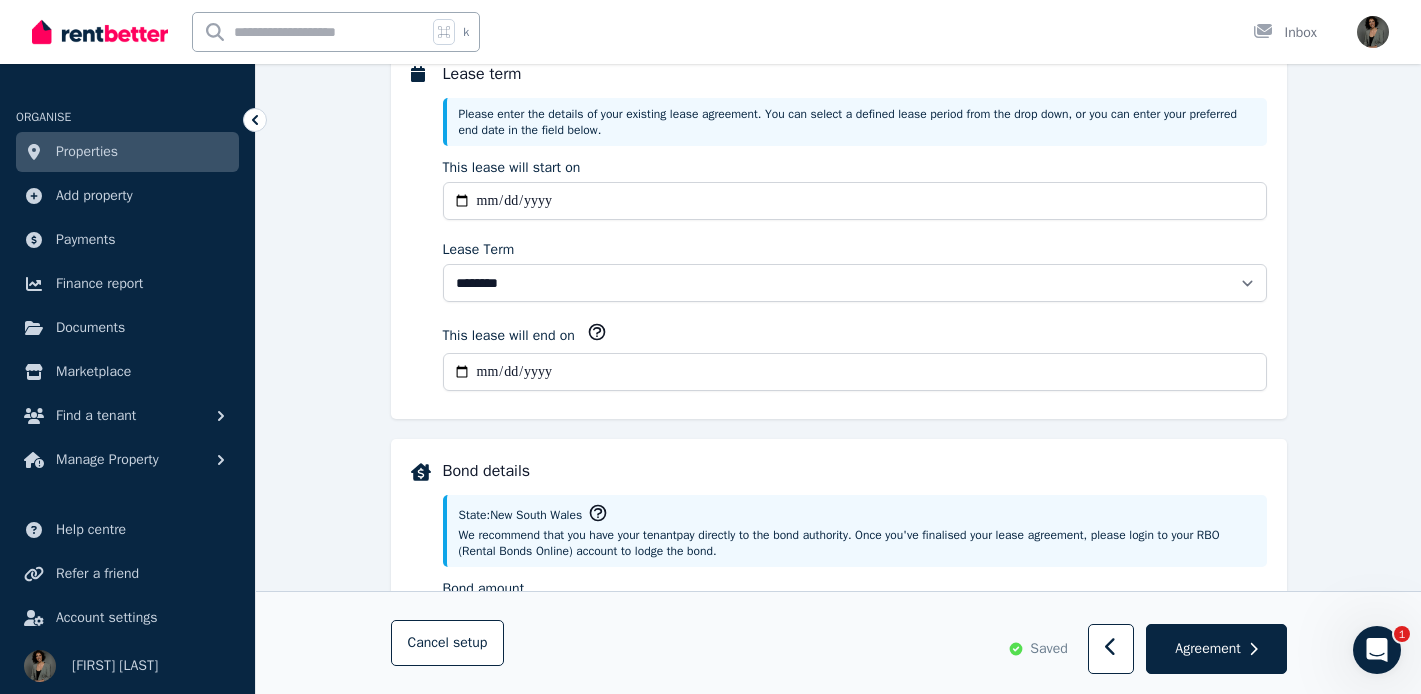 click on "**********" at bounding box center [855, 372] 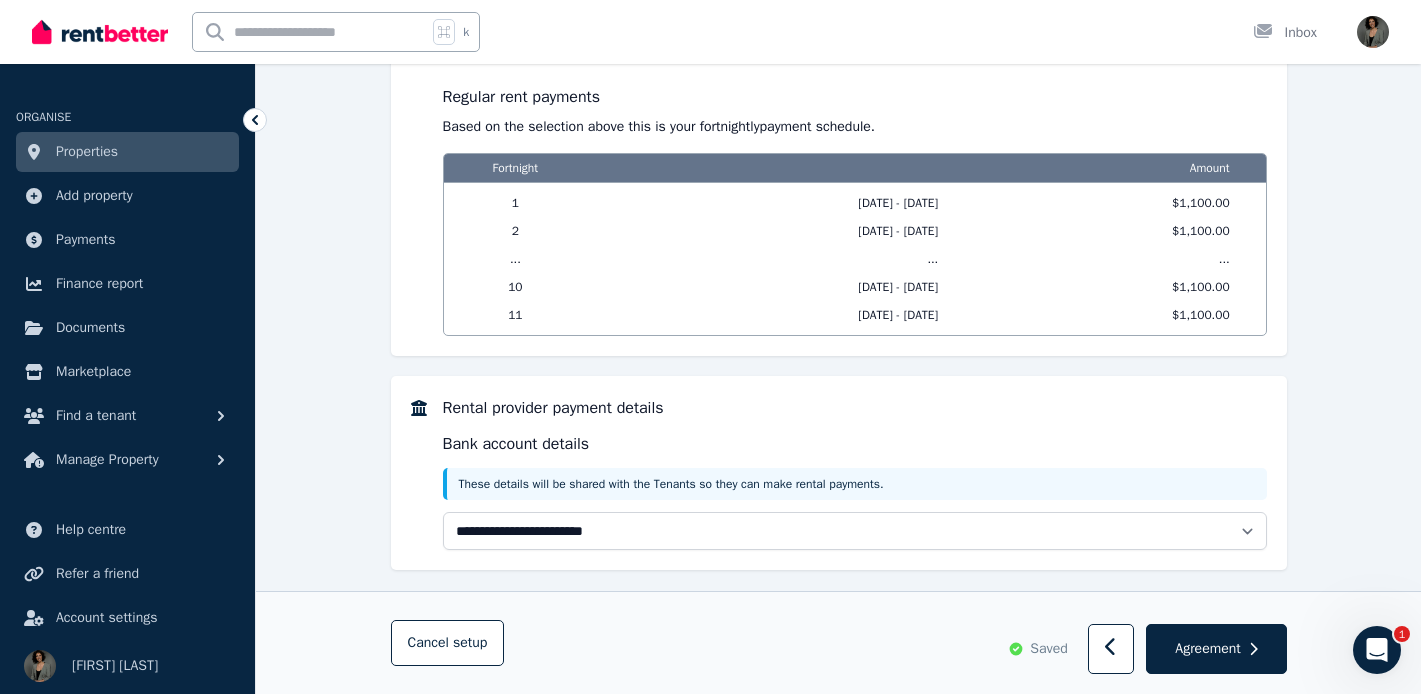 scroll, scrollTop: 1812, scrollLeft: 0, axis: vertical 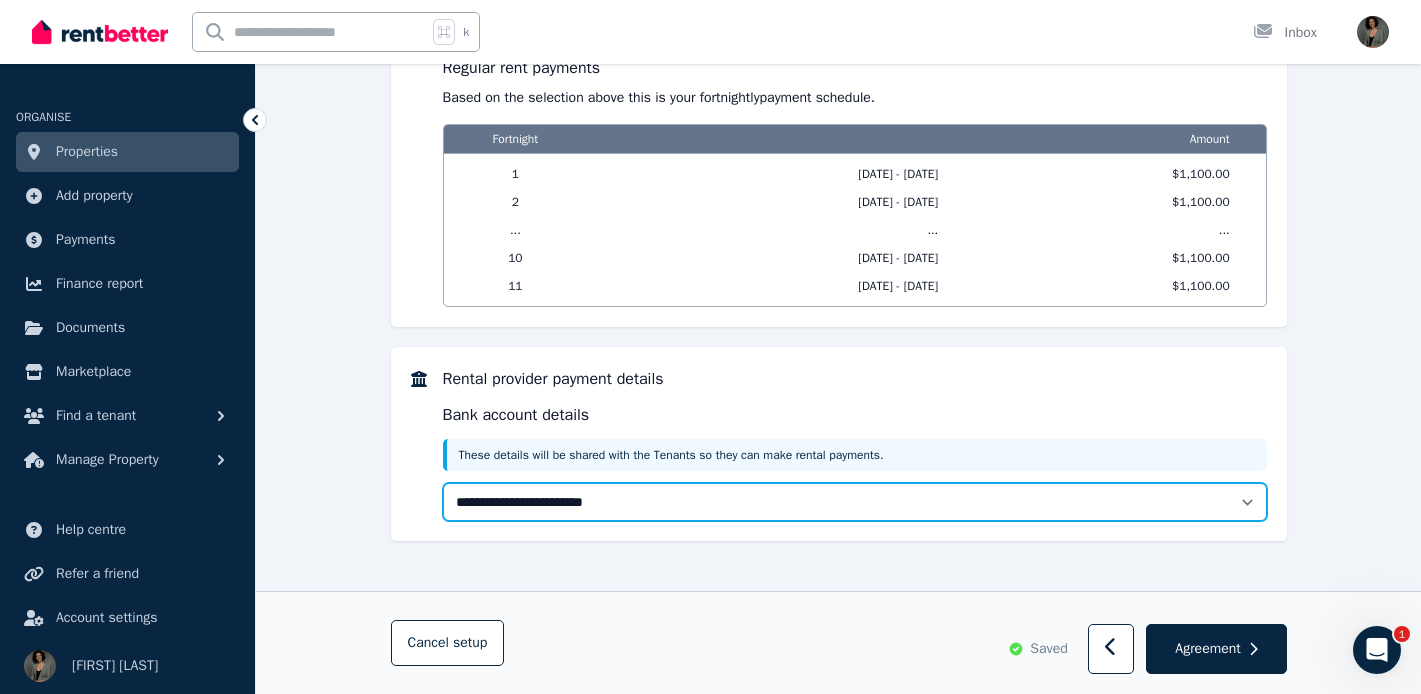 click on "**********" at bounding box center (855, 502) 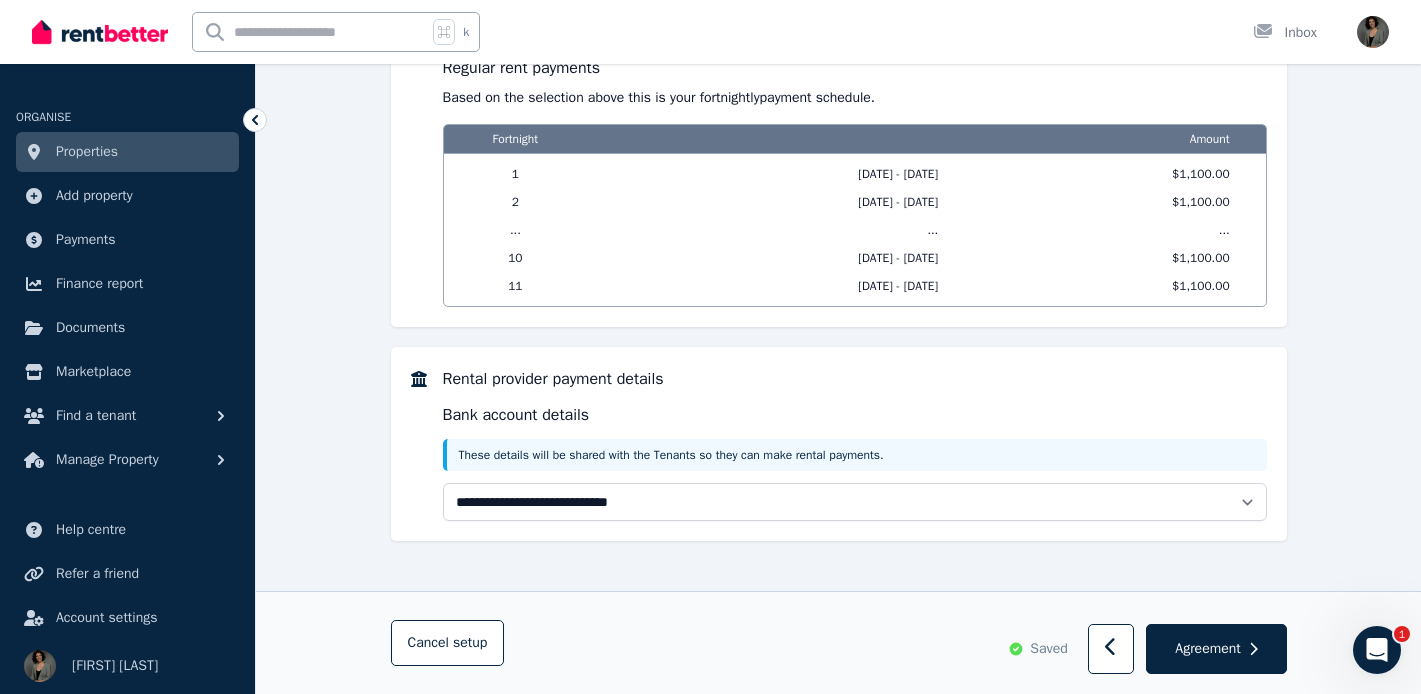 select on "**********" 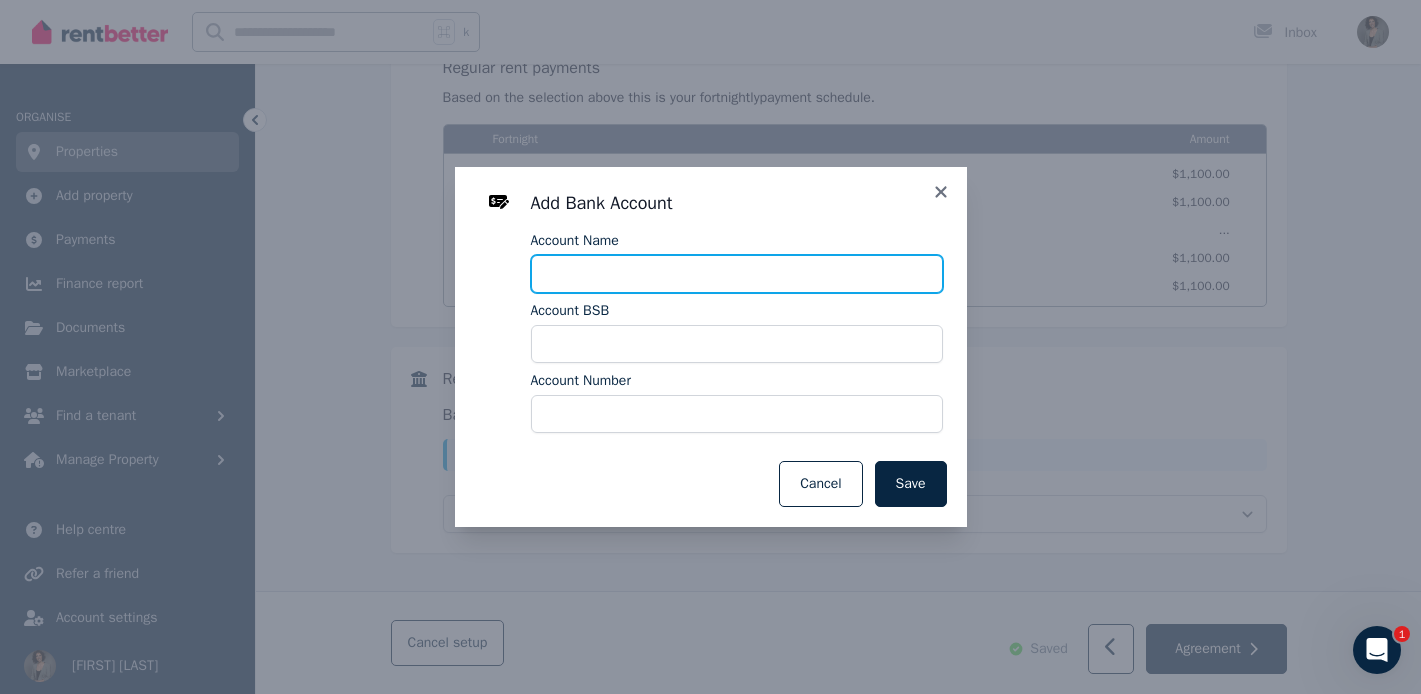 click on "Account Name" at bounding box center [737, 274] 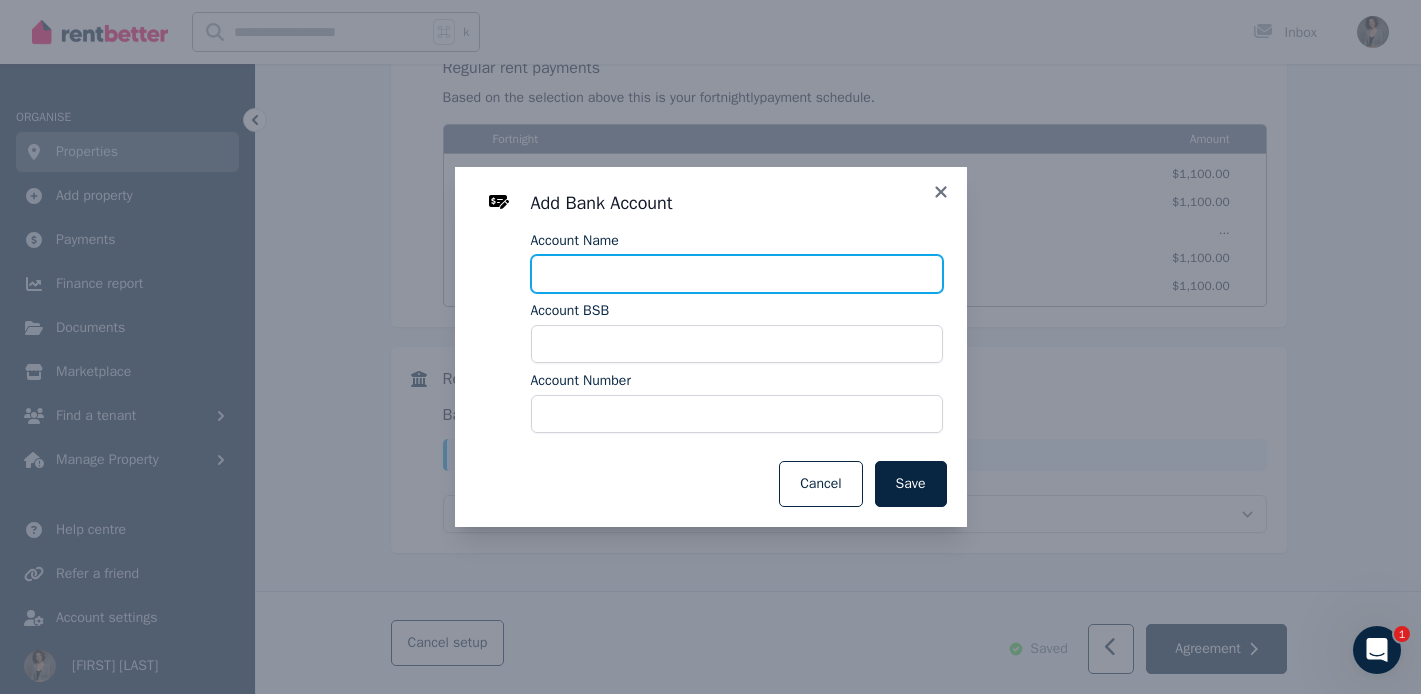 paste on "**********" 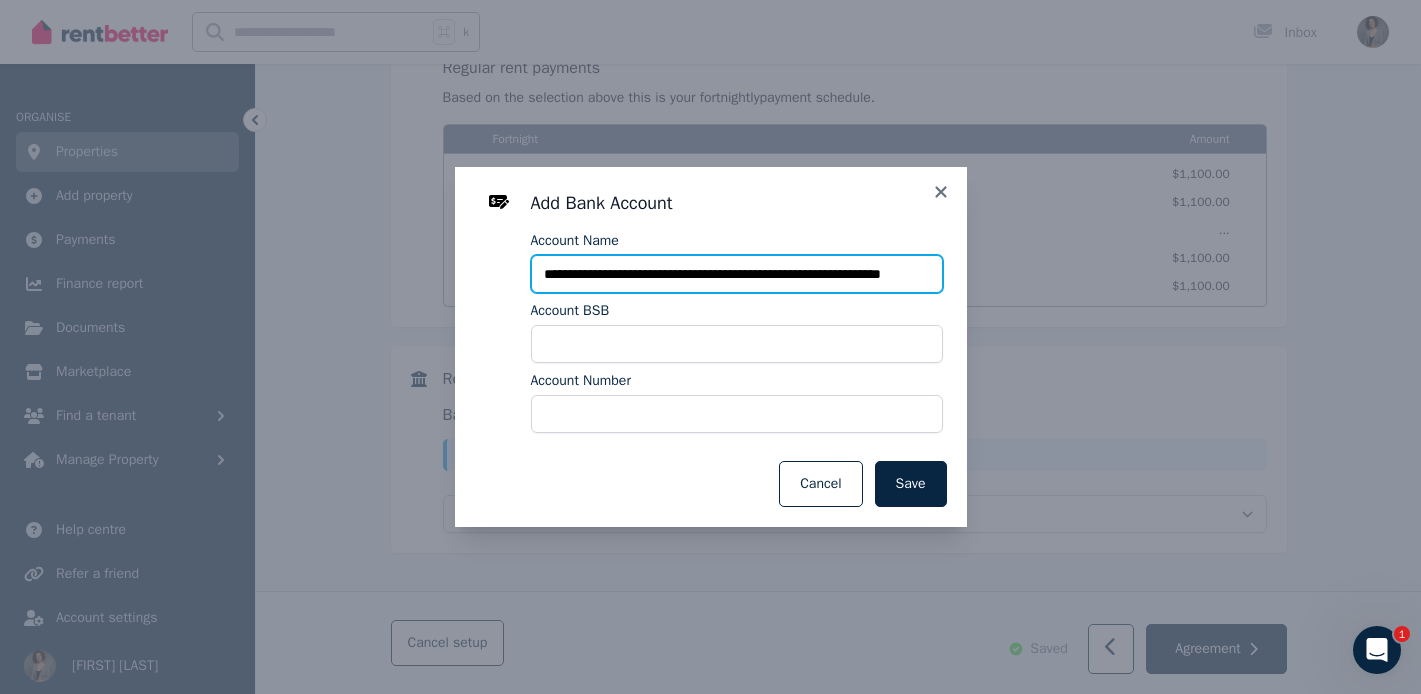 scroll, scrollTop: 0, scrollLeft: 73, axis: horizontal 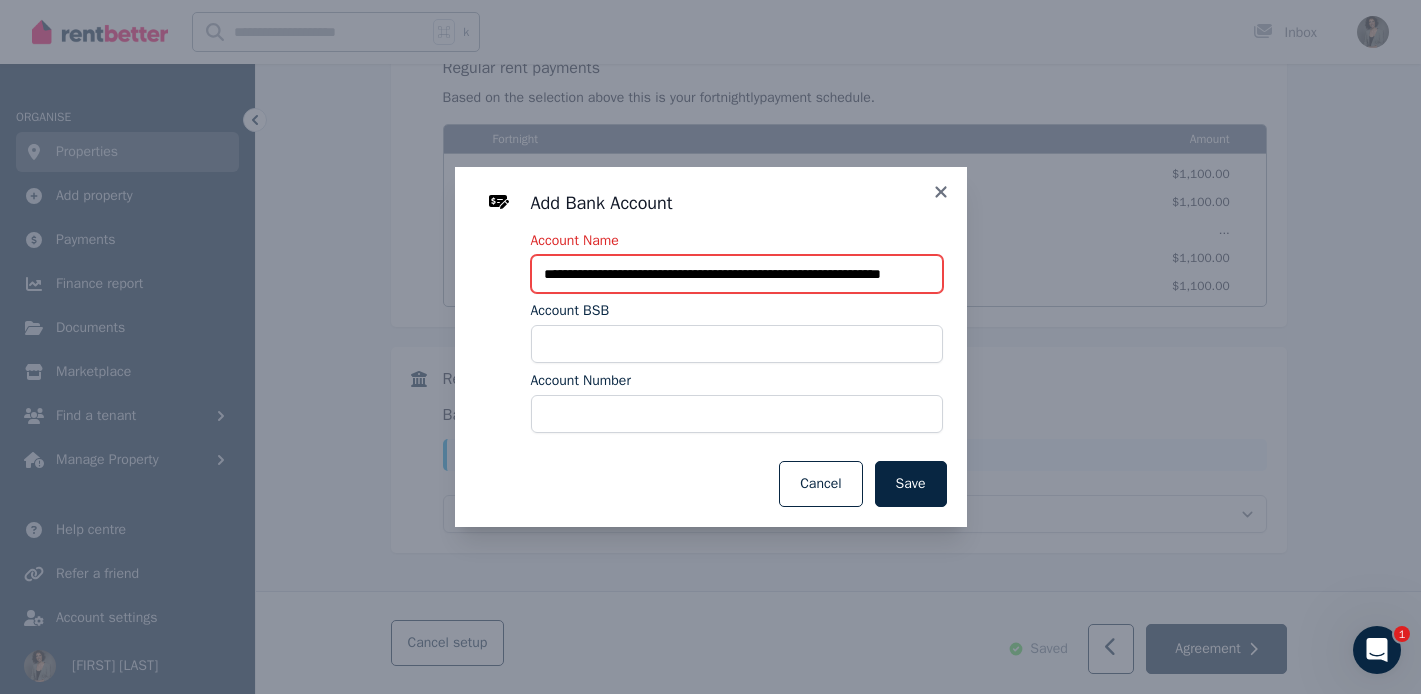 drag, startPoint x: 655, startPoint y: 276, endPoint x: 738, endPoint y: 277, distance: 83.00603 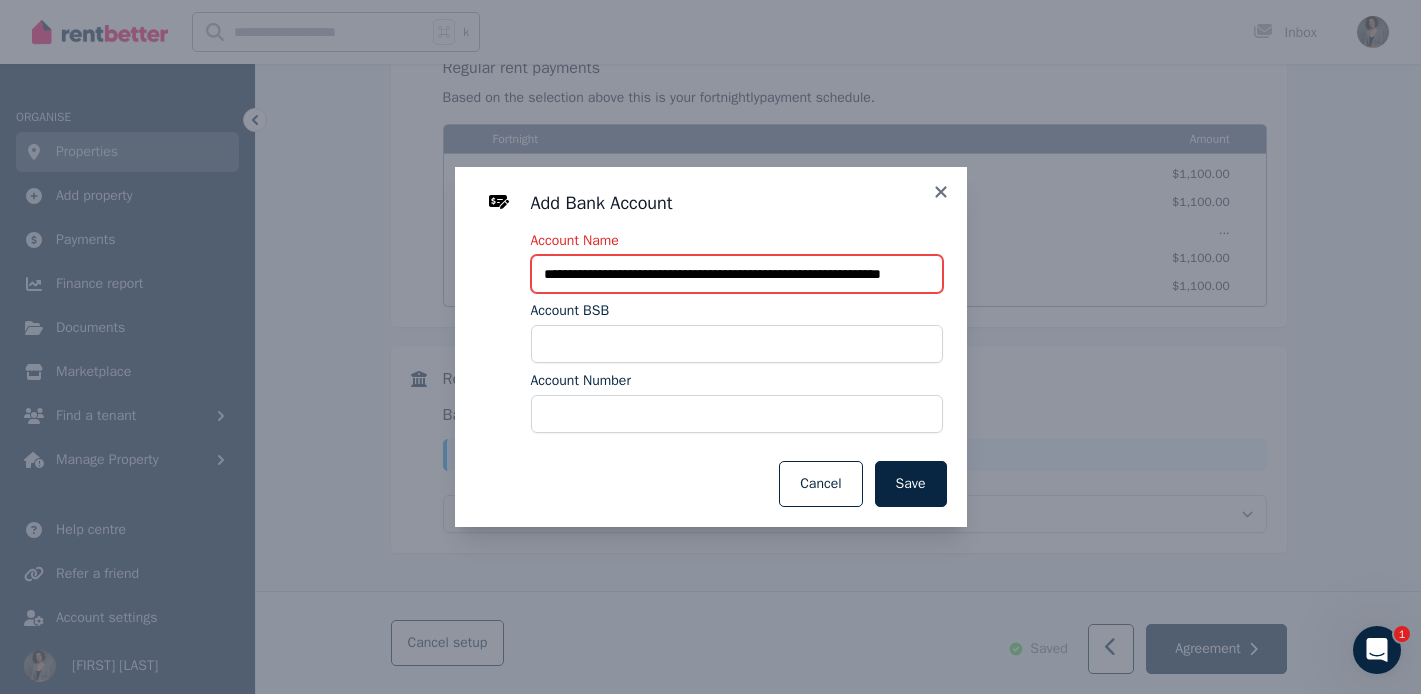 click on "**********" at bounding box center [737, 274] 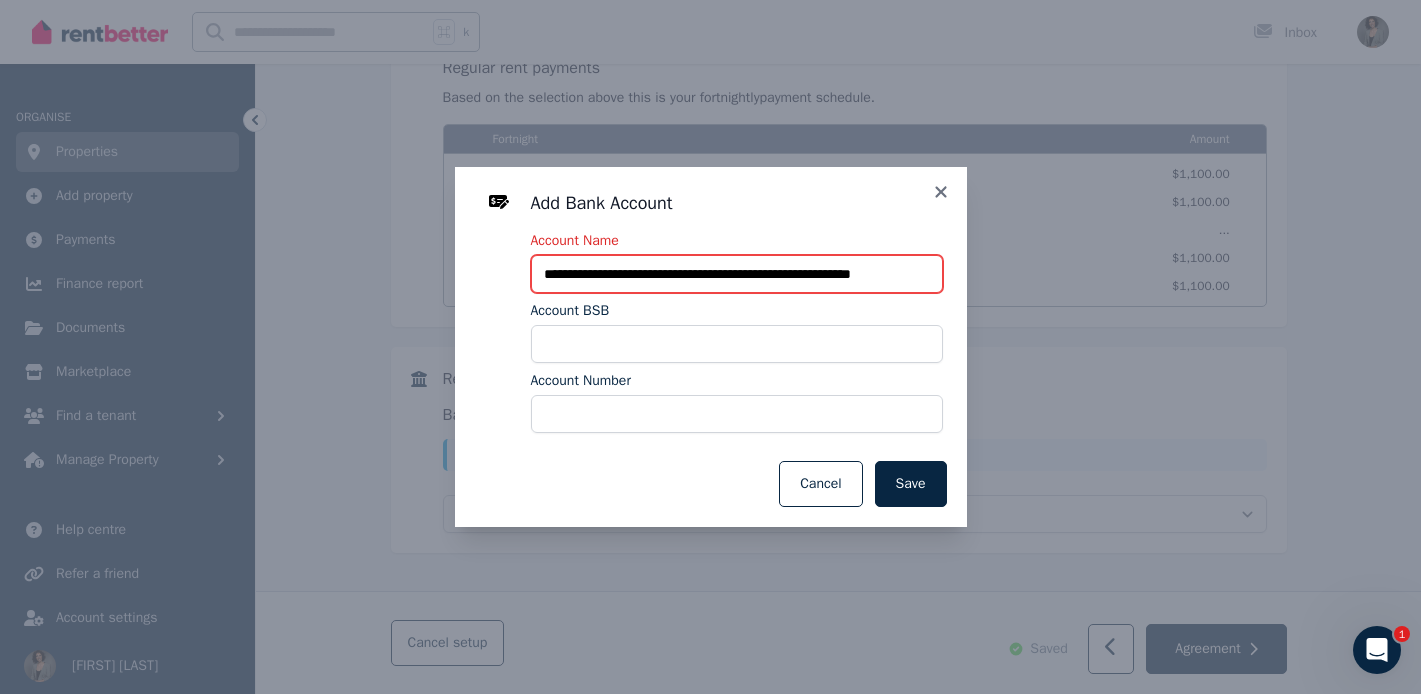 scroll, scrollTop: 0, scrollLeft: 22, axis: horizontal 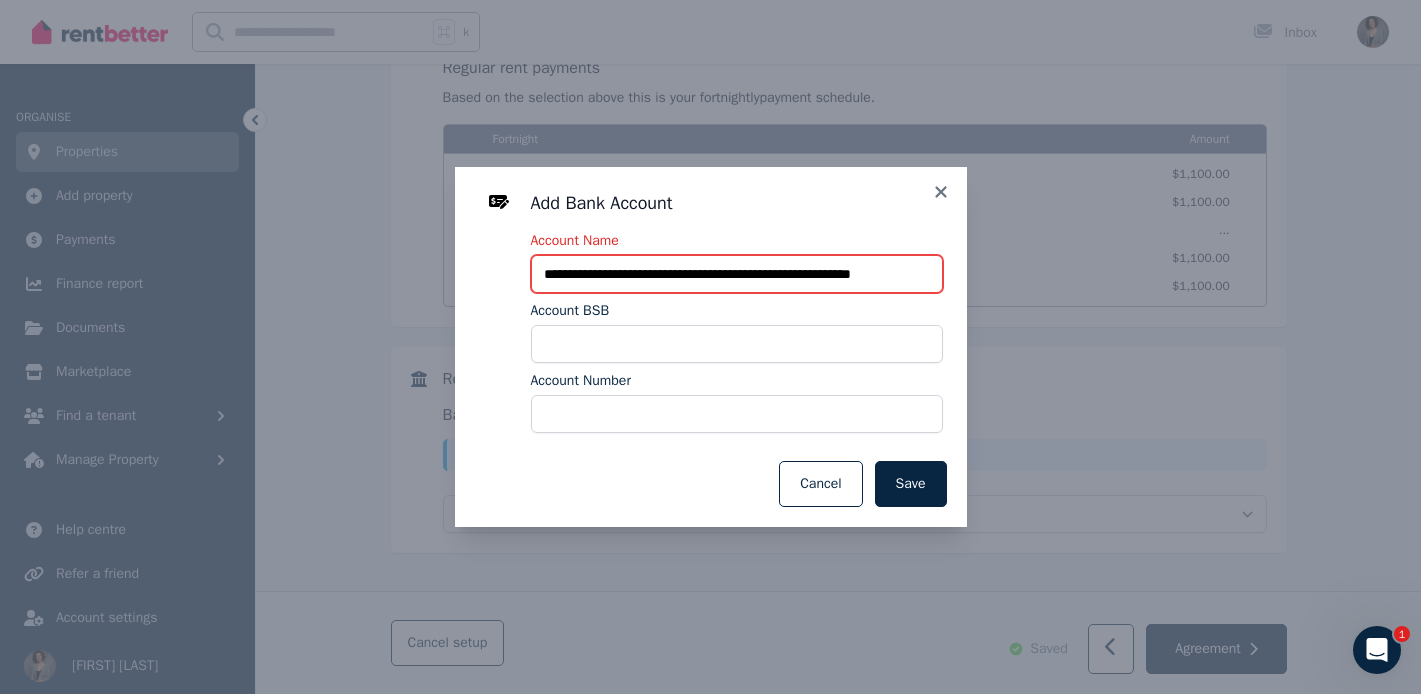 type on "**********" 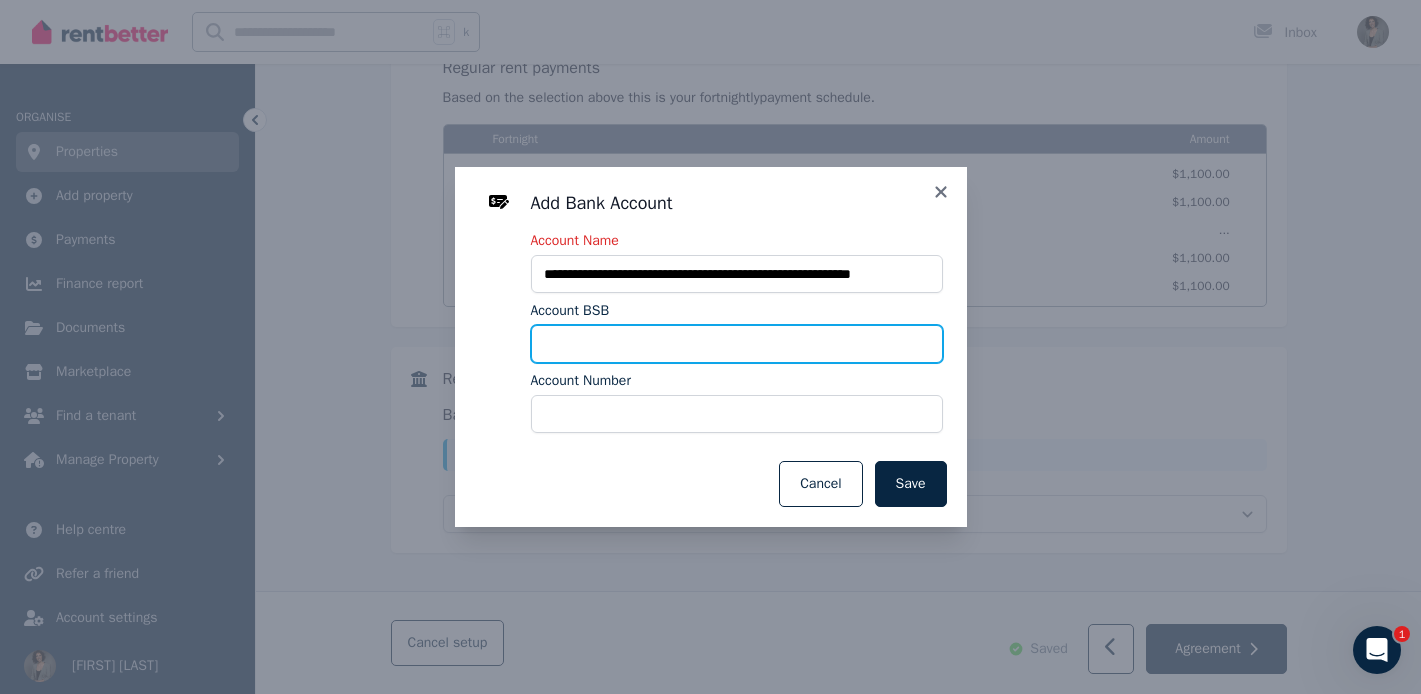 scroll, scrollTop: 0, scrollLeft: 0, axis: both 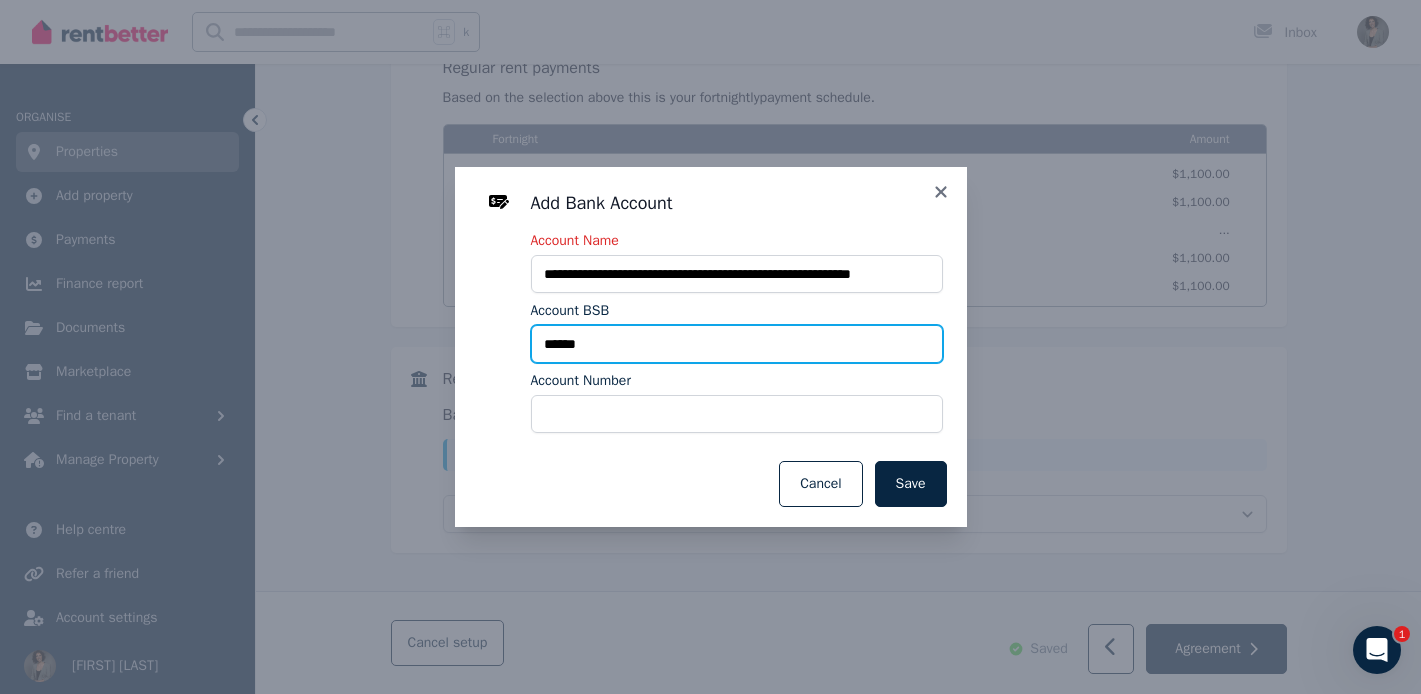 type on "******" 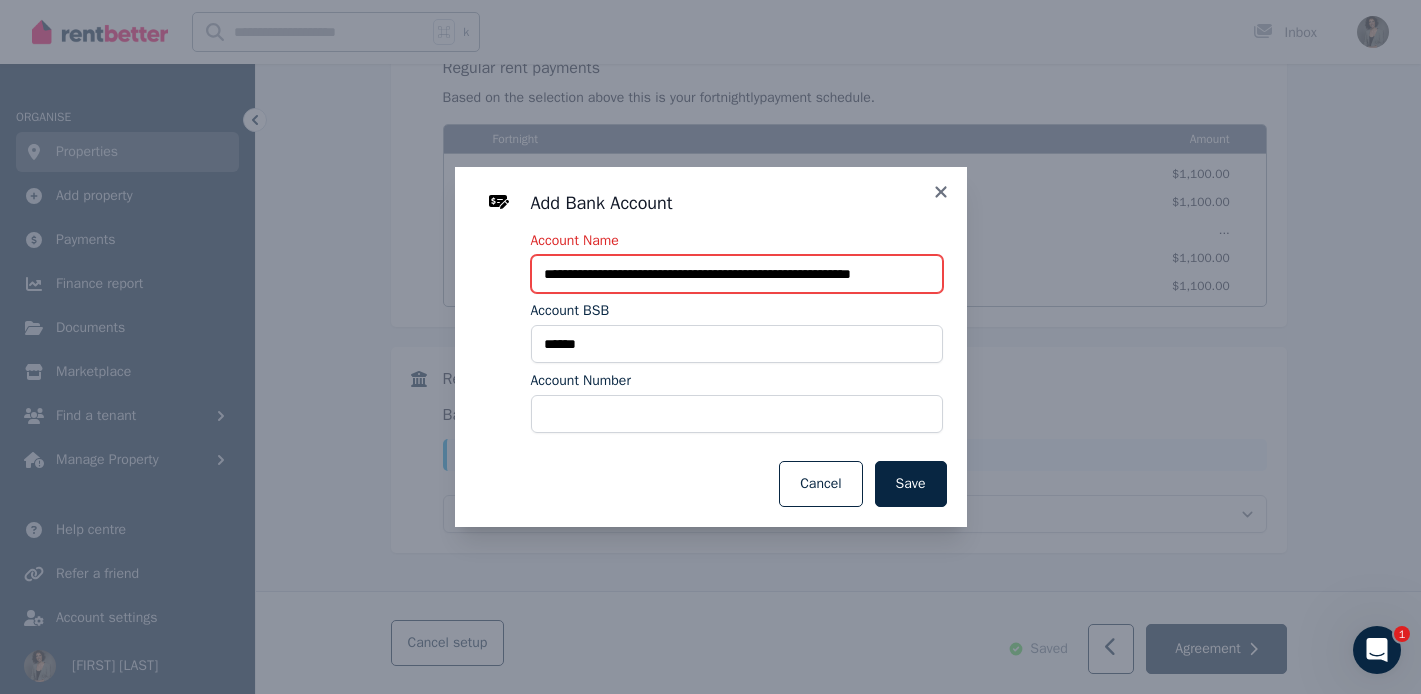 scroll, scrollTop: 0, scrollLeft: 22, axis: horizontal 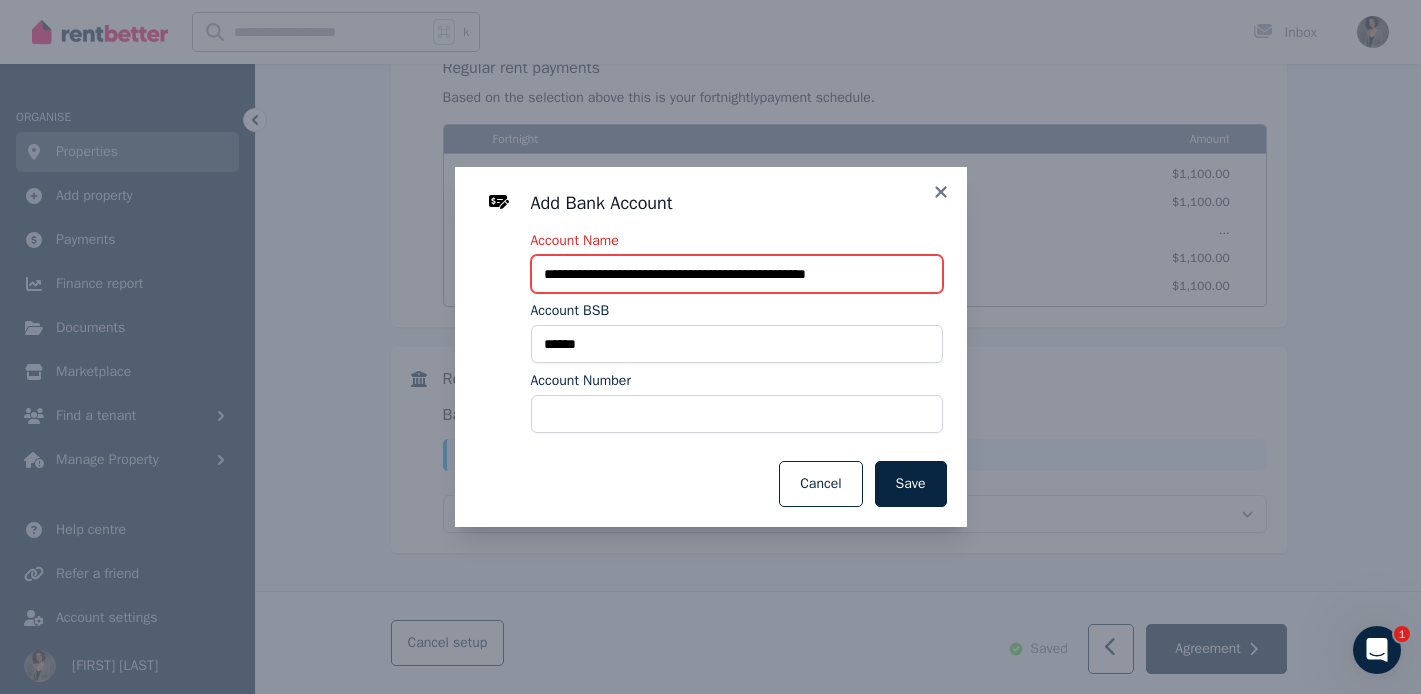 type on "**********" 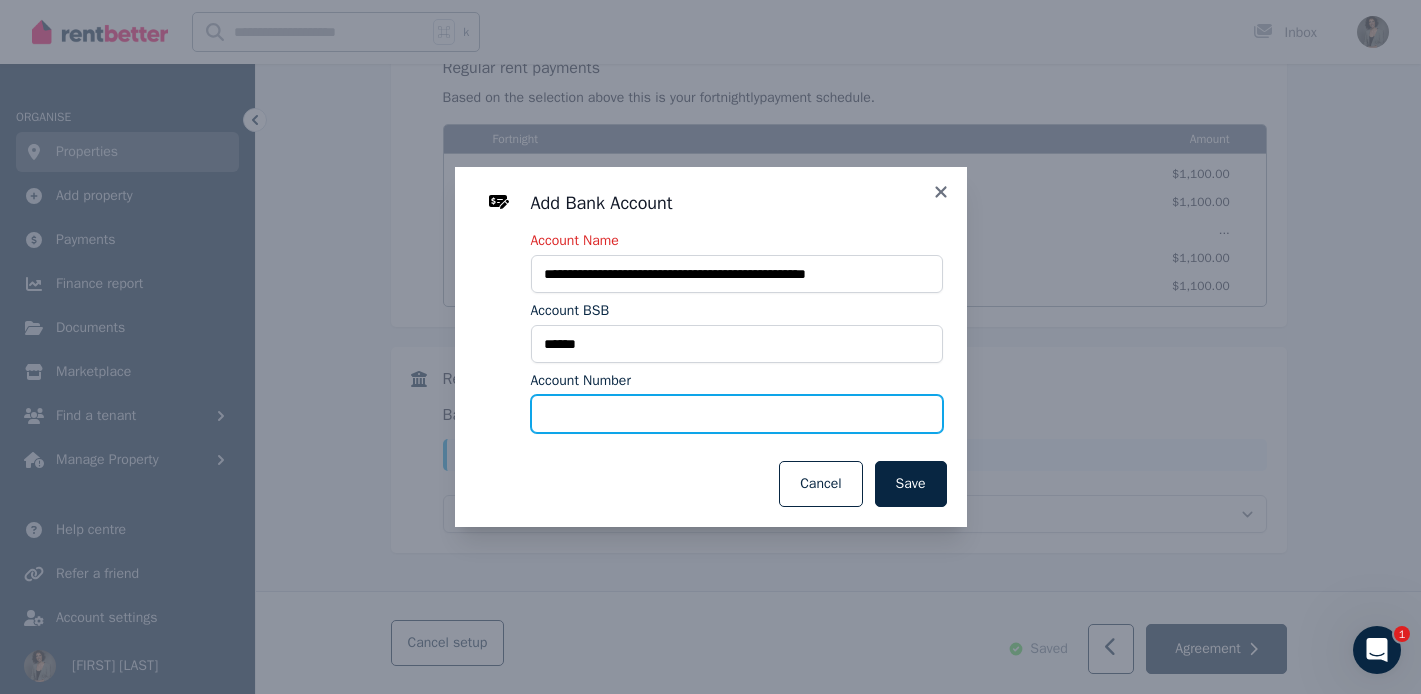 click on "Account Number" at bounding box center [737, 414] 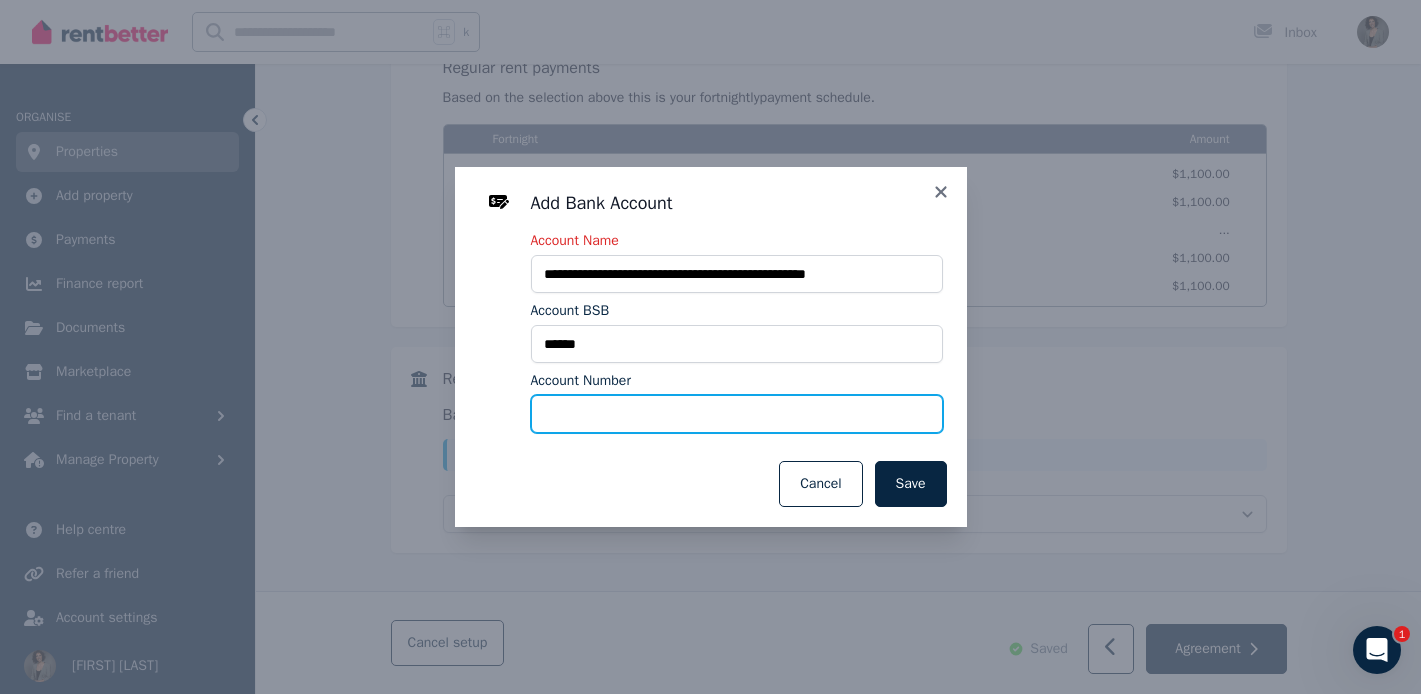 type on "*********" 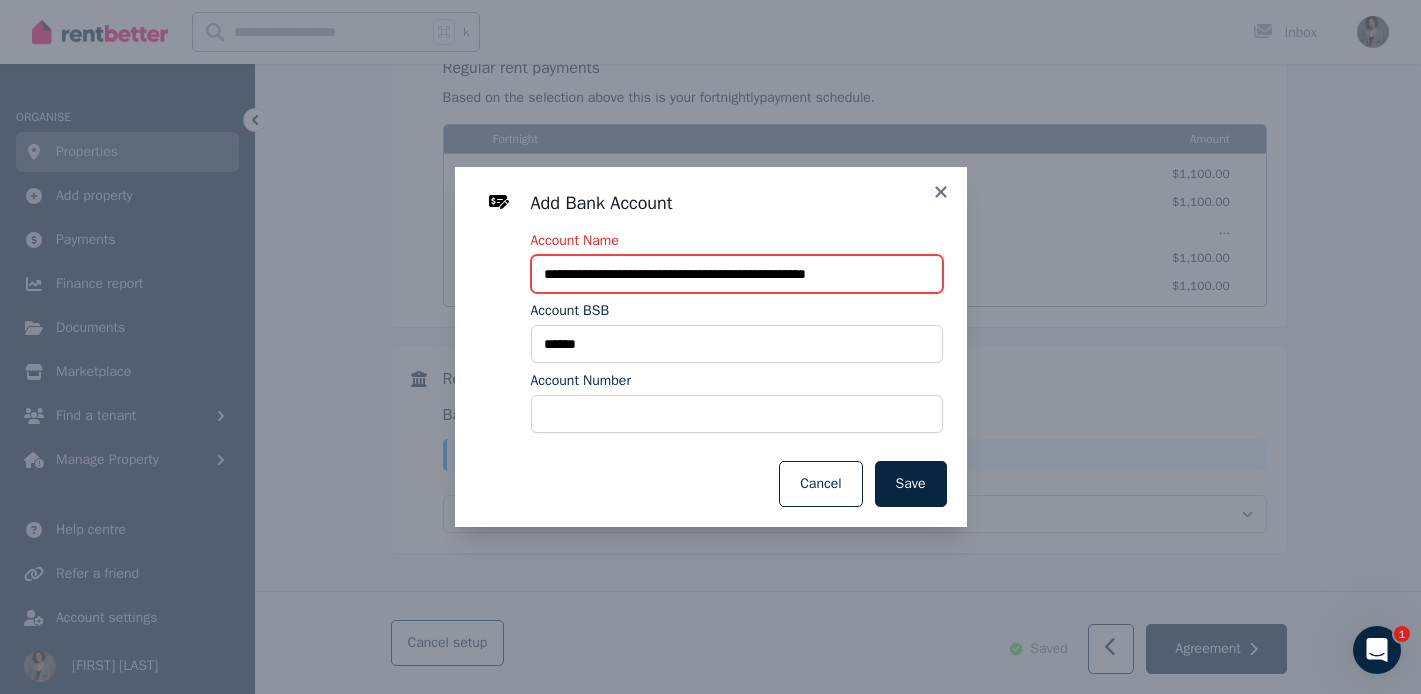 drag, startPoint x: 725, startPoint y: 274, endPoint x: 893, endPoint y: 284, distance: 168.29736 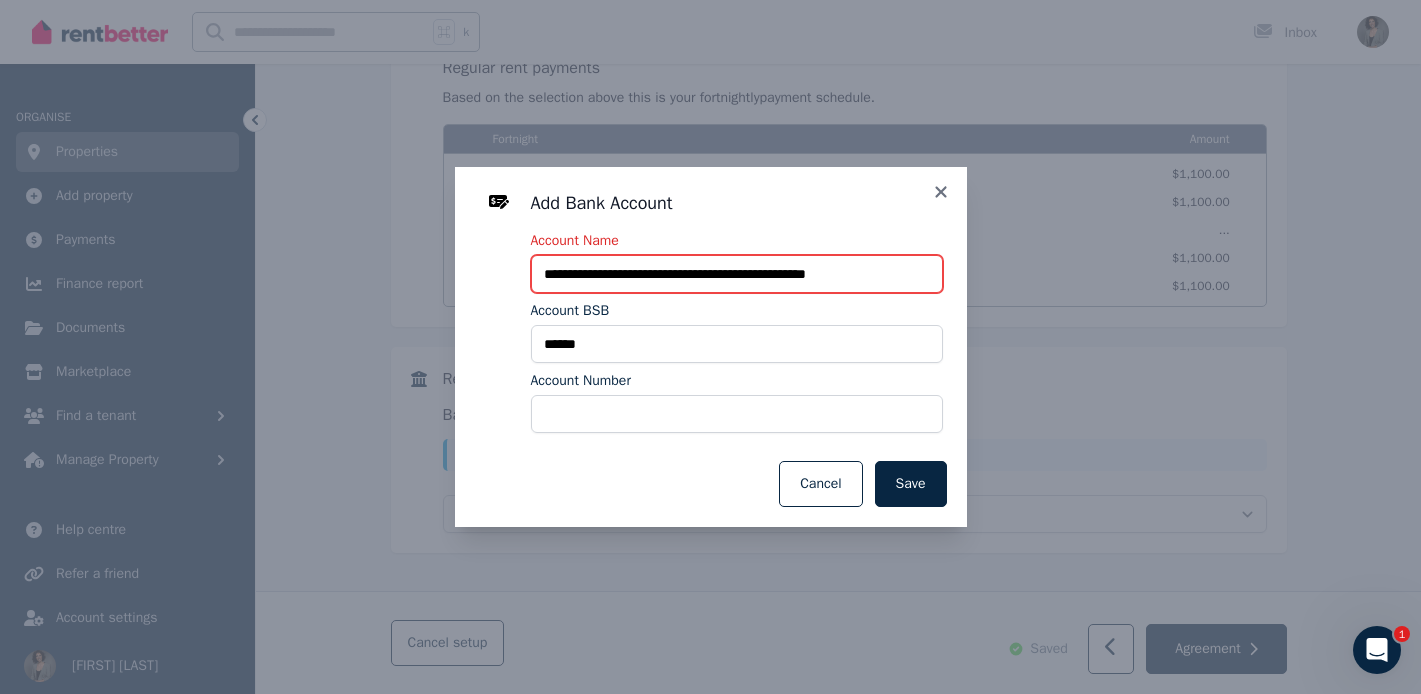 click on "**********" at bounding box center [737, 274] 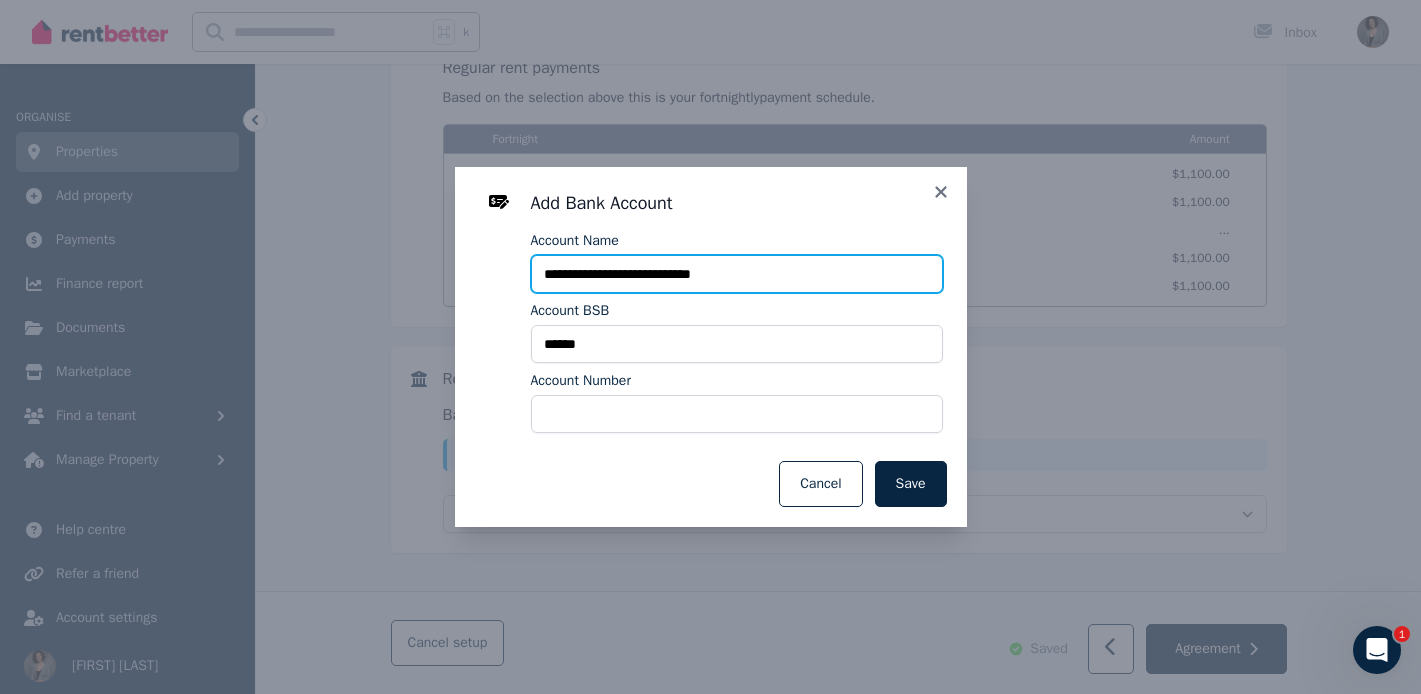click on "**********" at bounding box center [737, 274] 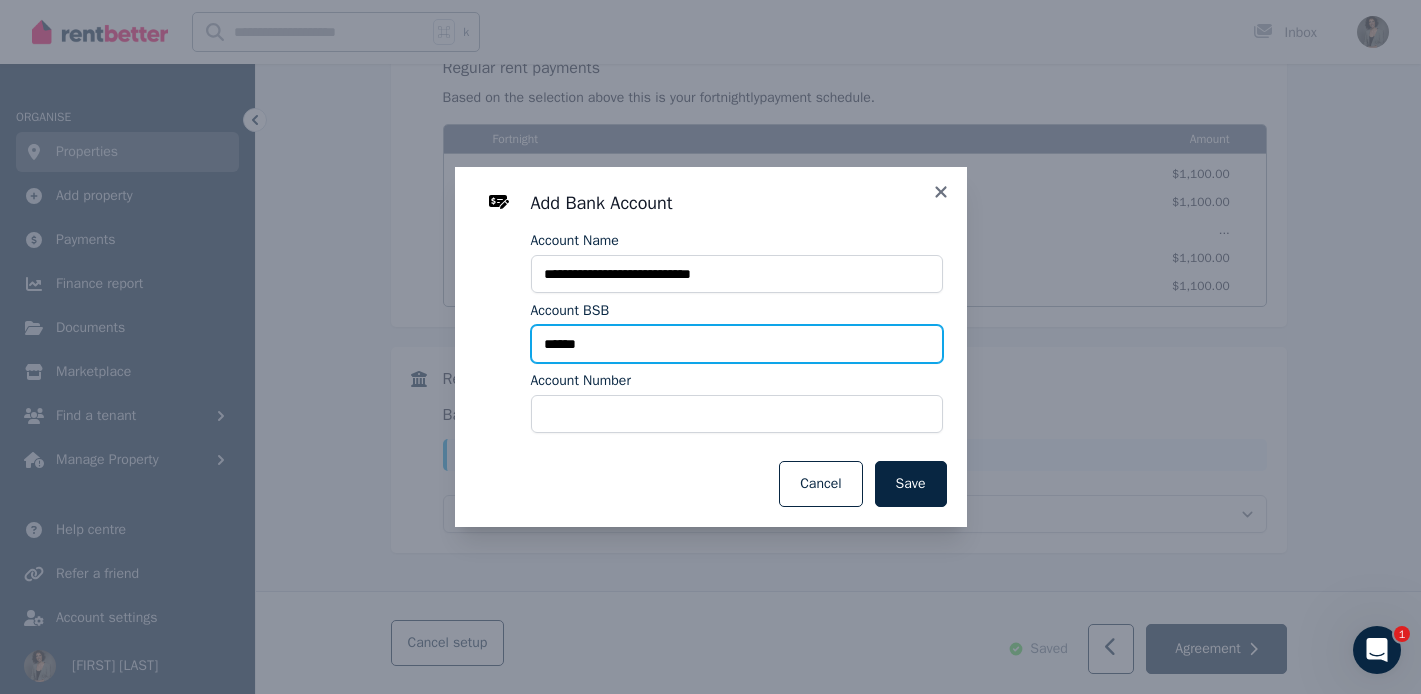 click on "******" at bounding box center [737, 344] 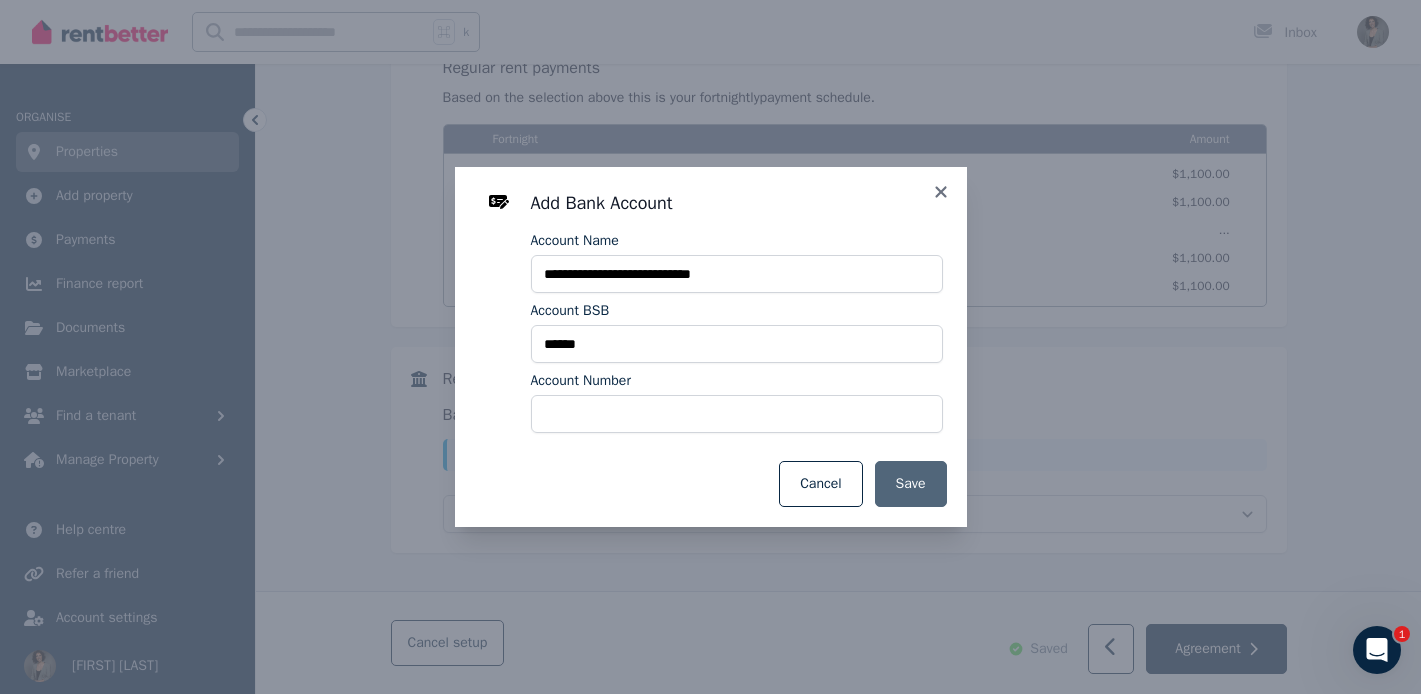 click on "Save" at bounding box center [911, 484] 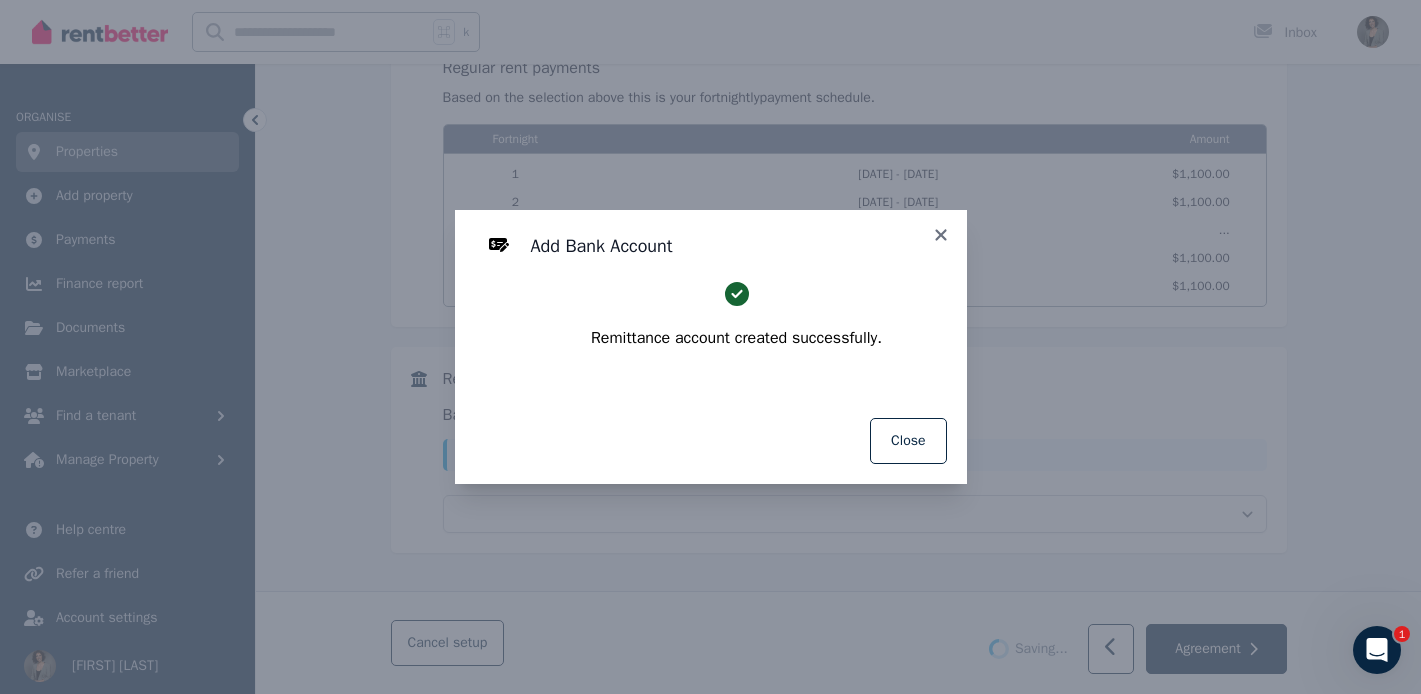 select on "**********" 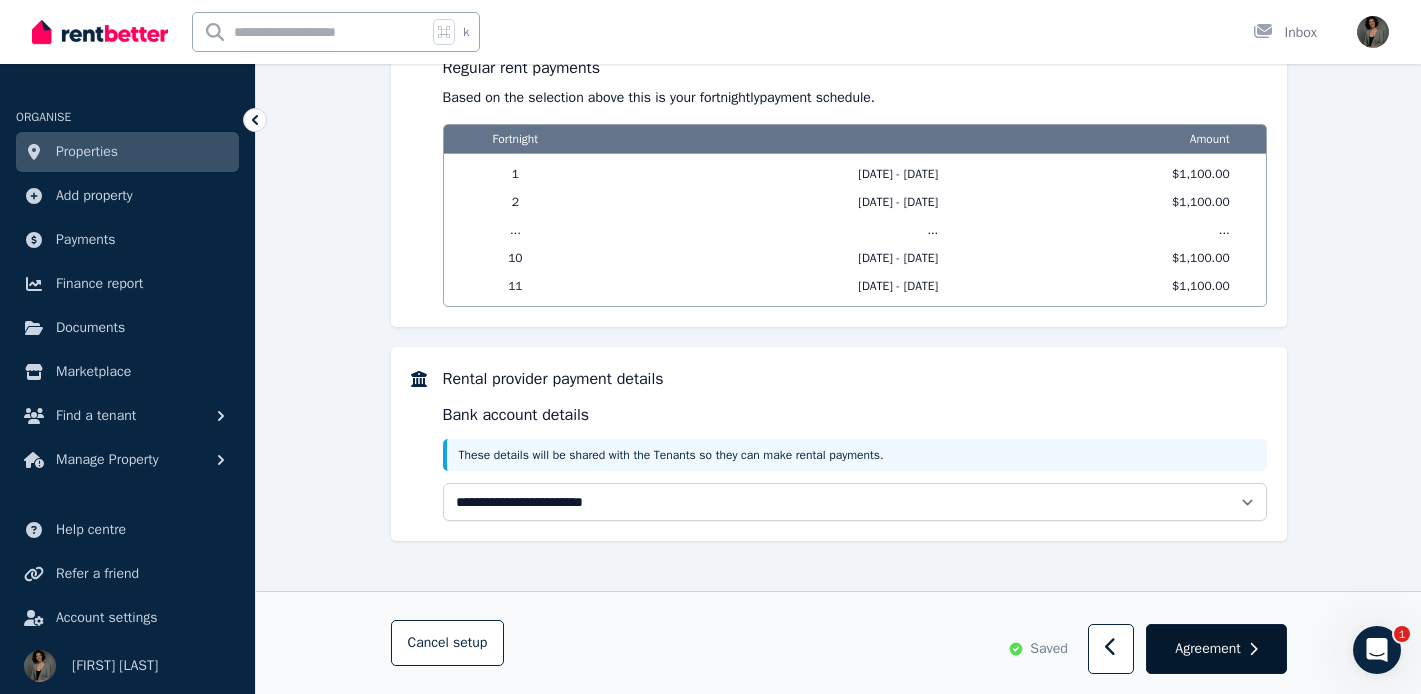 click on "Agreement" at bounding box center (1207, 649) 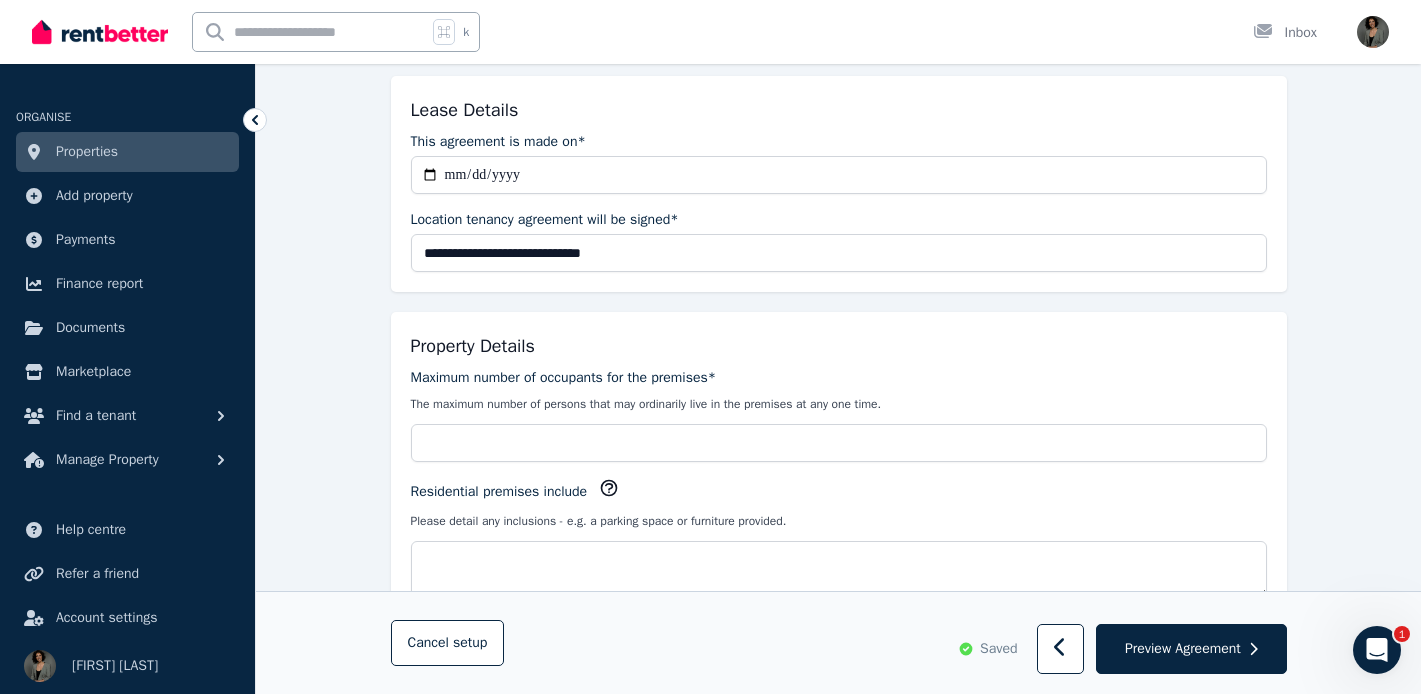 scroll, scrollTop: 276, scrollLeft: 0, axis: vertical 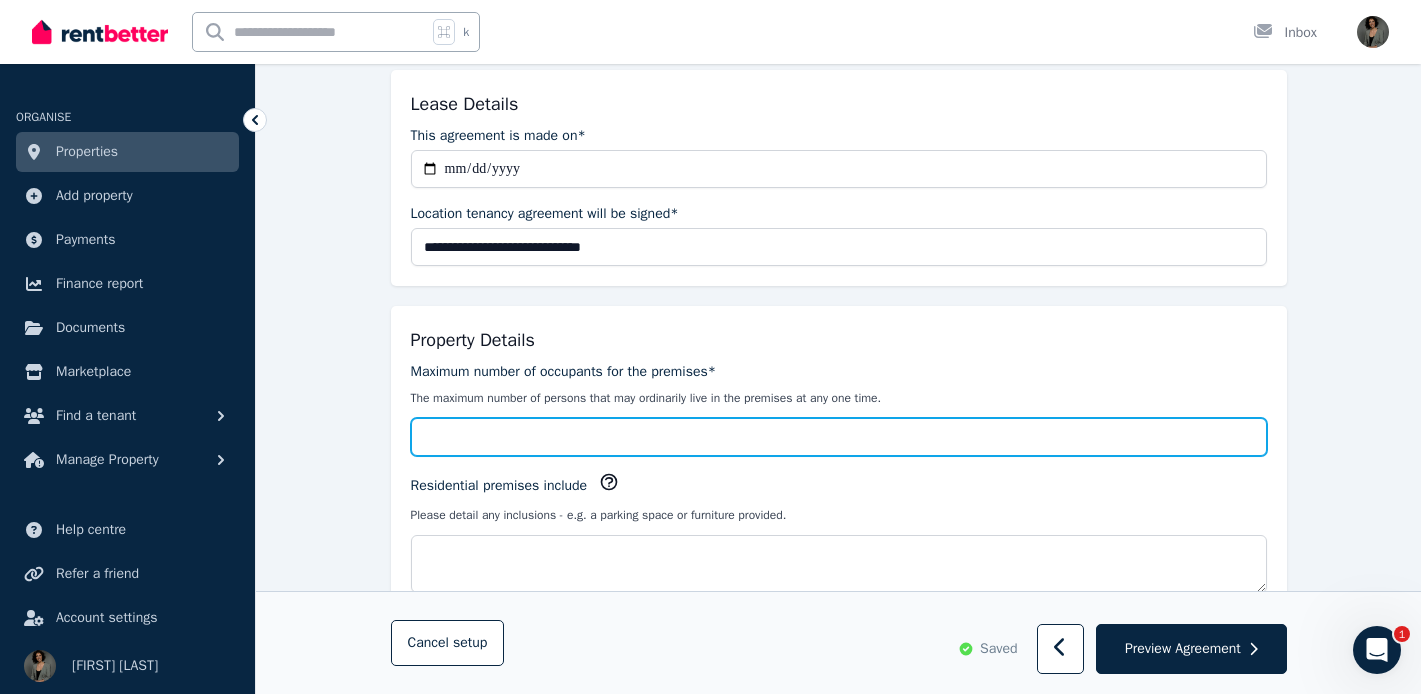 click on "Maximum number of occupants for the premises*" at bounding box center (839, 437) 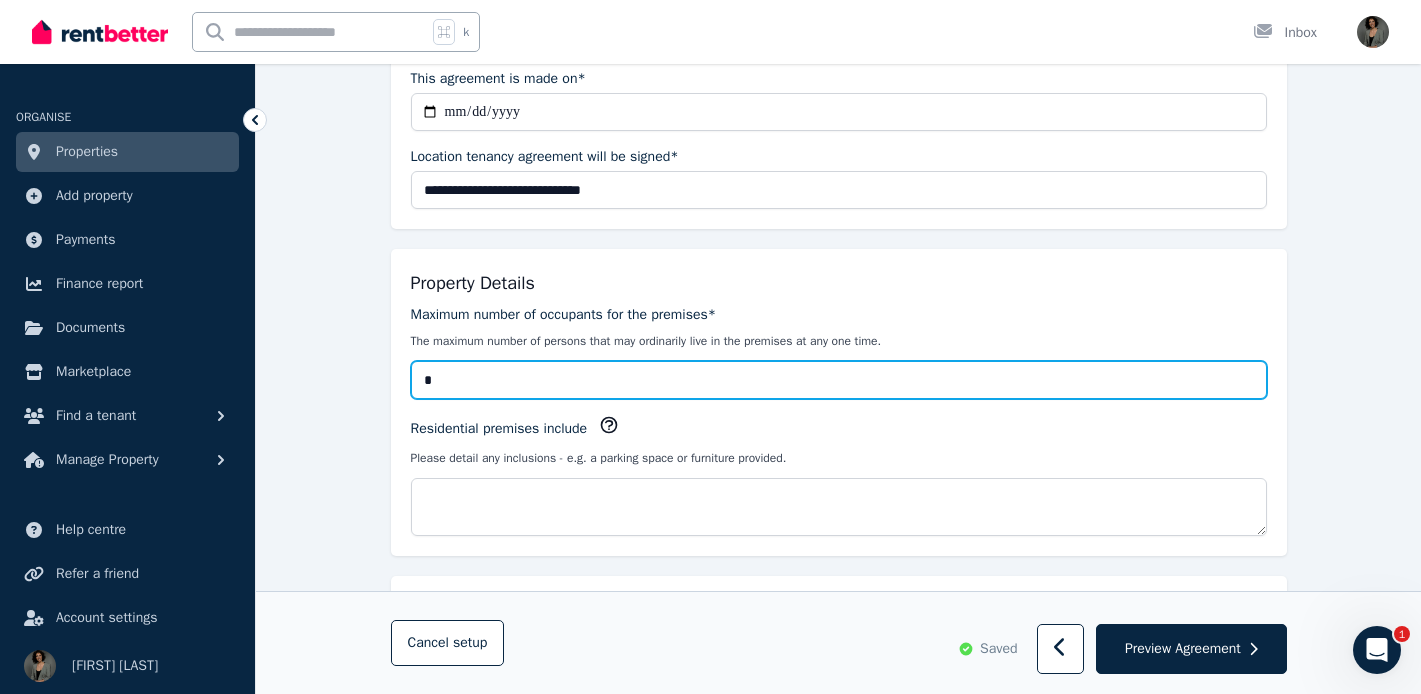 scroll, scrollTop: 335, scrollLeft: 0, axis: vertical 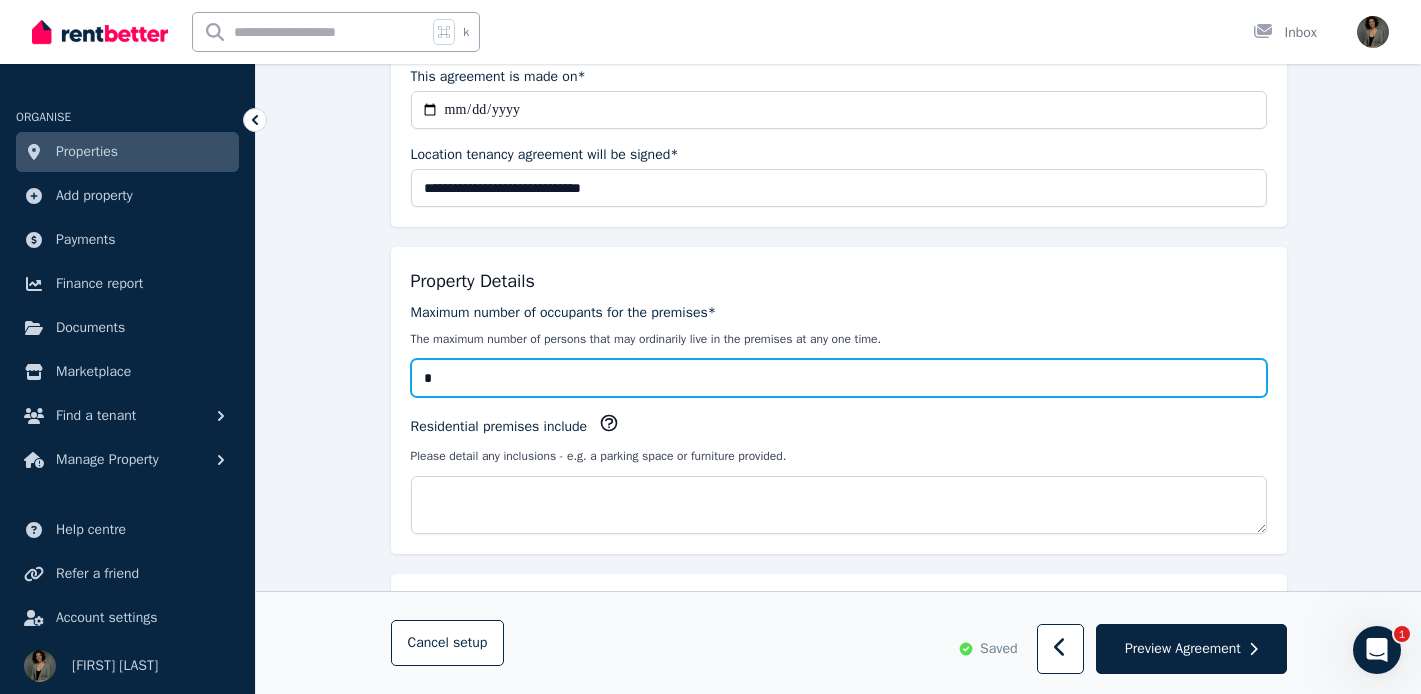 type on "*" 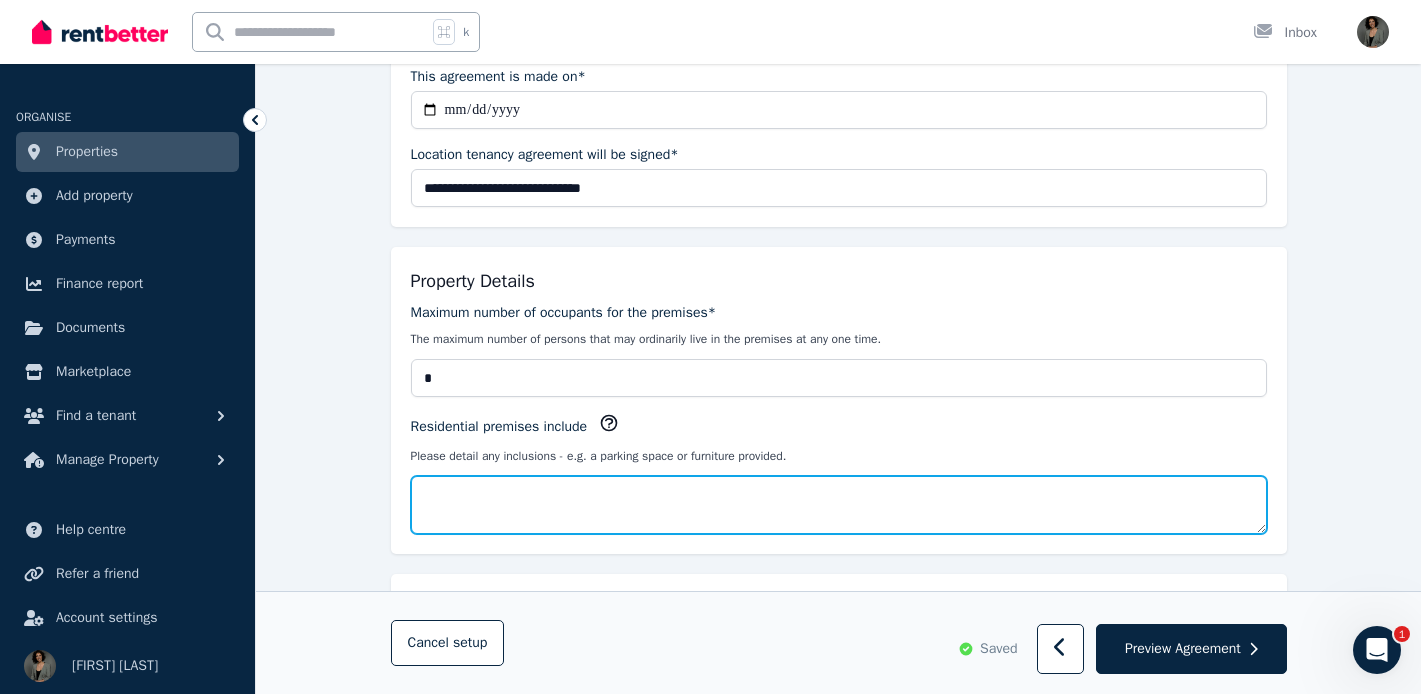 click on "Residential premises include" at bounding box center (839, 505) 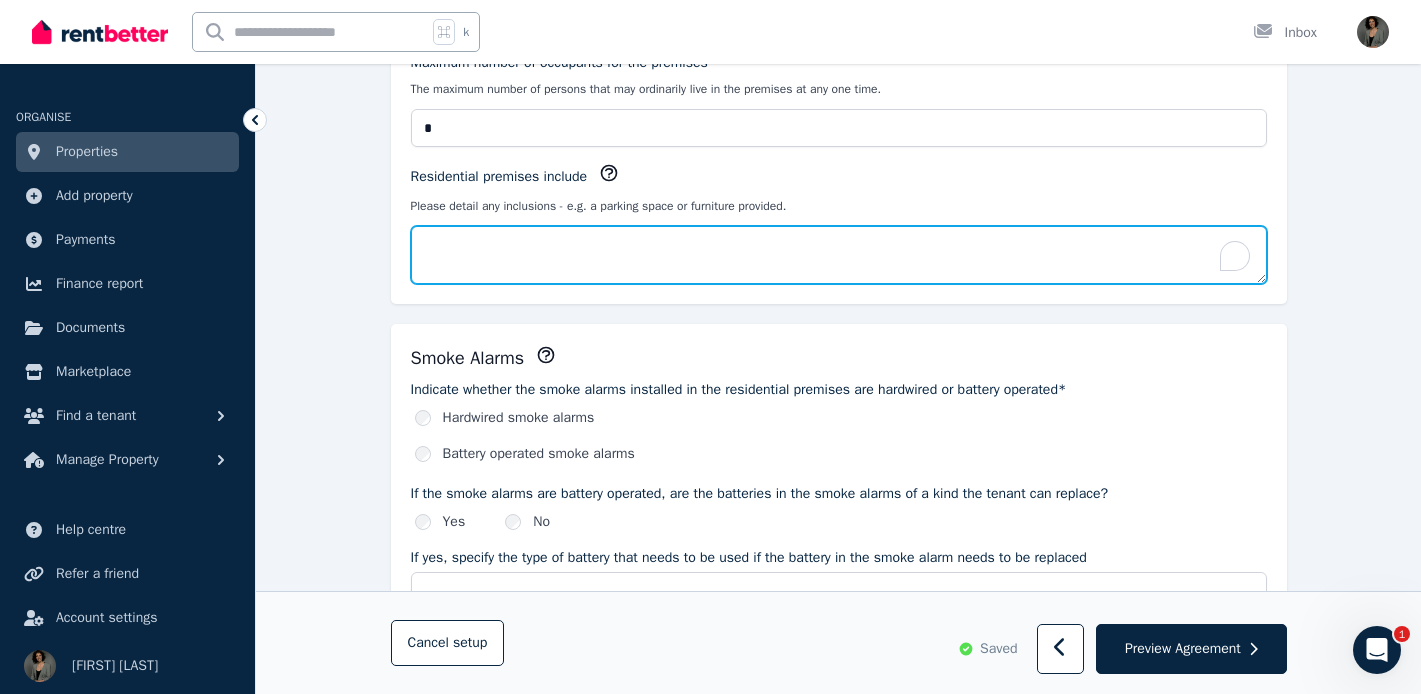 scroll, scrollTop: 586, scrollLeft: 0, axis: vertical 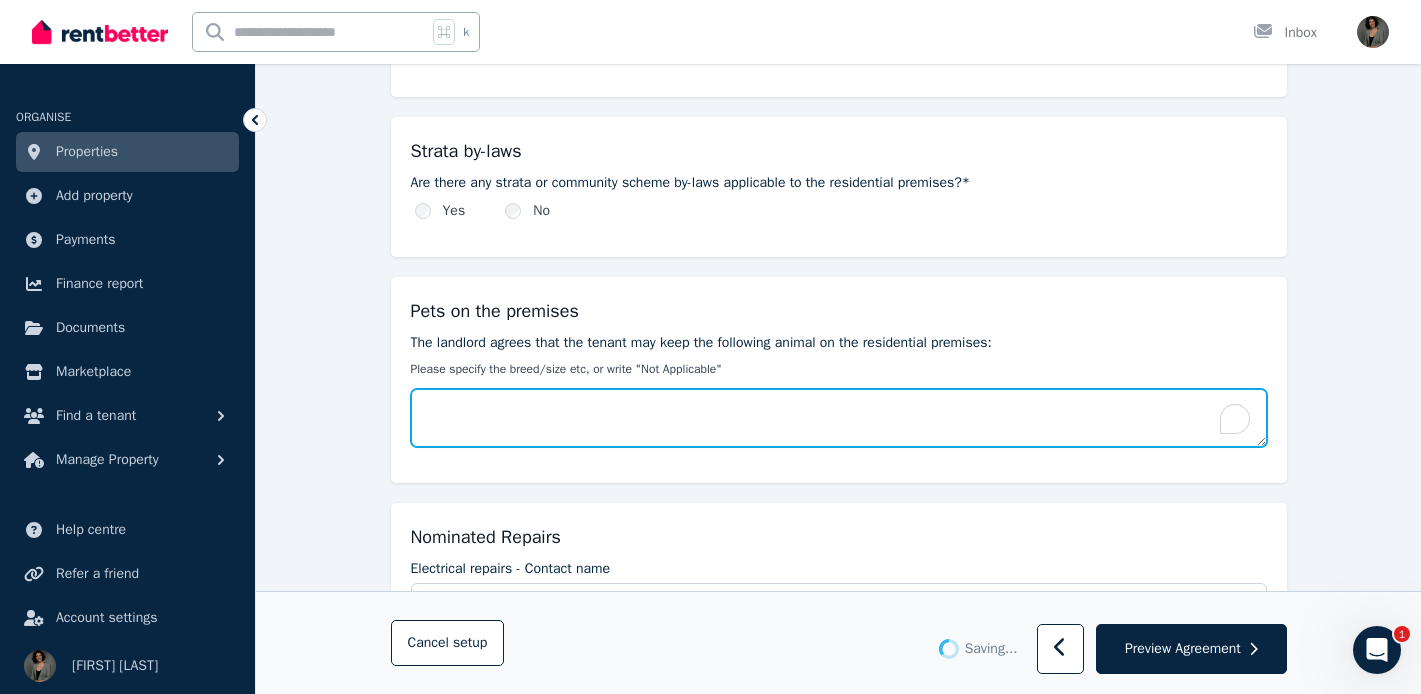 click on "The landlord agrees that the tenant may keep the following animal on the residential premises:" at bounding box center [839, 418] 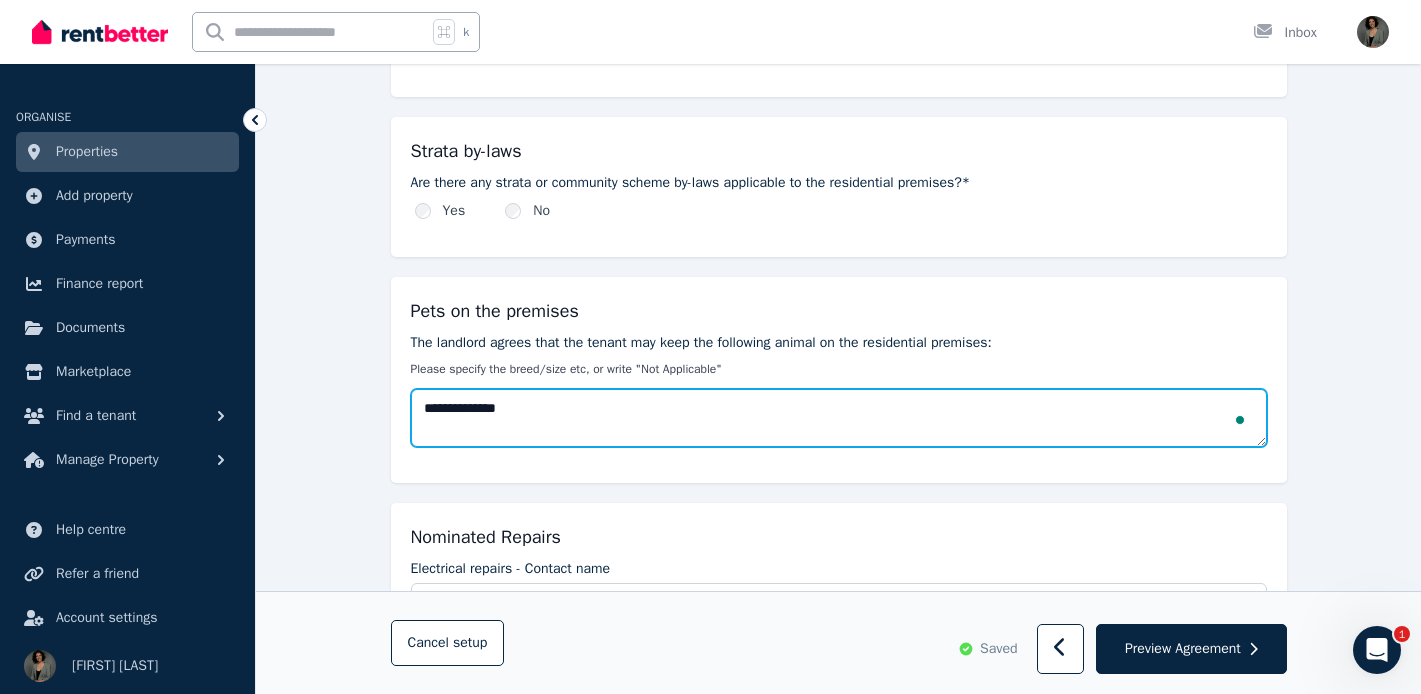 type on "**********" 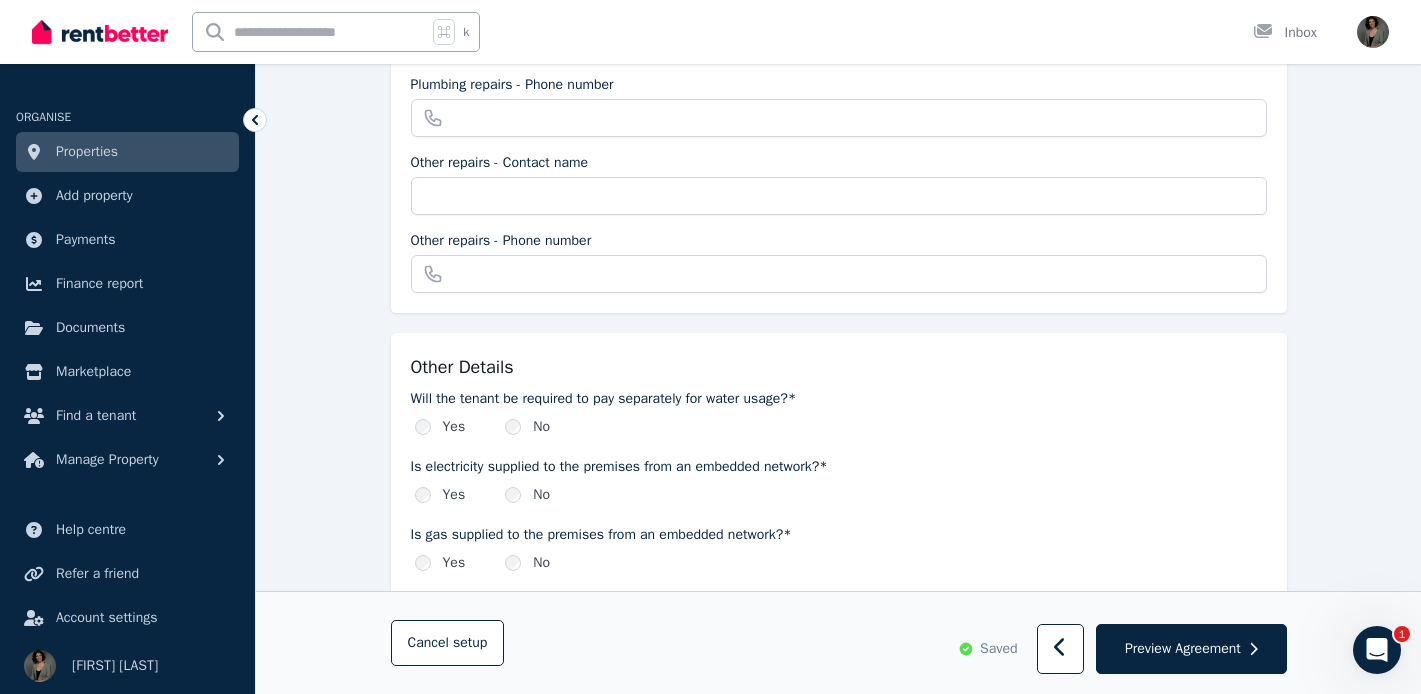 scroll, scrollTop: 2095, scrollLeft: 0, axis: vertical 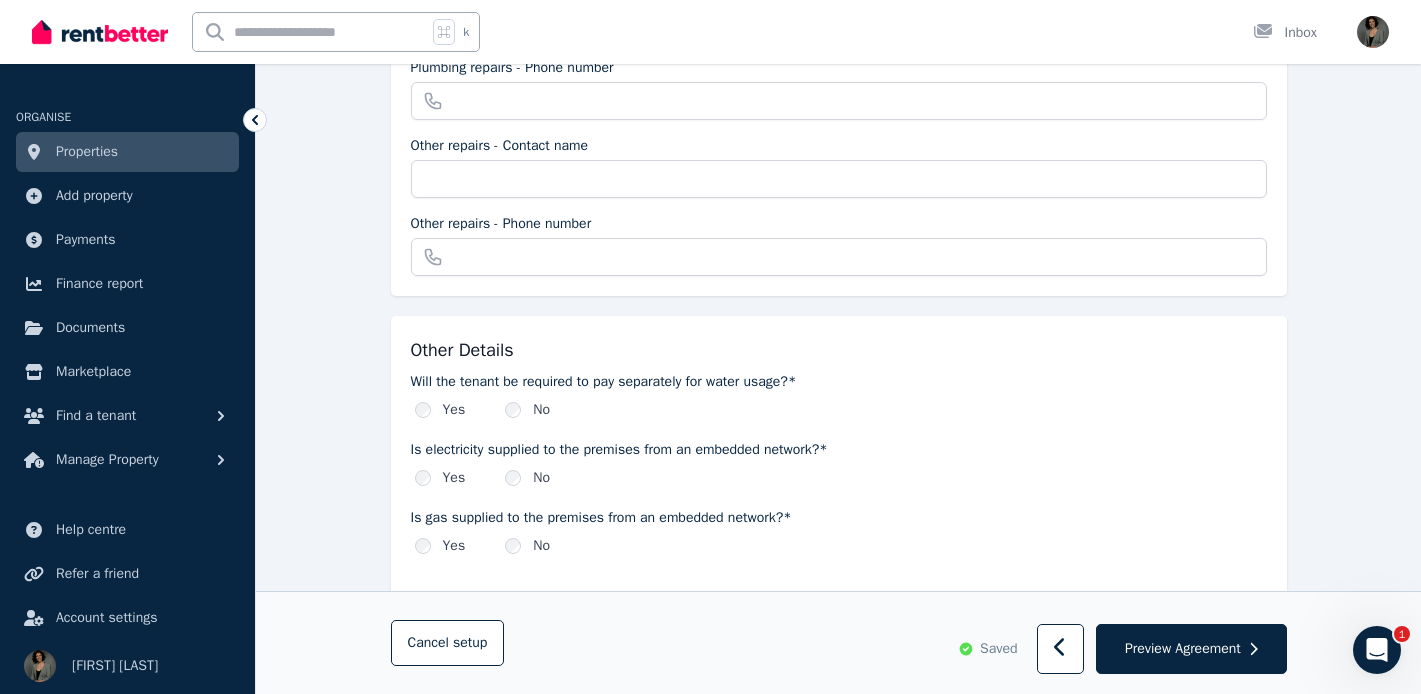 type on "**********" 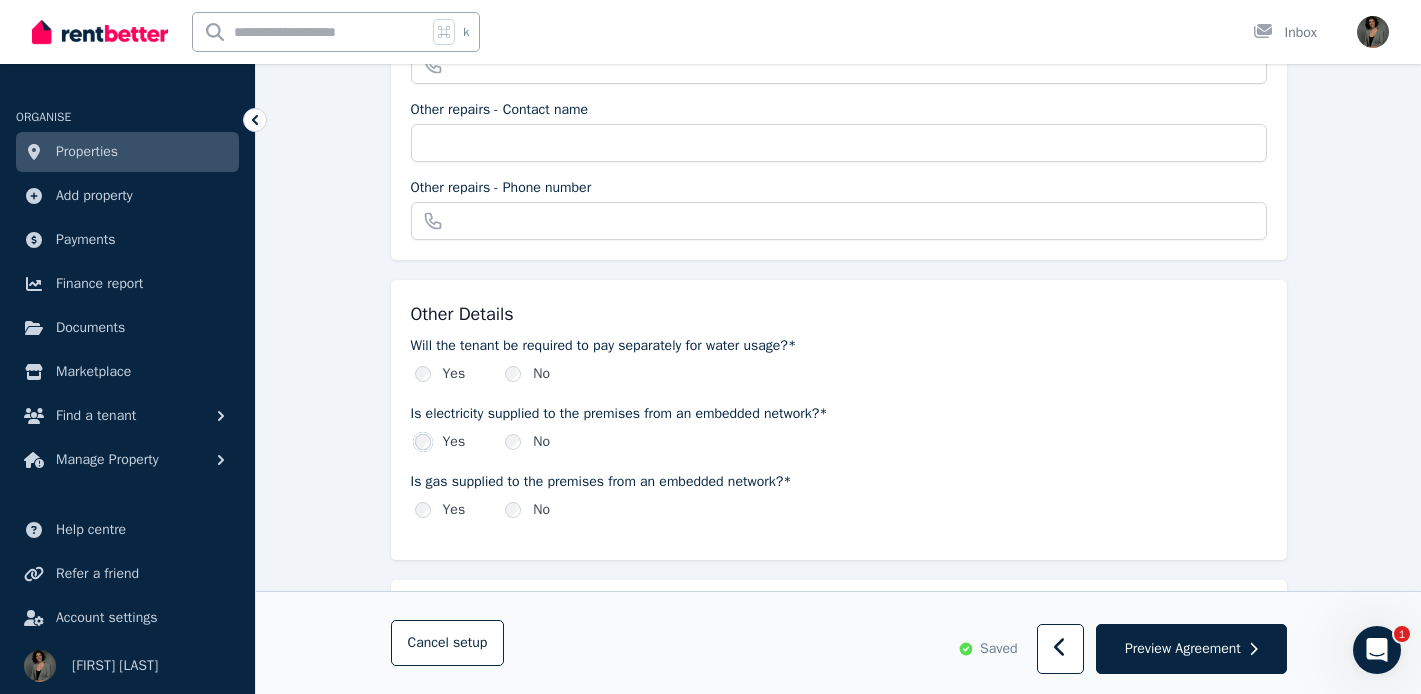 scroll, scrollTop: 2134, scrollLeft: 0, axis: vertical 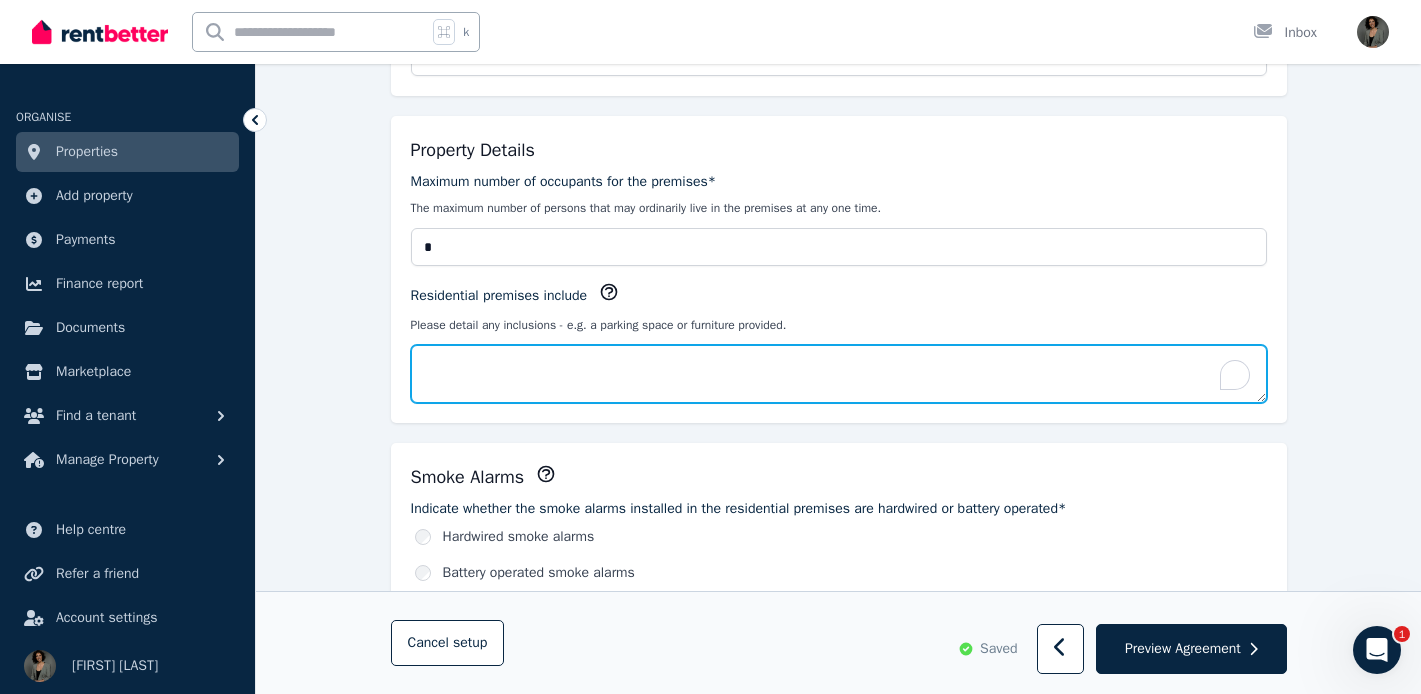 click on "Residential premises include" at bounding box center [839, 374] 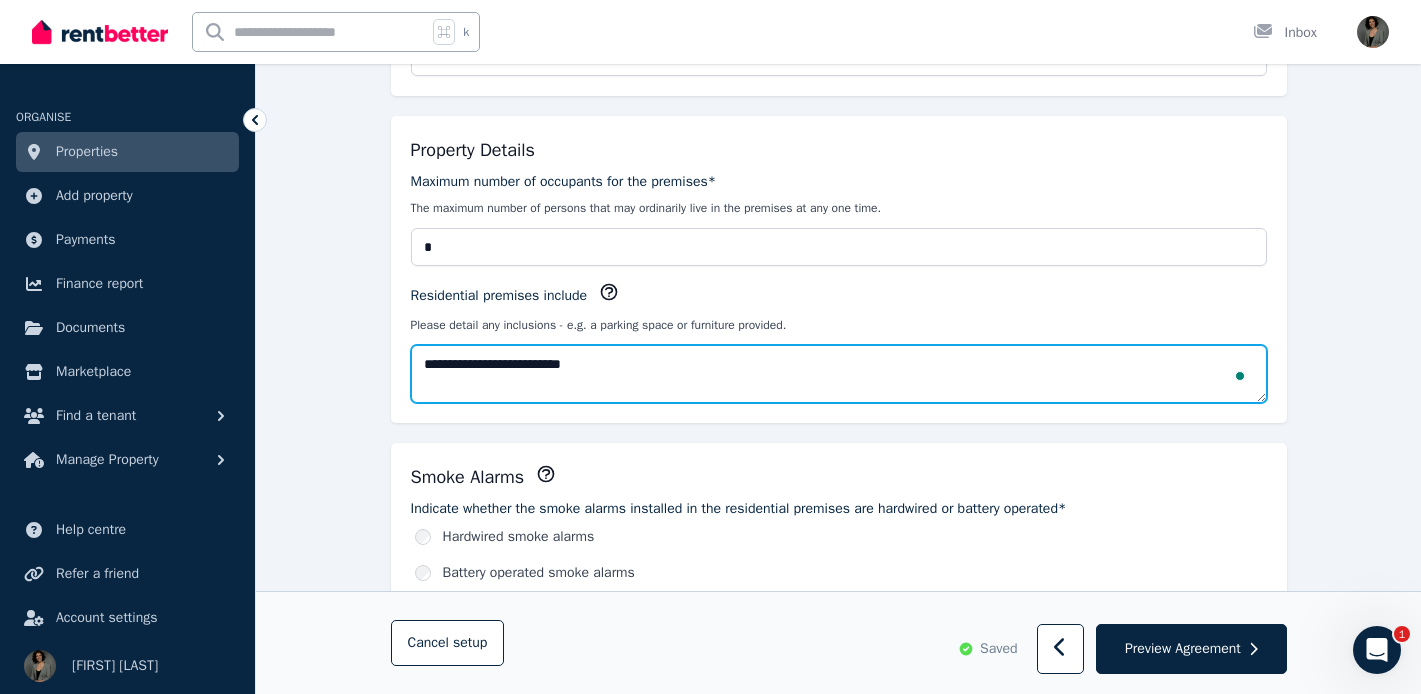 type on "**********" 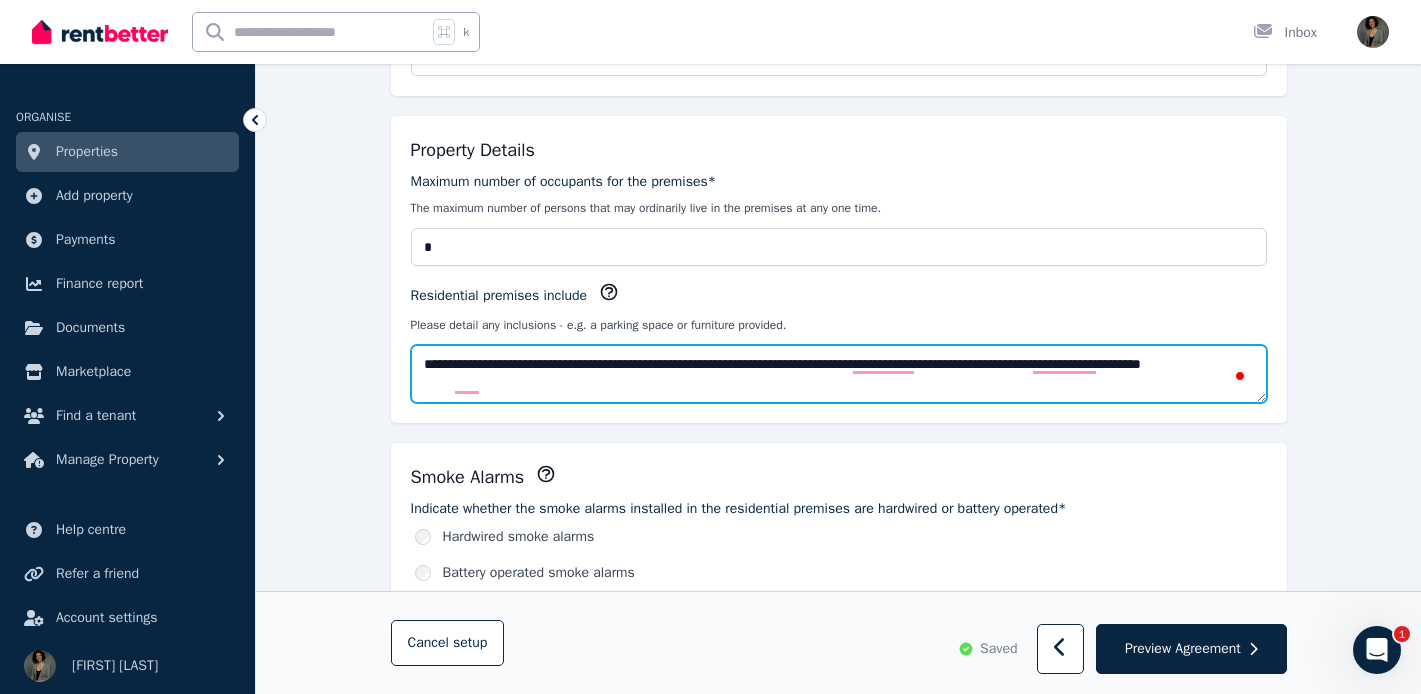 click on "**********" at bounding box center [839, 374] 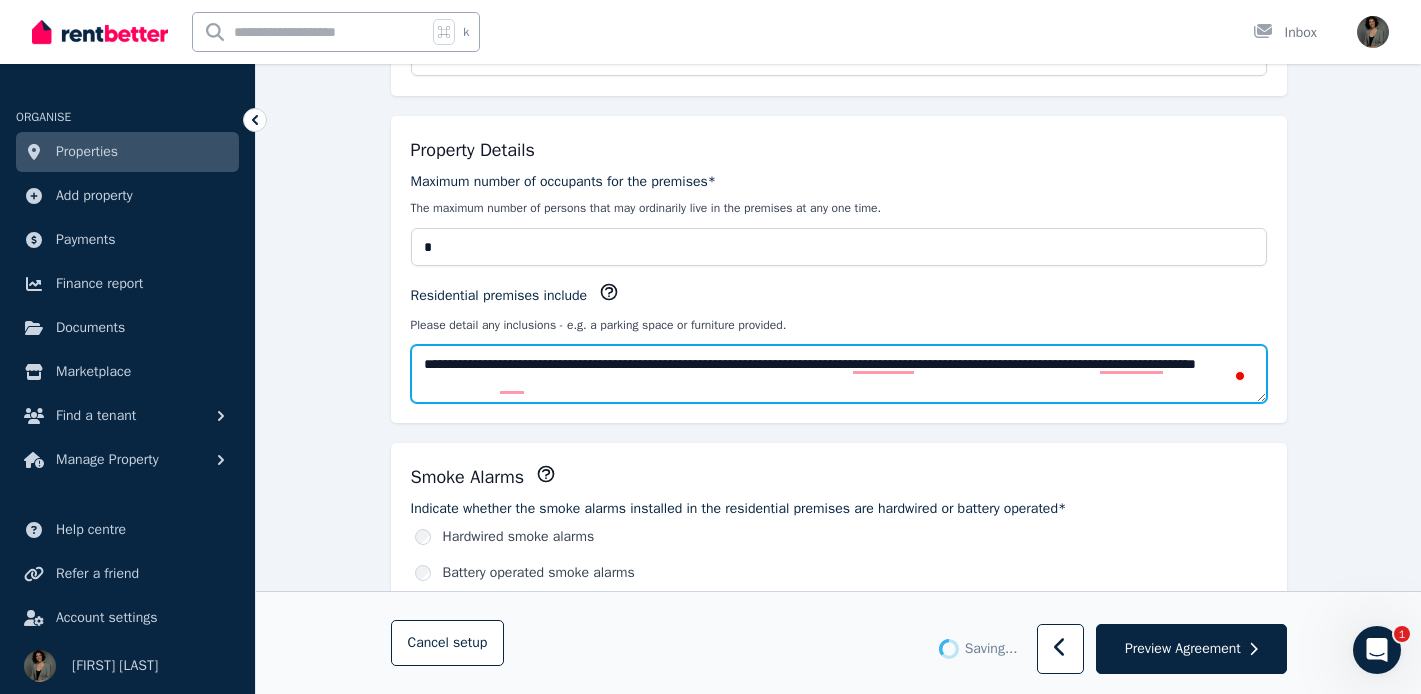 click on "**********" at bounding box center [839, 374] 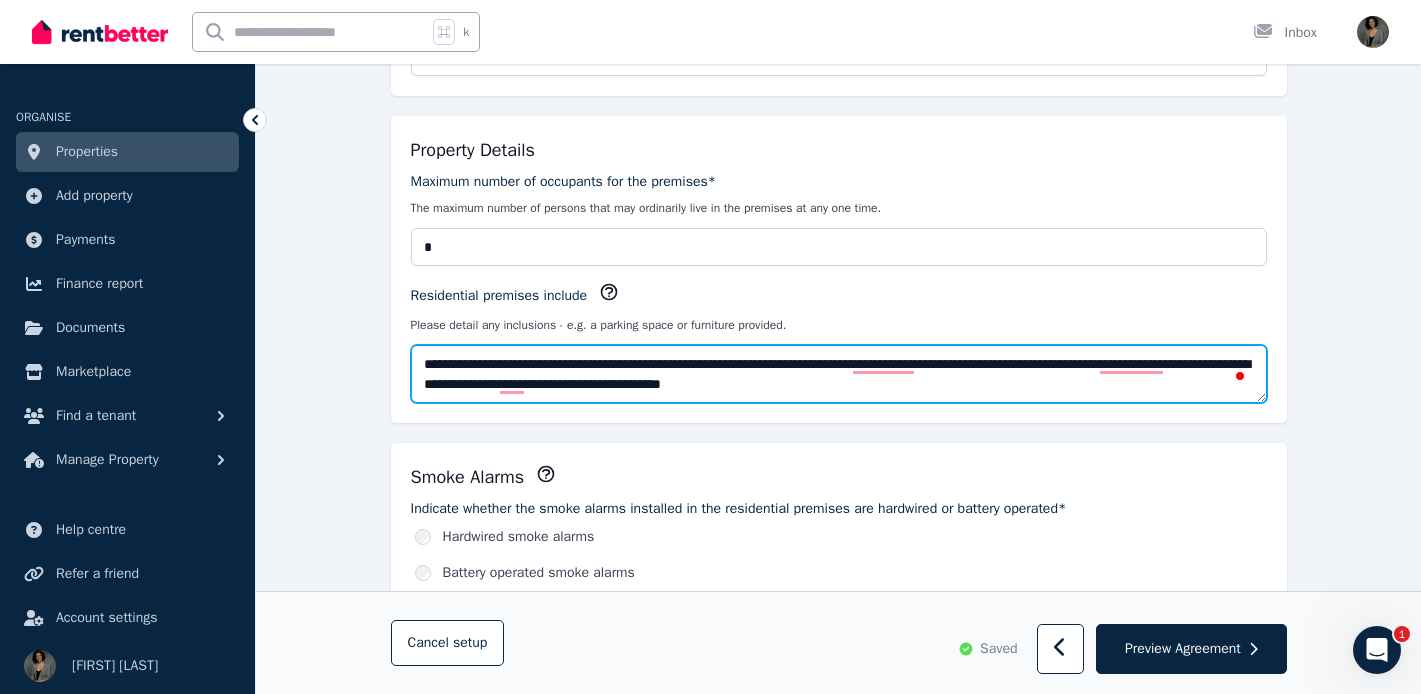 click on "**********" at bounding box center (839, 374) 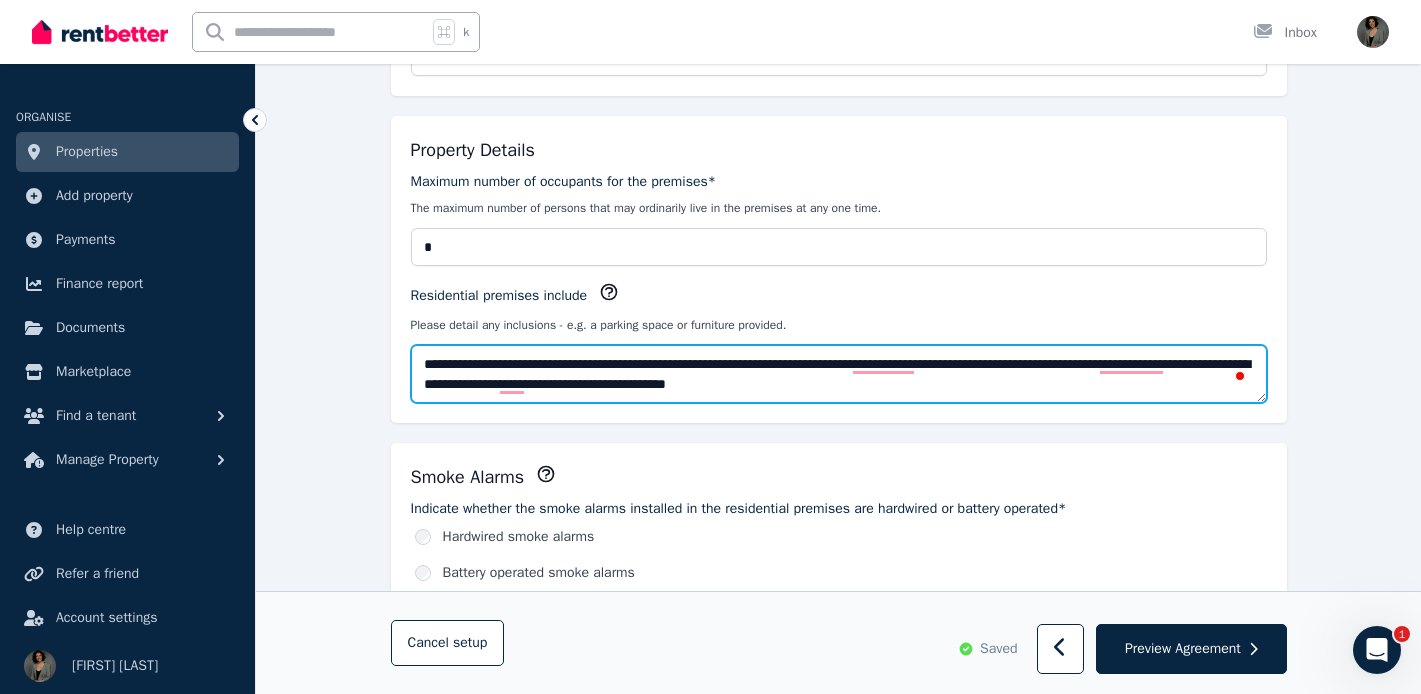 click on "**********" at bounding box center (839, 374) 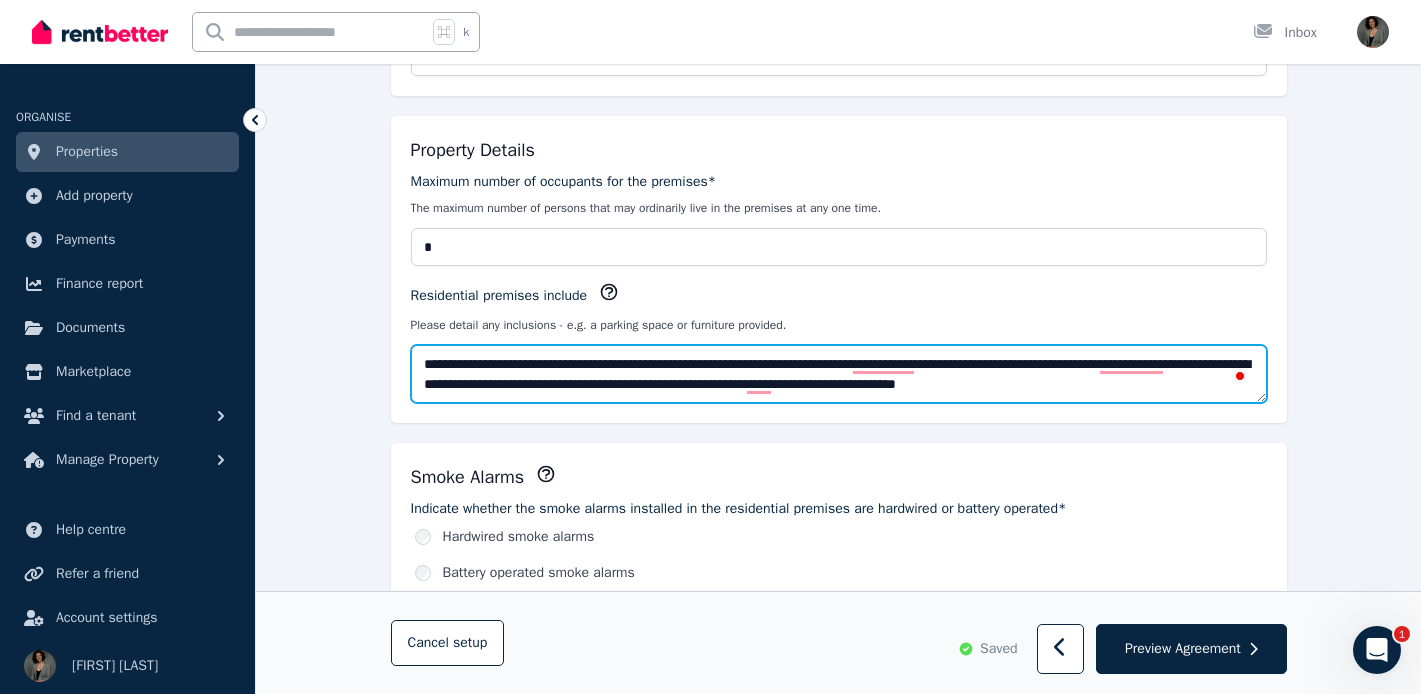 scroll, scrollTop: 10, scrollLeft: 0, axis: vertical 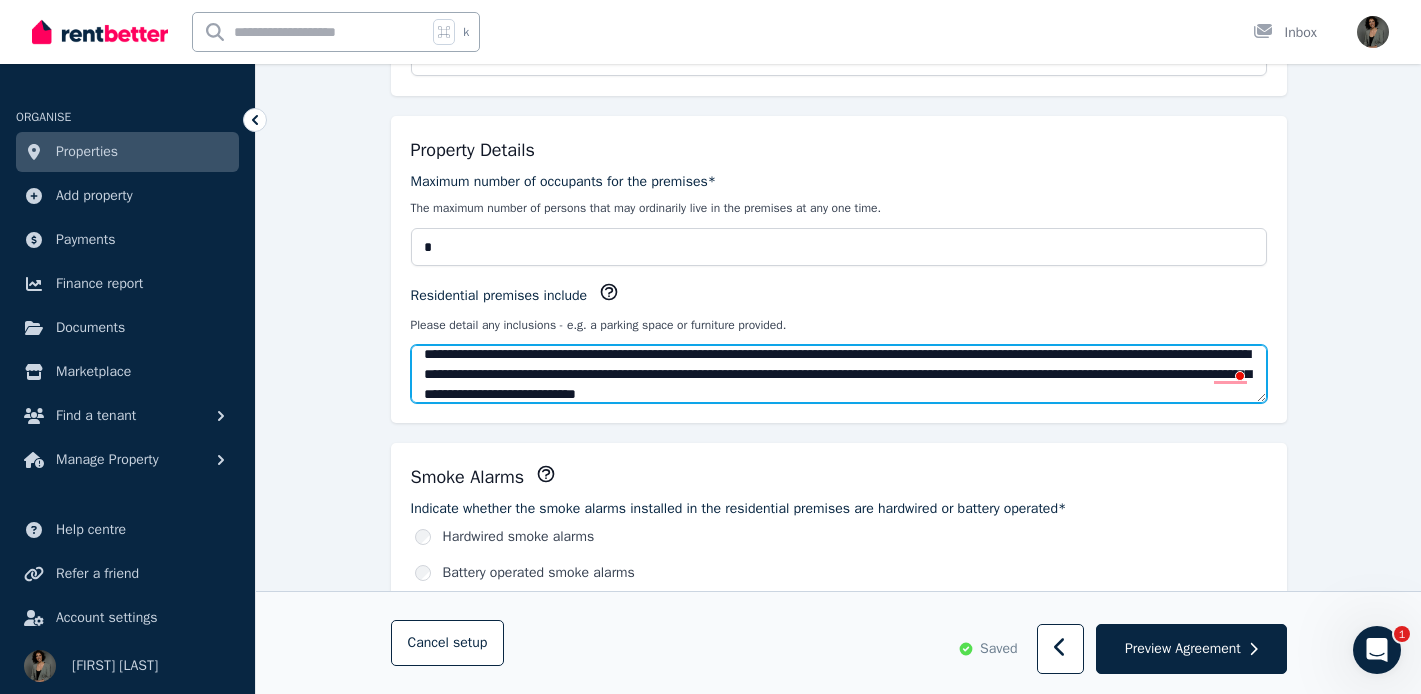 click on "**********" at bounding box center (839, 374) 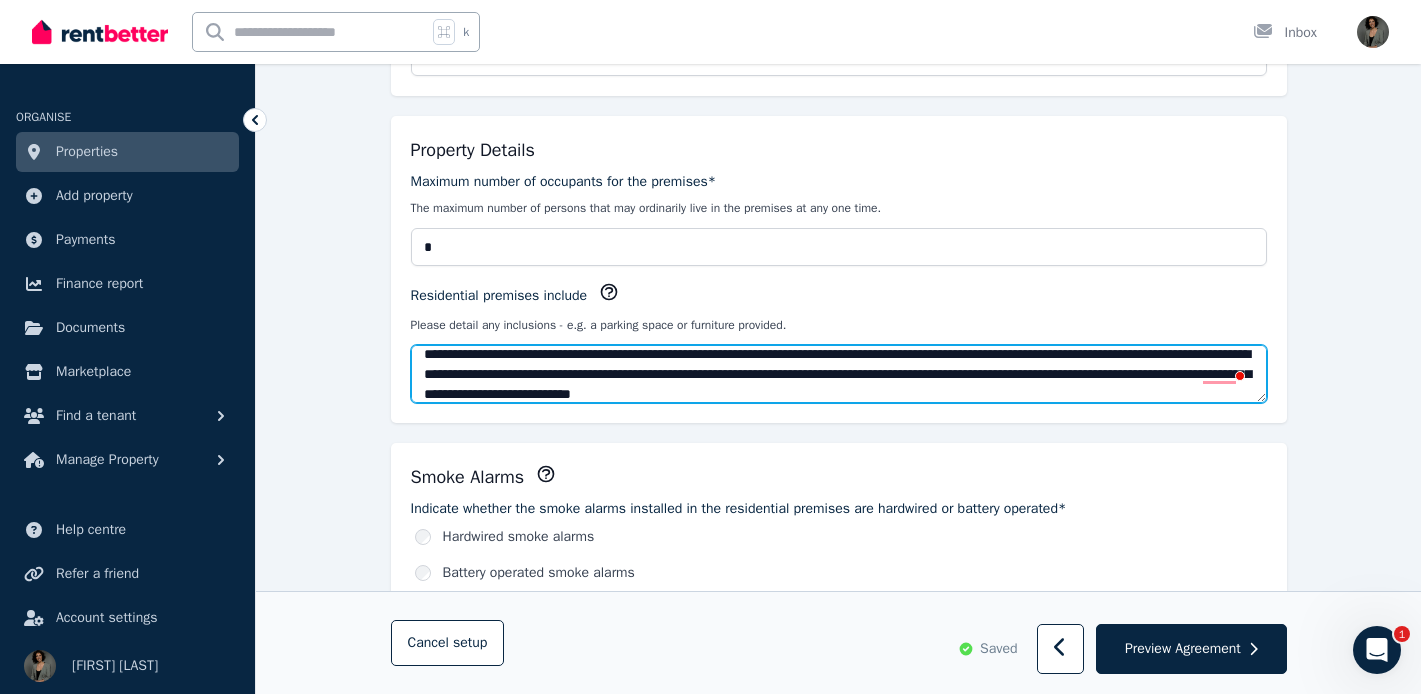 click on "**********" at bounding box center (839, 374) 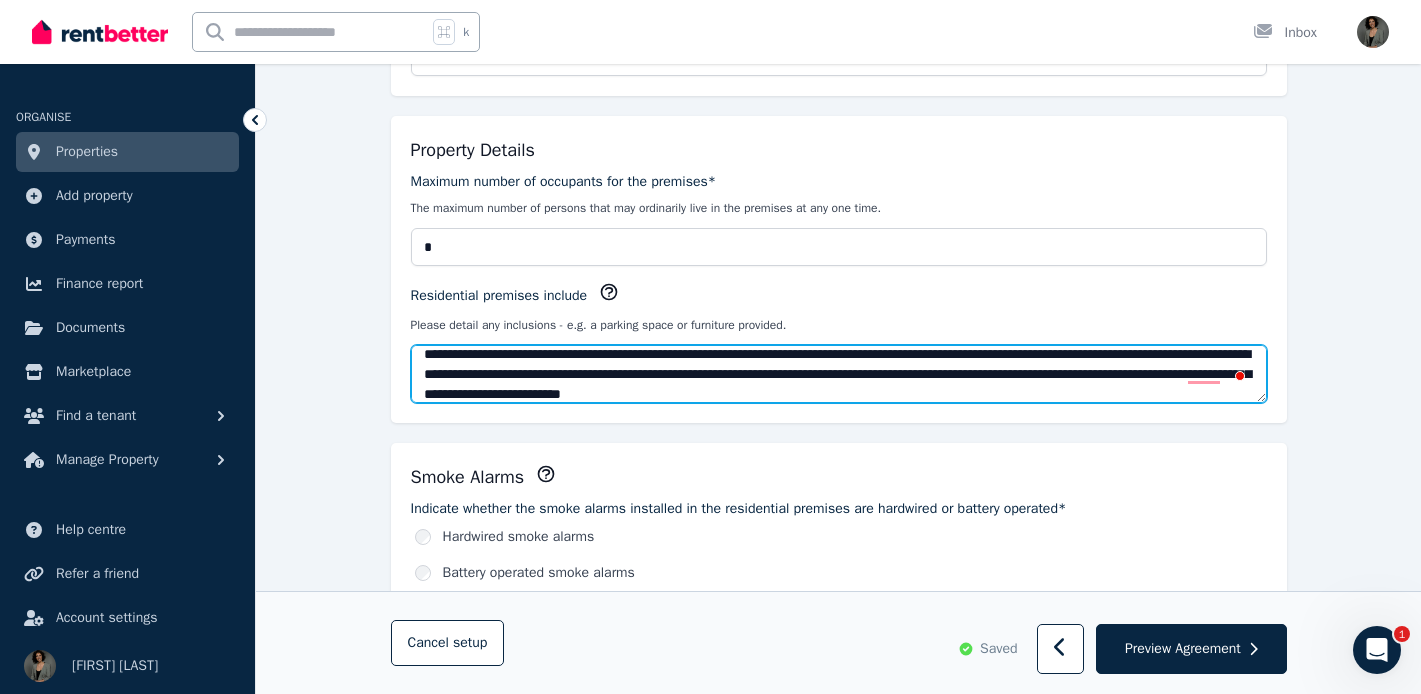 click on "**********" at bounding box center (839, 374) 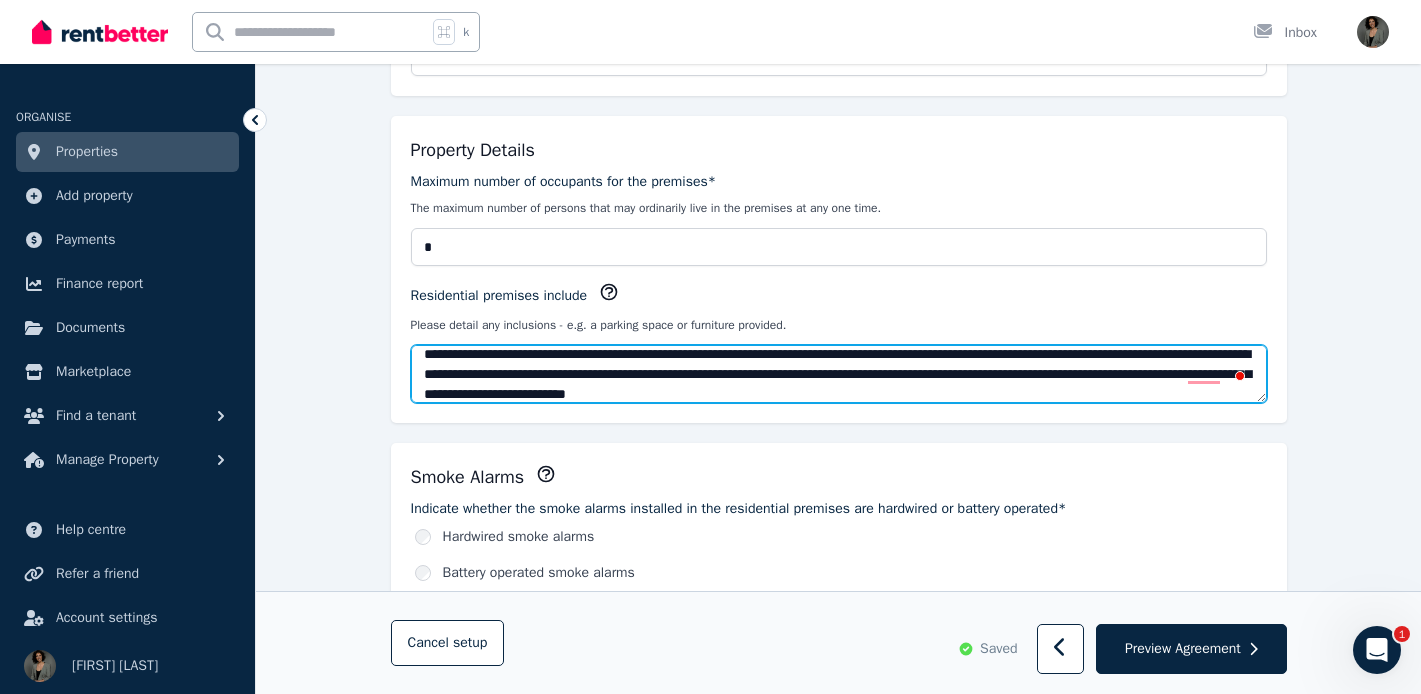 scroll, scrollTop: 9, scrollLeft: 0, axis: vertical 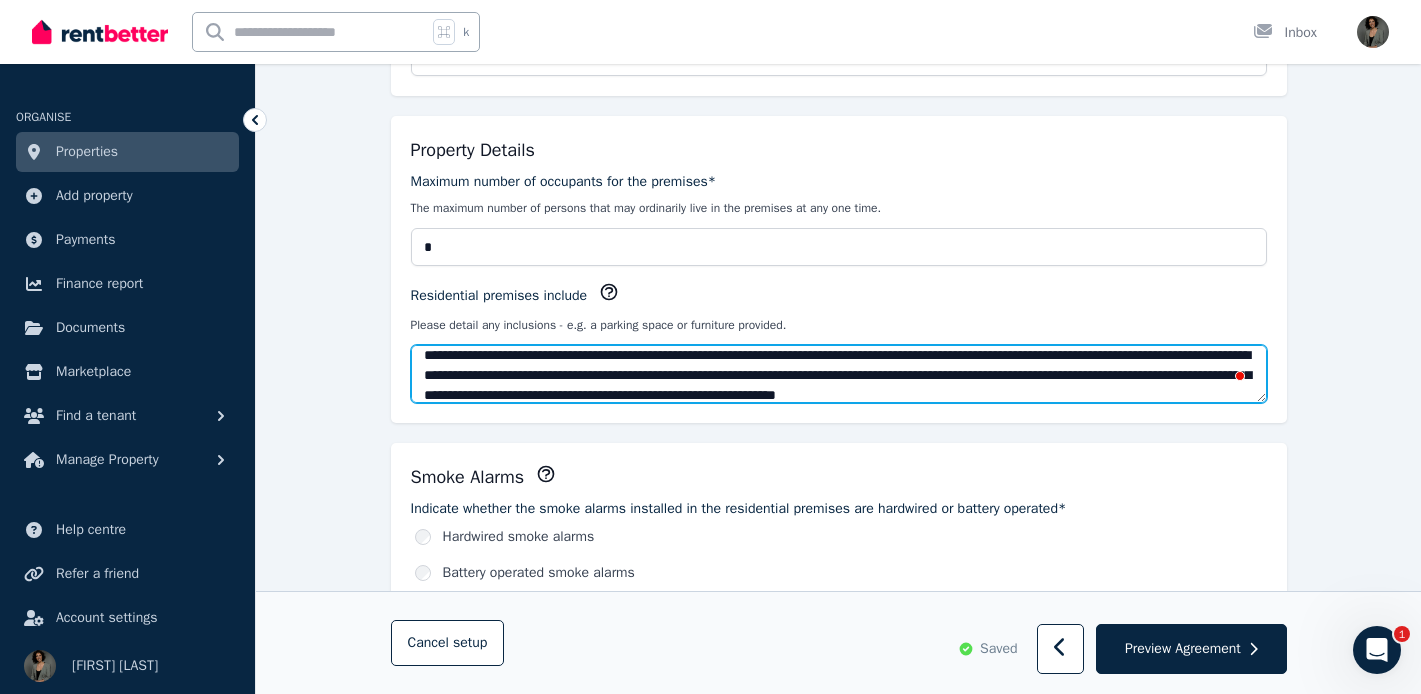 click on "**********" at bounding box center (839, 374) 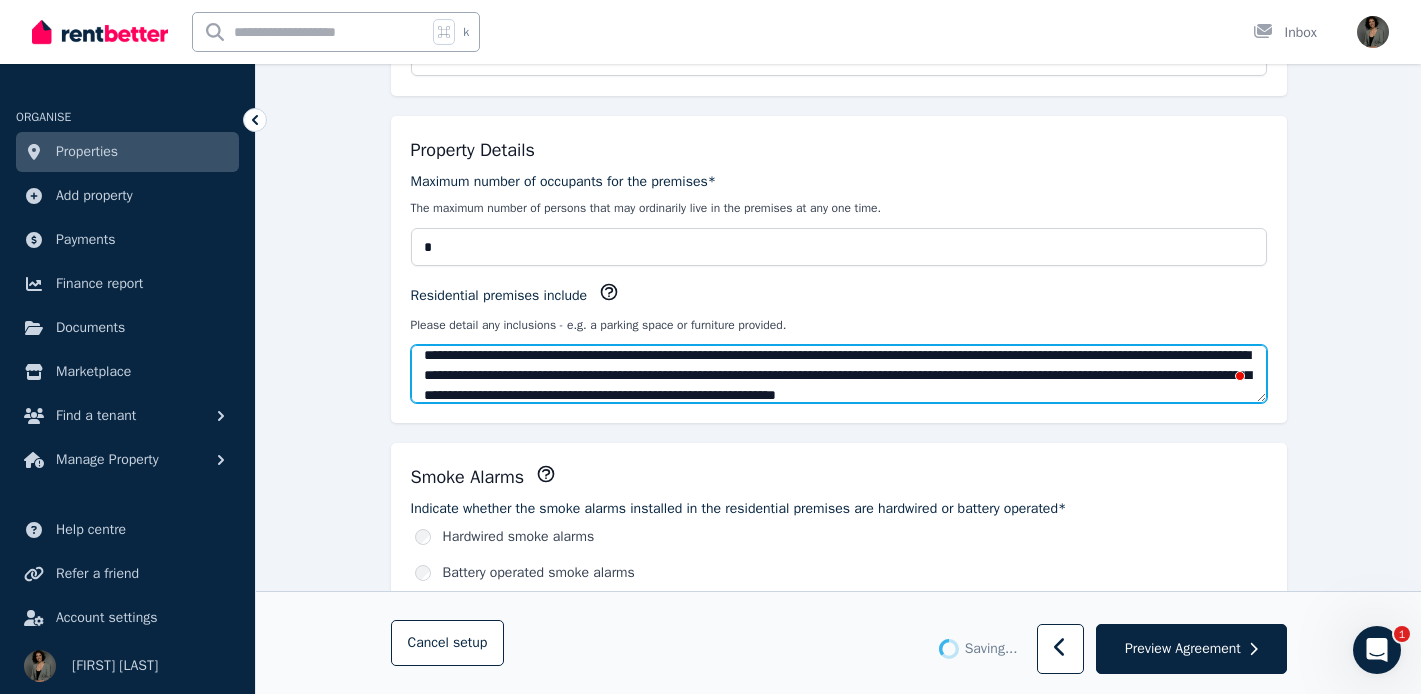 click on "**********" at bounding box center [839, 374] 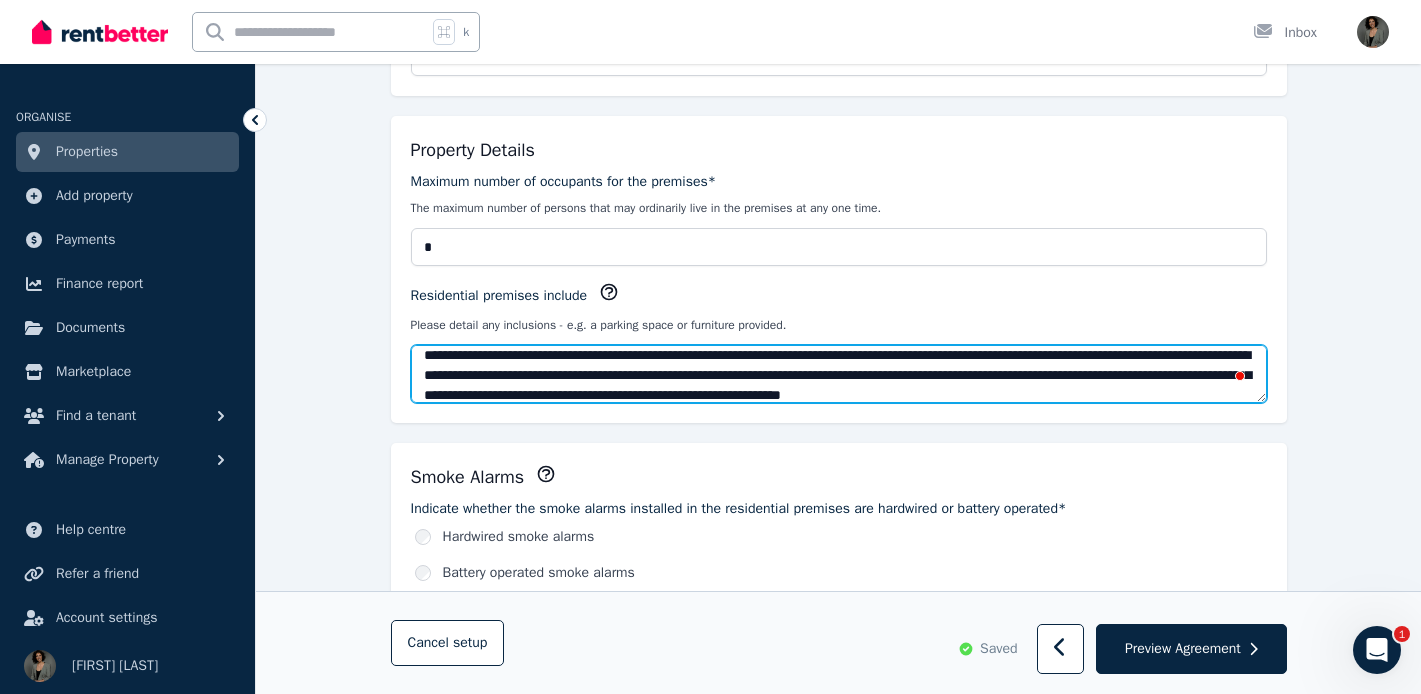 click on "**********" at bounding box center [839, 374] 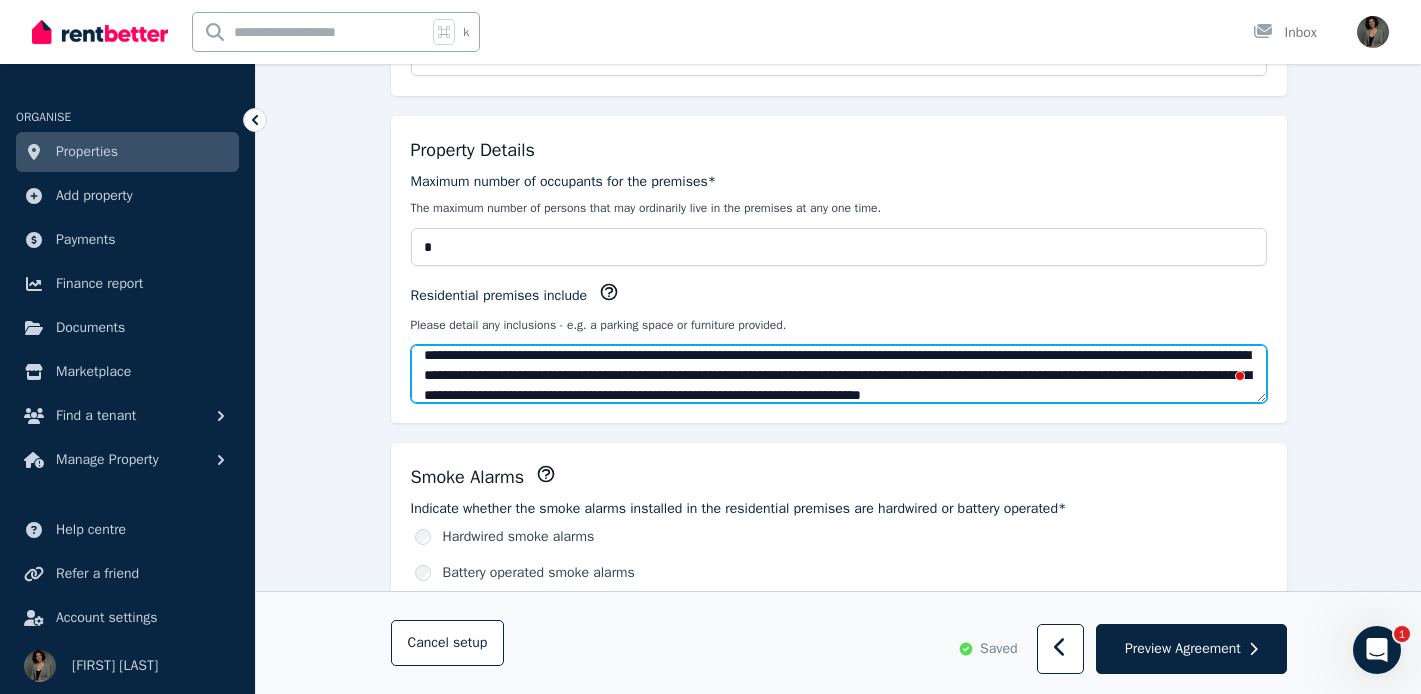 scroll, scrollTop: 29, scrollLeft: 0, axis: vertical 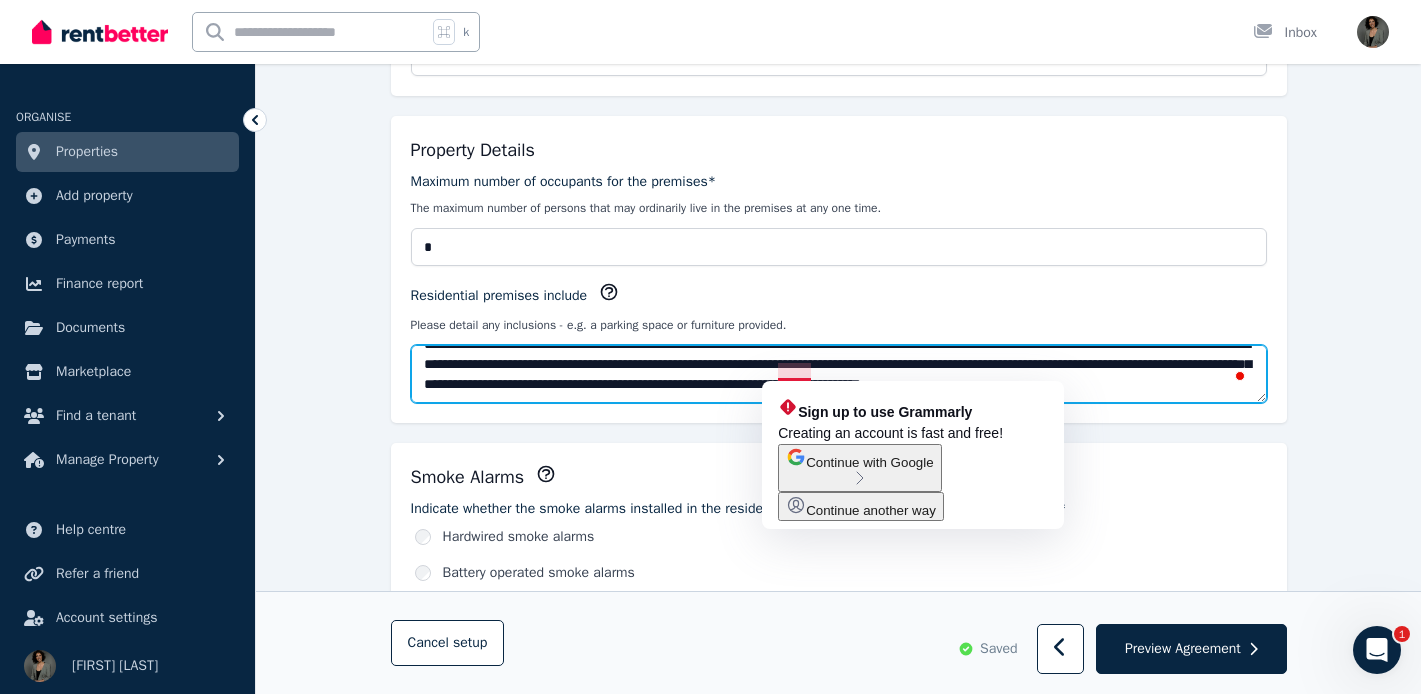 click on "**********" at bounding box center [839, 374] 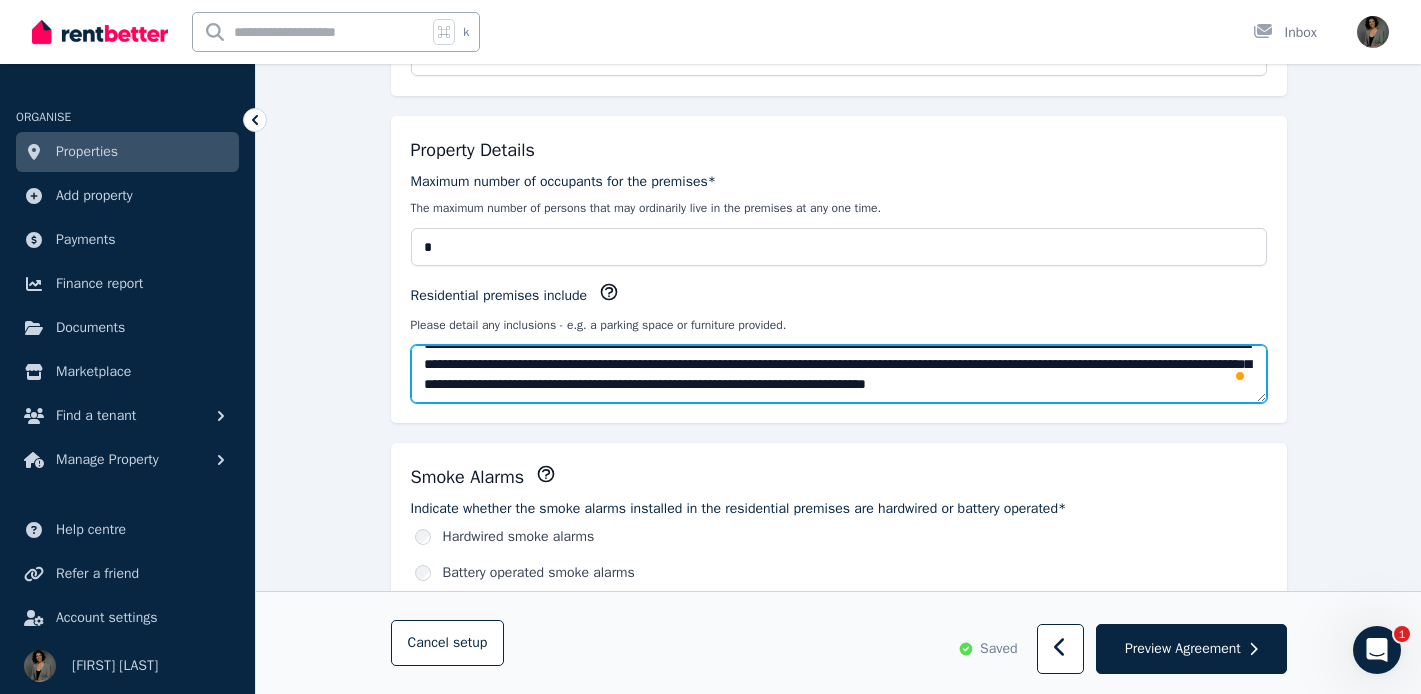 click on "**********" at bounding box center (839, 374) 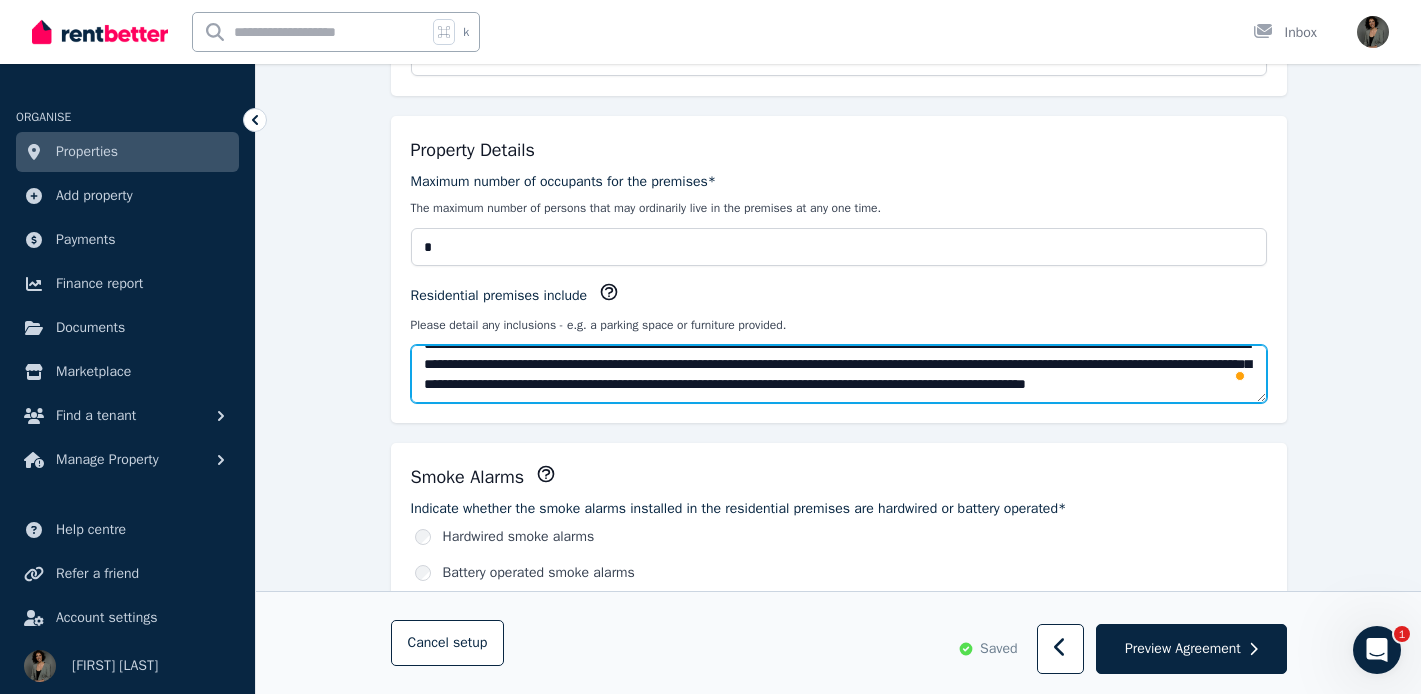 click on "**********" at bounding box center [839, 374] 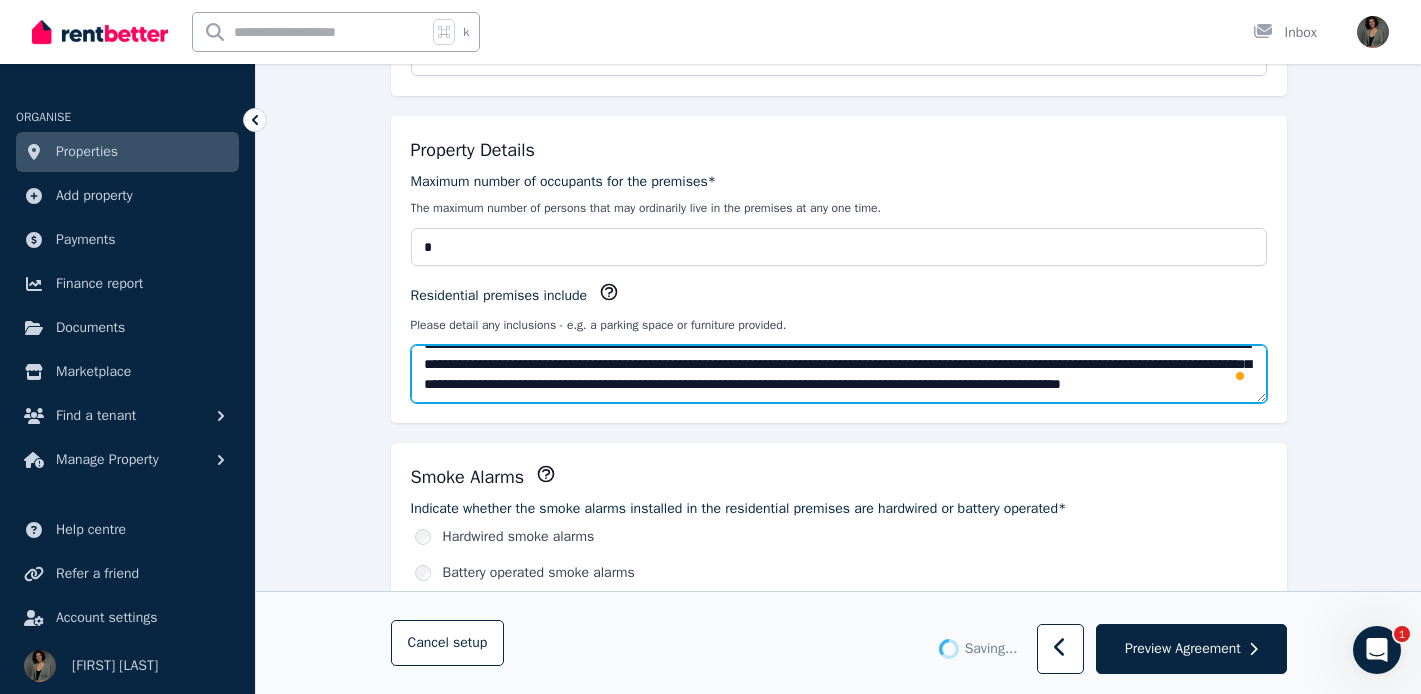 click on "**********" at bounding box center (839, 374) 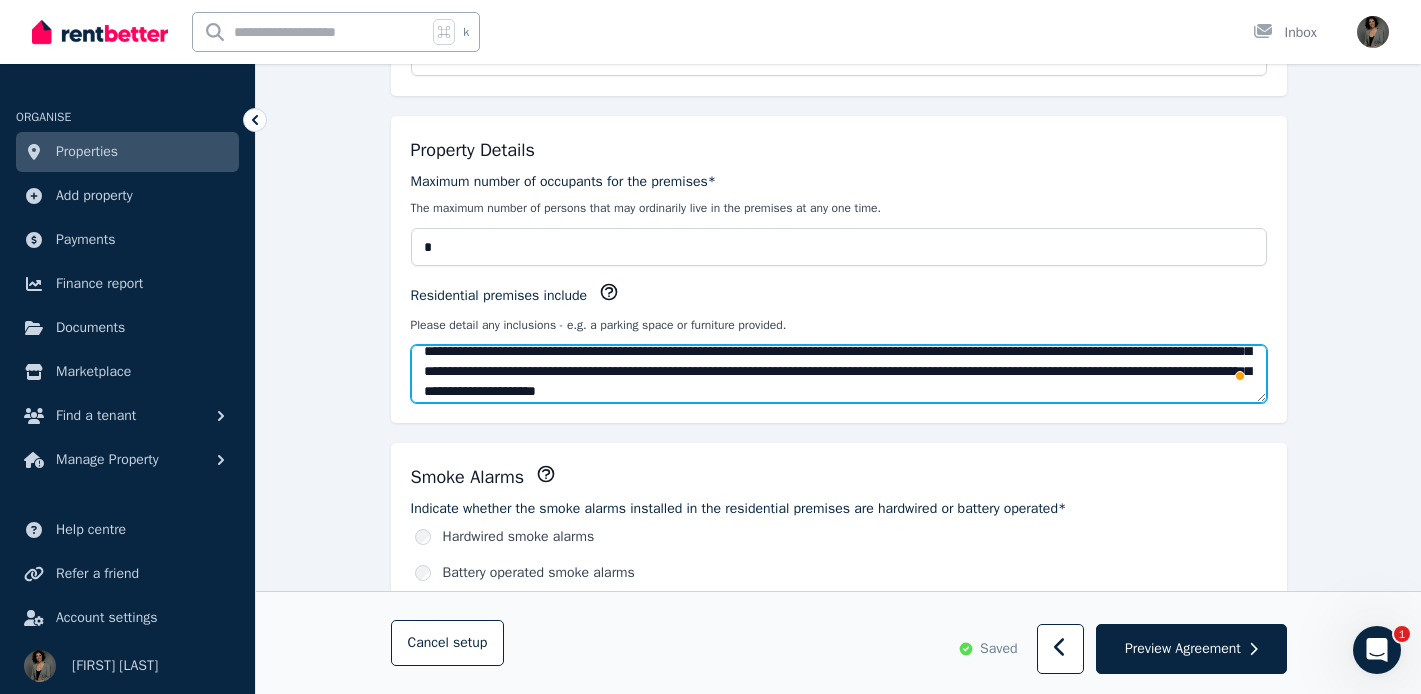 scroll, scrollTop: 50, scrollLeft: 0, axis: vertical 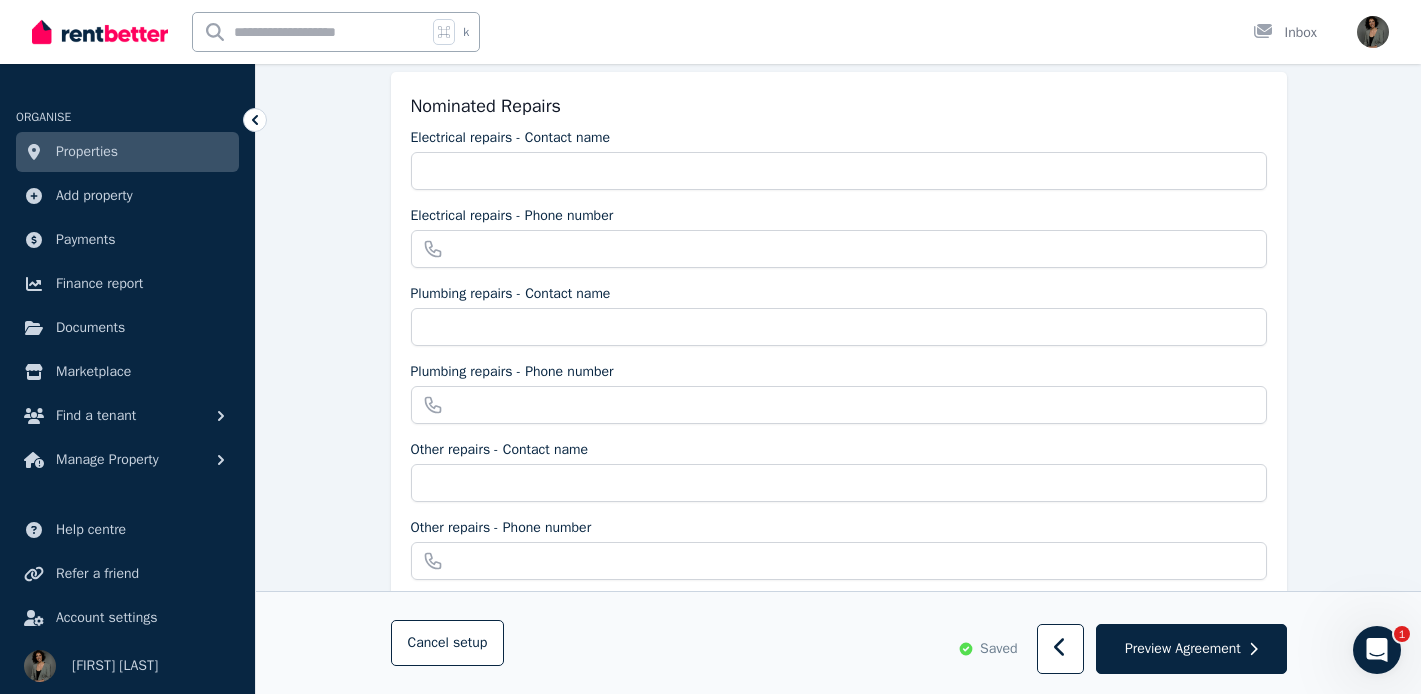 type on "**********" 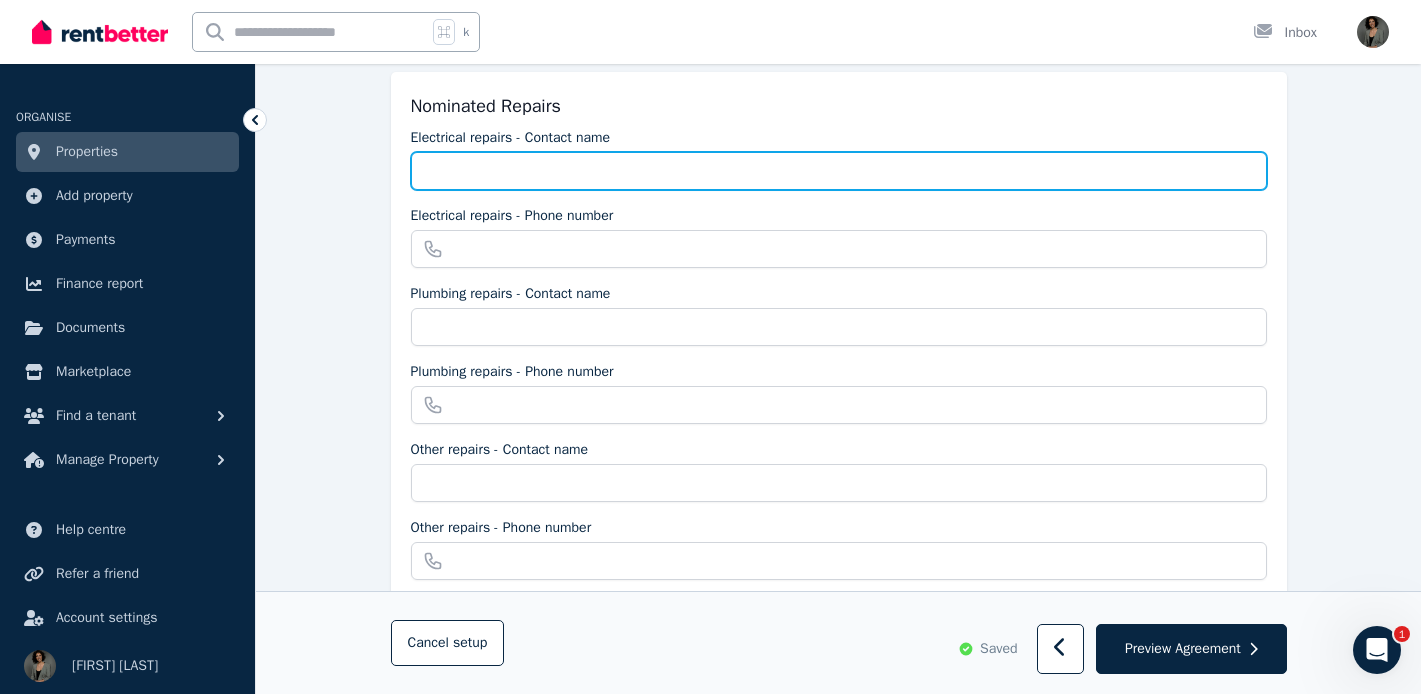 click on "Electrical repairs - Contact name" at bounding box center [839, 171] 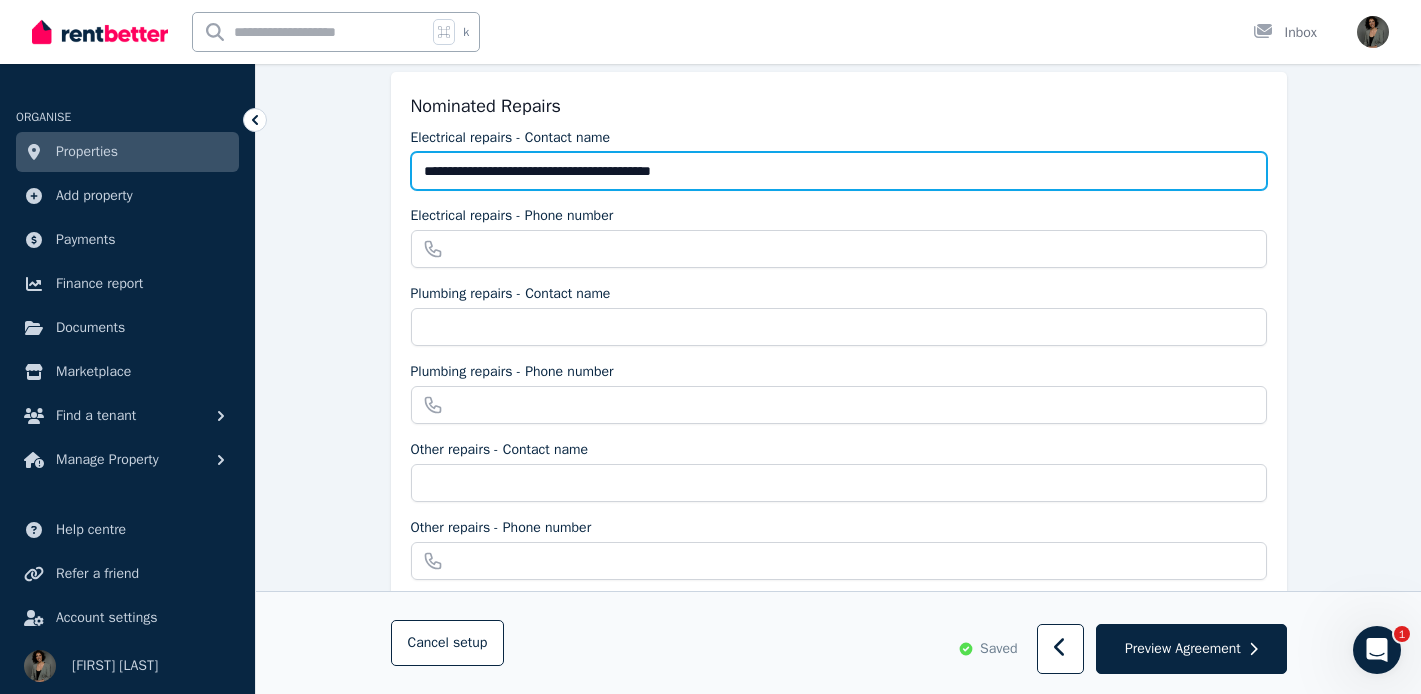 type on "**********" 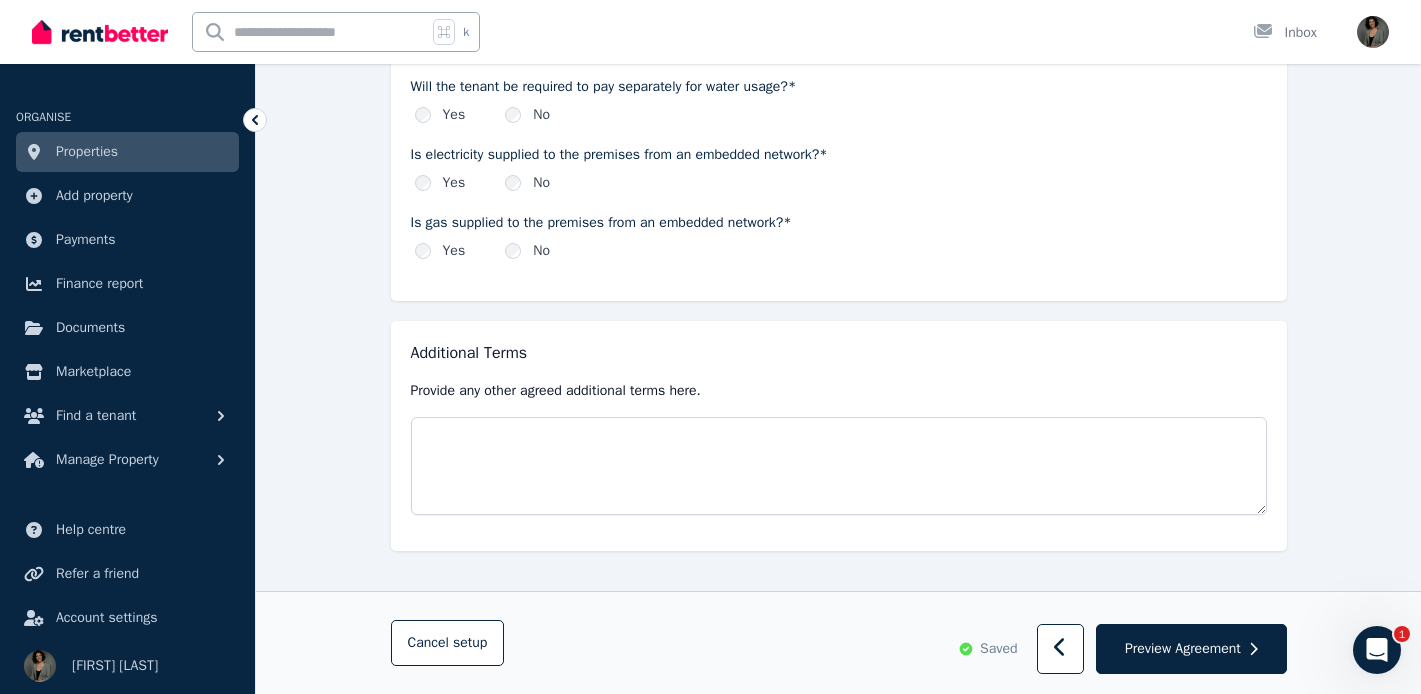 scroll, scrollTop: 2403, scrollLeft: 0, axis: vertical 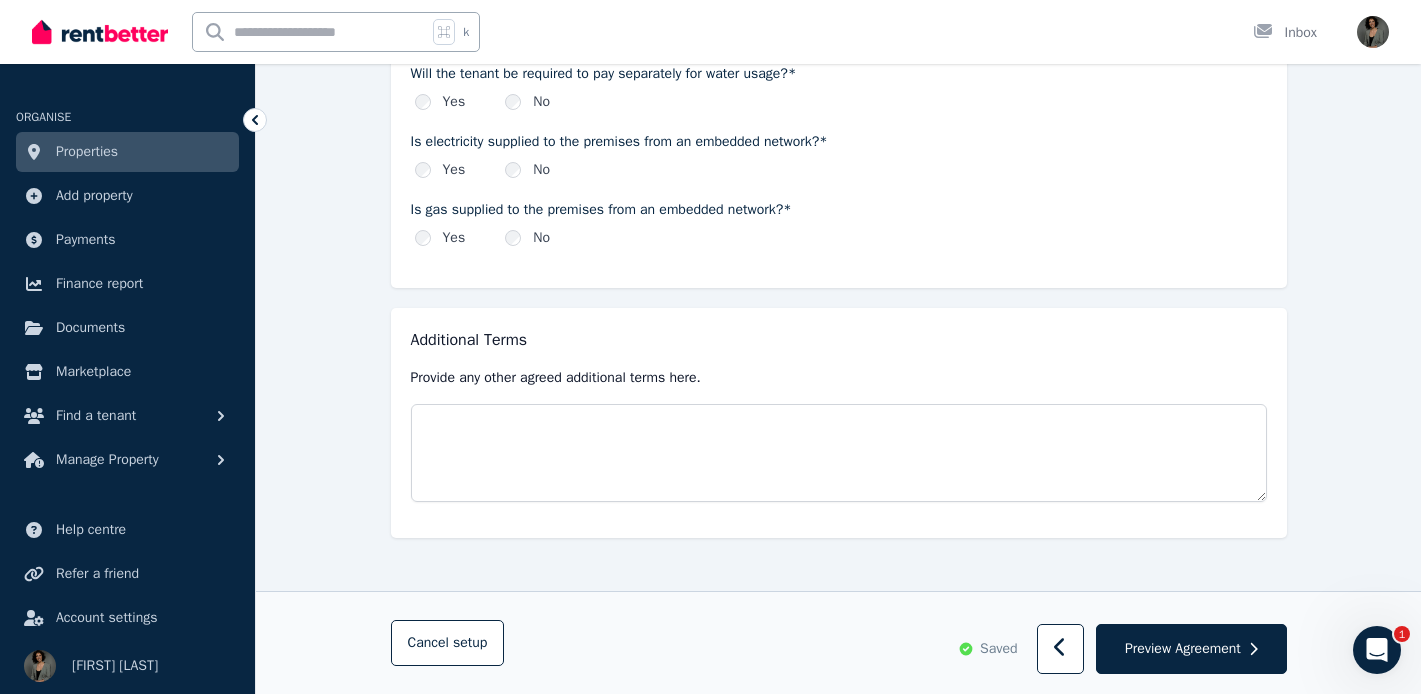 type on "**********" 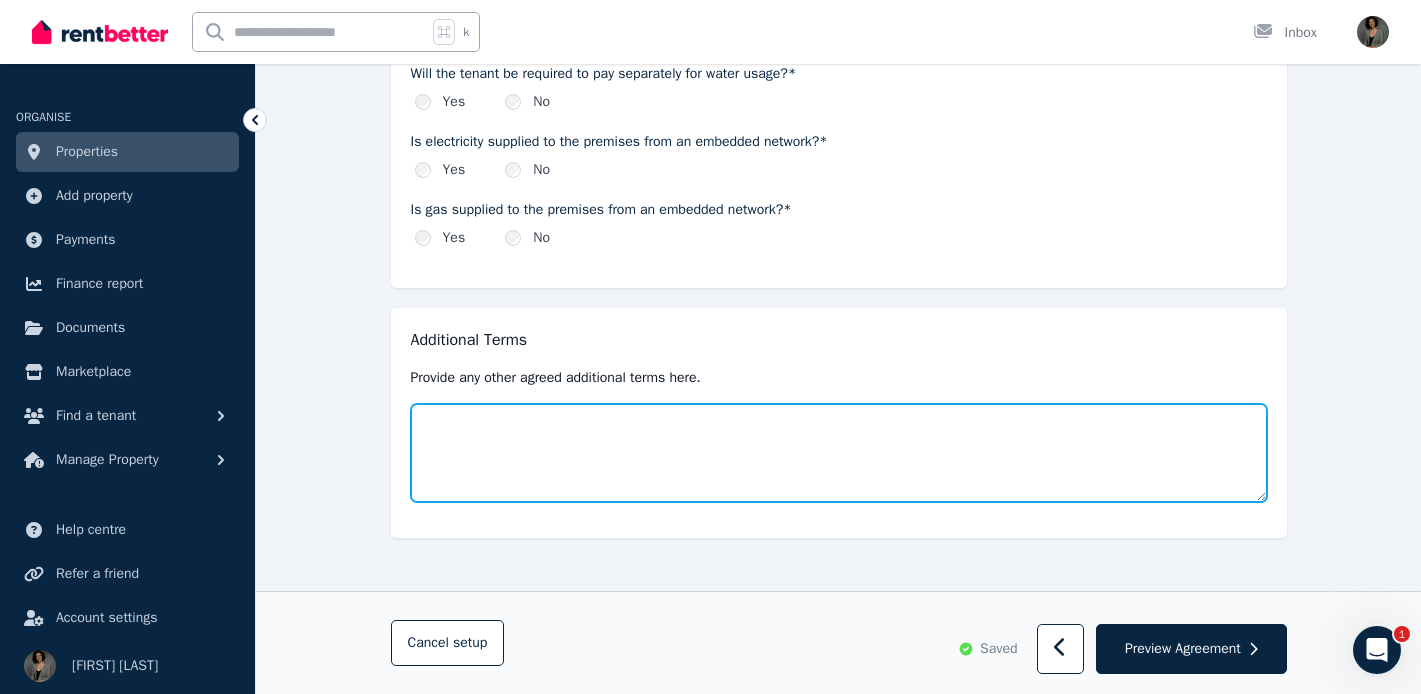 click at bounding box center (839, 453) 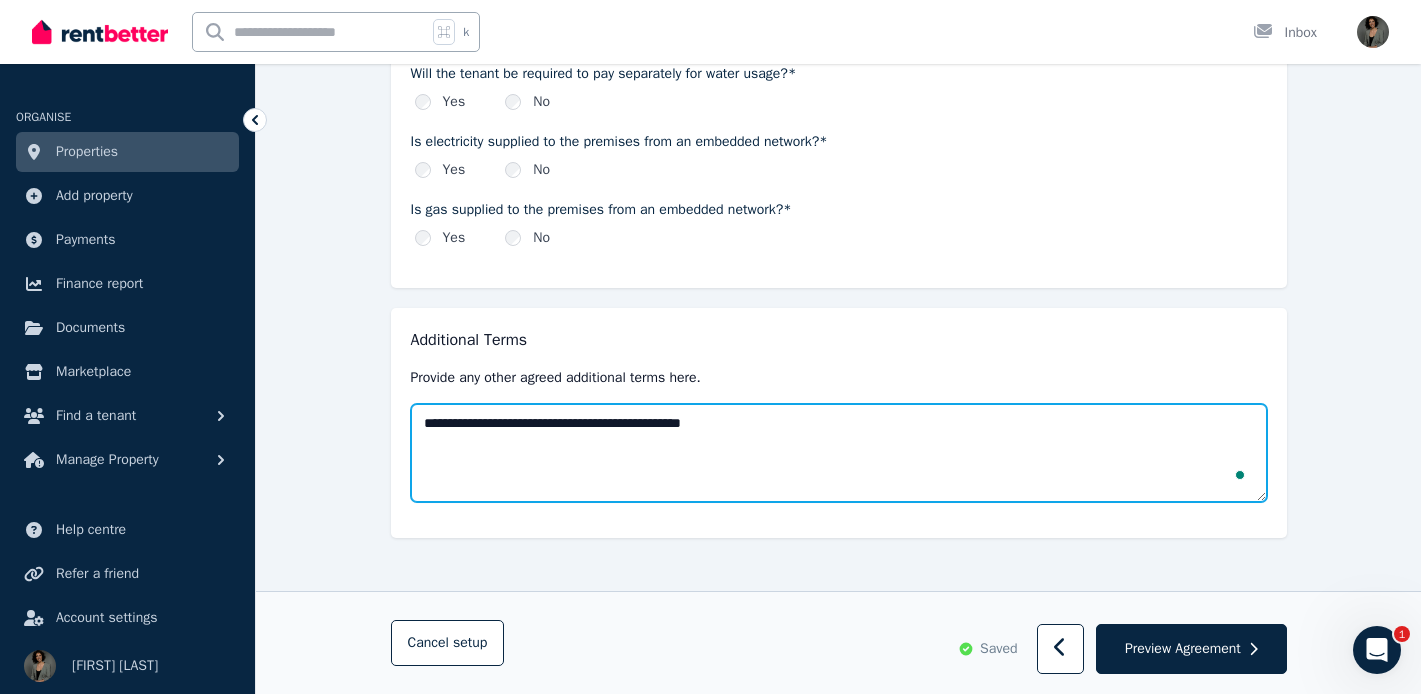 type on "**********" 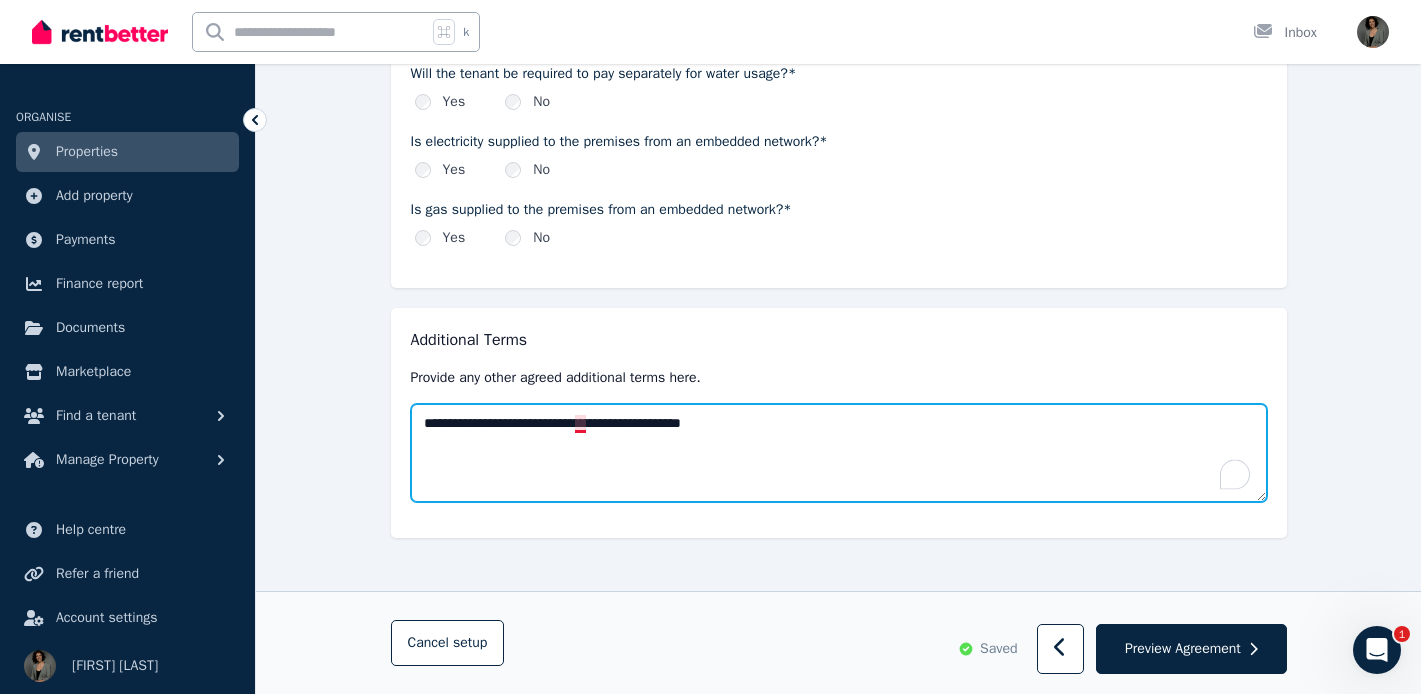 click on "**********" at bounding box center [839, 453] 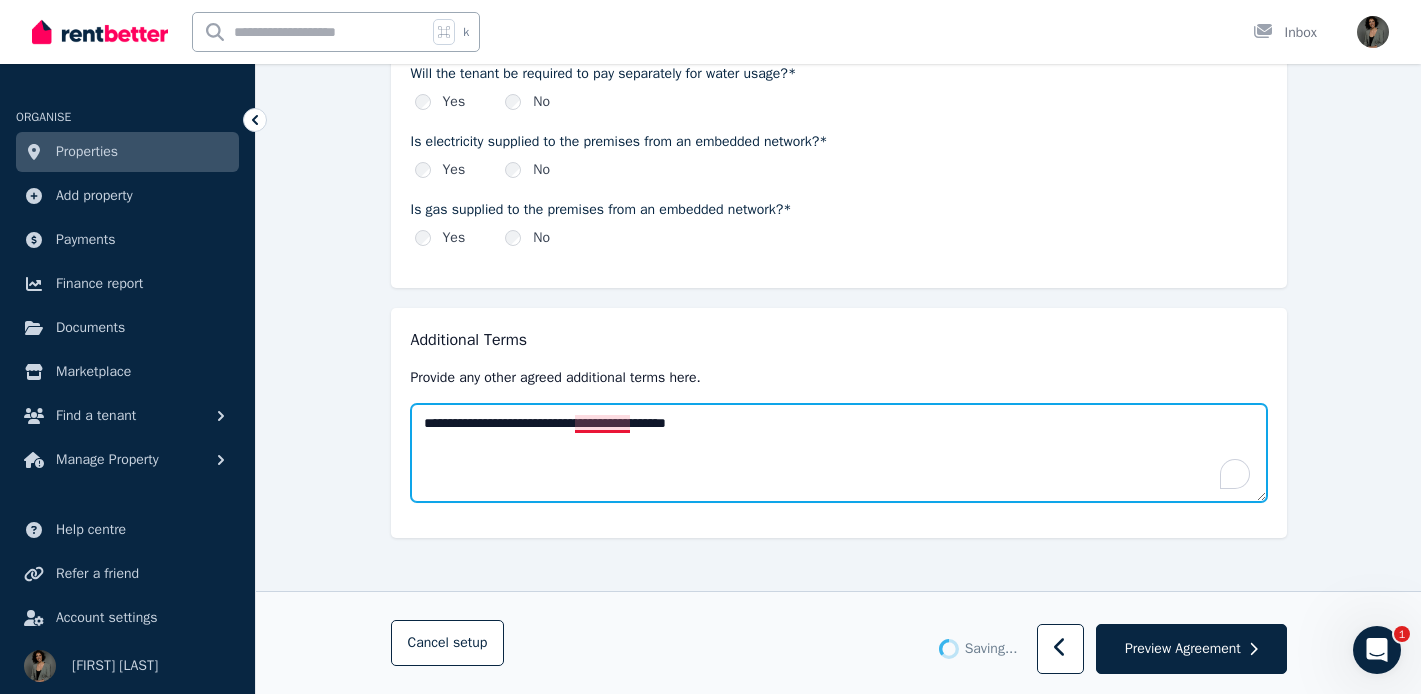 click on "**********" at bounding box center [839, 453] 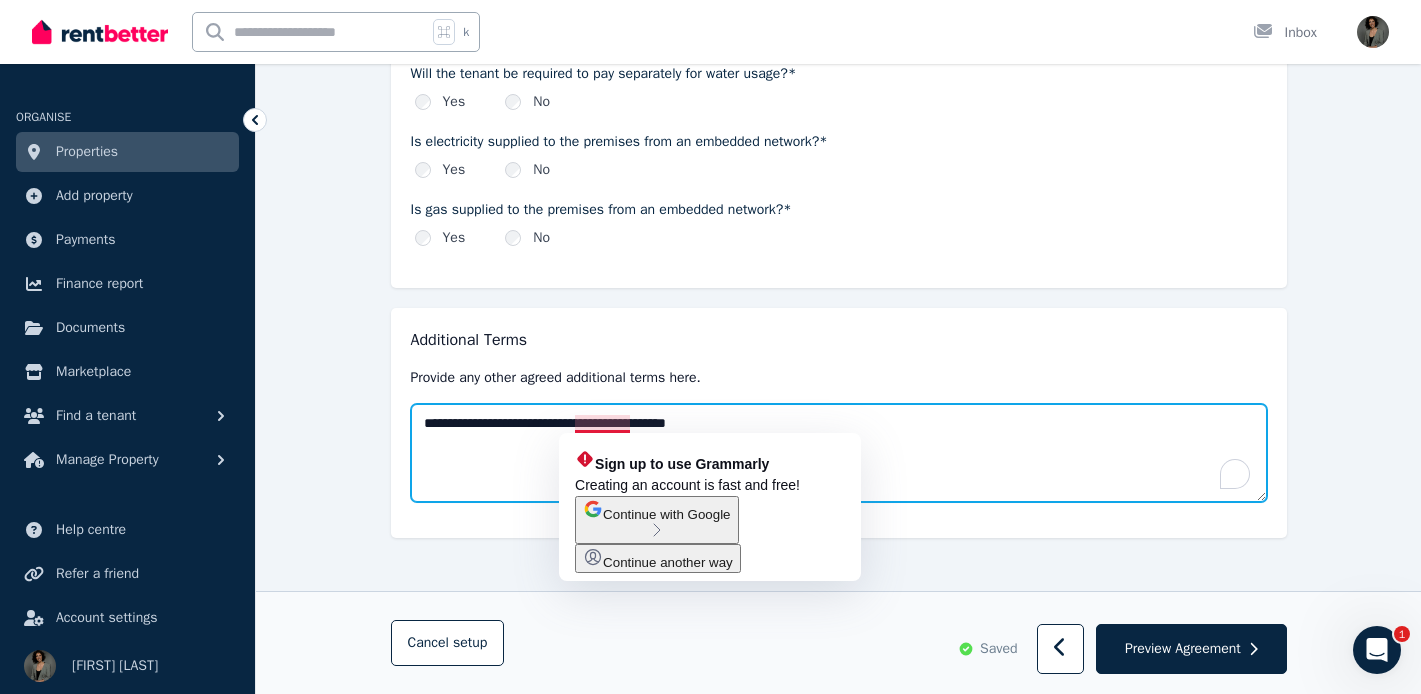 click on "**********" at bounding box center [839, 453] 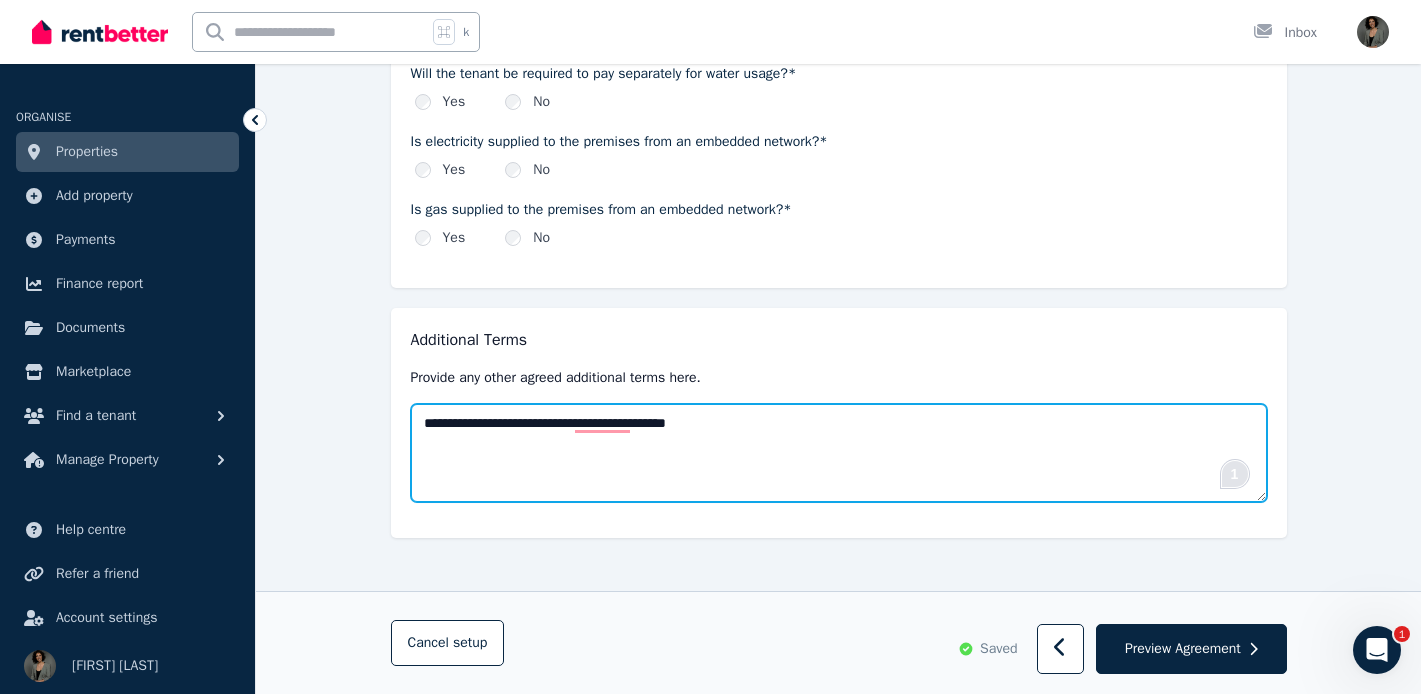 type on "**********" 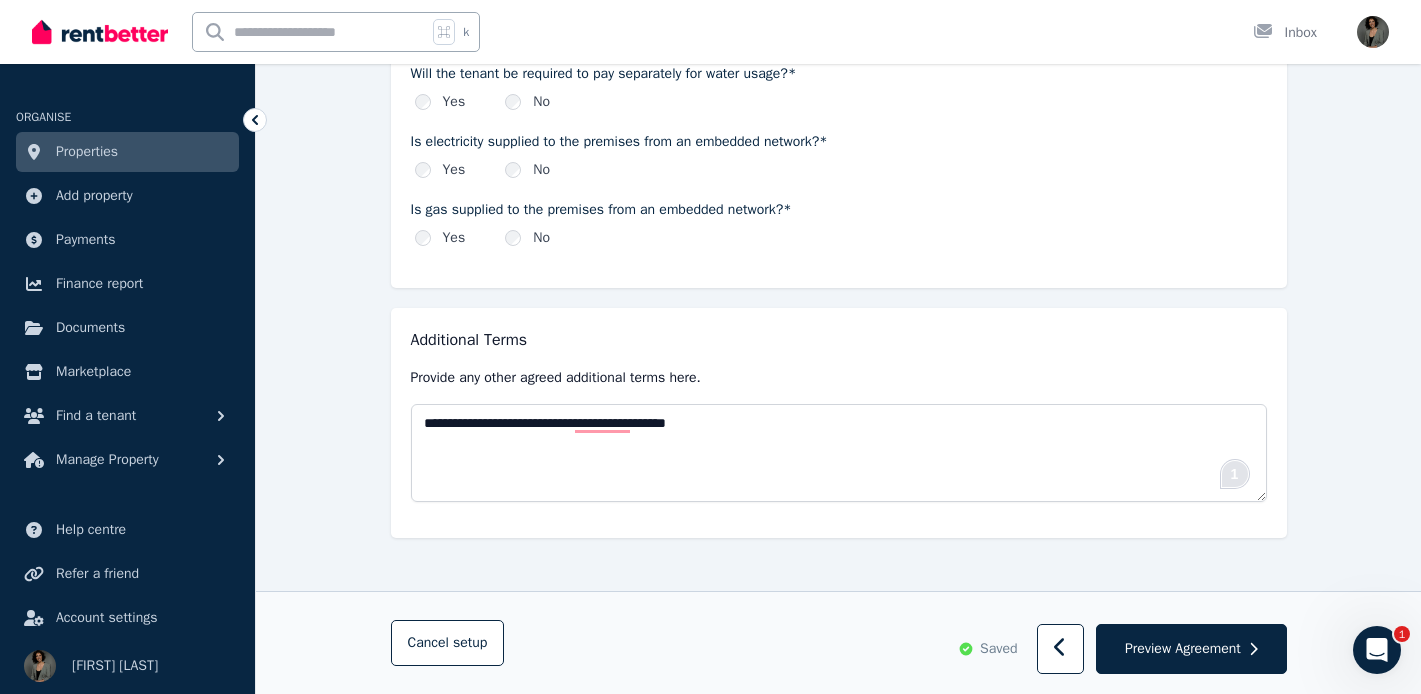 click on "Open main menu k Inbox Open user menu ORGANISE Properties Add property Payments Finance report Documents Marketplace Find a tenant Manage Property Help centre Refer a friend Account settings Your profile [FIRST] [LAST] Home [NUMBER] [STREET], [SUBURB] Tenancy Setup Help Parties Rental provider and tenant details Payments Bond and rental payments Agreement Lease agreement Review Send tenancy details Step  3 / 4 :  Agreement Agreement Import existing agreement Lease Details This agreement is made on* [DATE] * Location tenancy agreement will be signed* [DATE] Property Details Maximum number of occupants for the premises* The maximum number of persons that may ordinarily live in the premises at any one time. * Residential premises include Please detail any inclusions - e.g. a parking space or furniture provided. Smoke Alarms Indicate whether the smoke alarms installed in the residential premises are hardwired or battery operated* Hardwired smoke alarms Battery operated smoke alarms Yes No" at bounding box center [710, -2056] 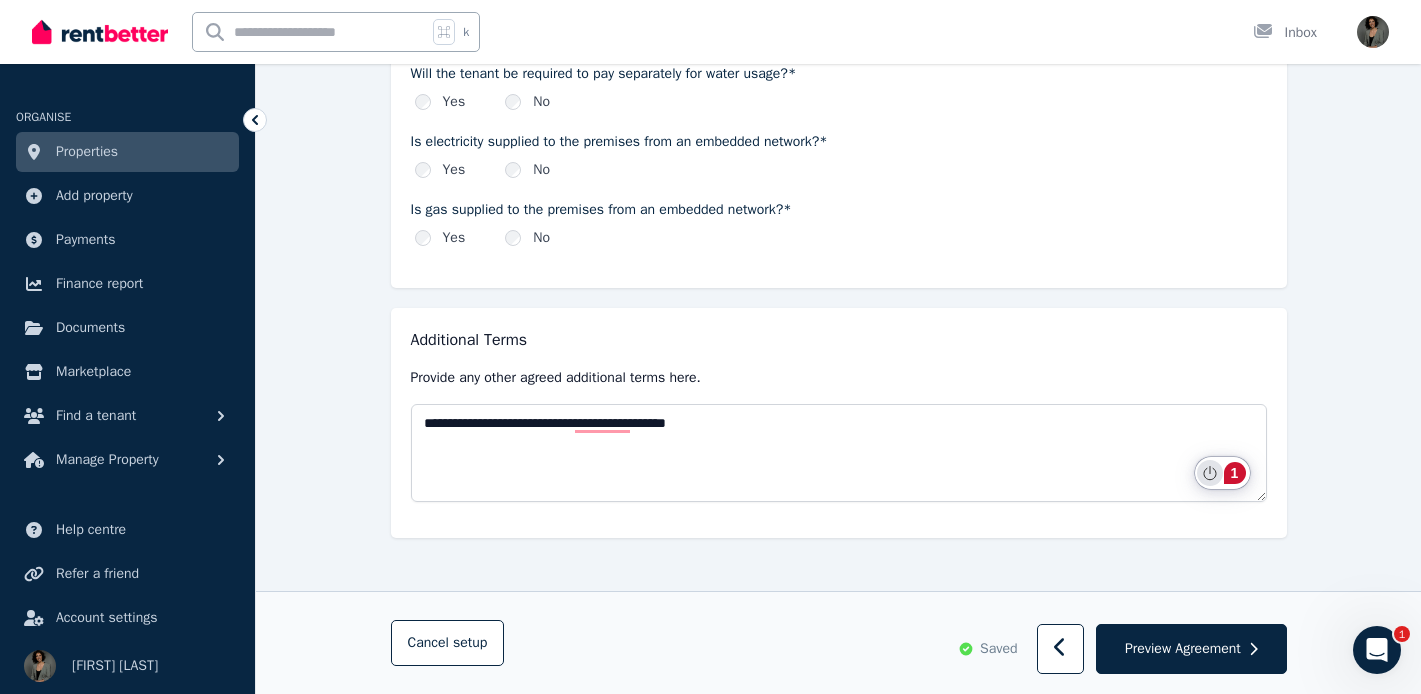 click 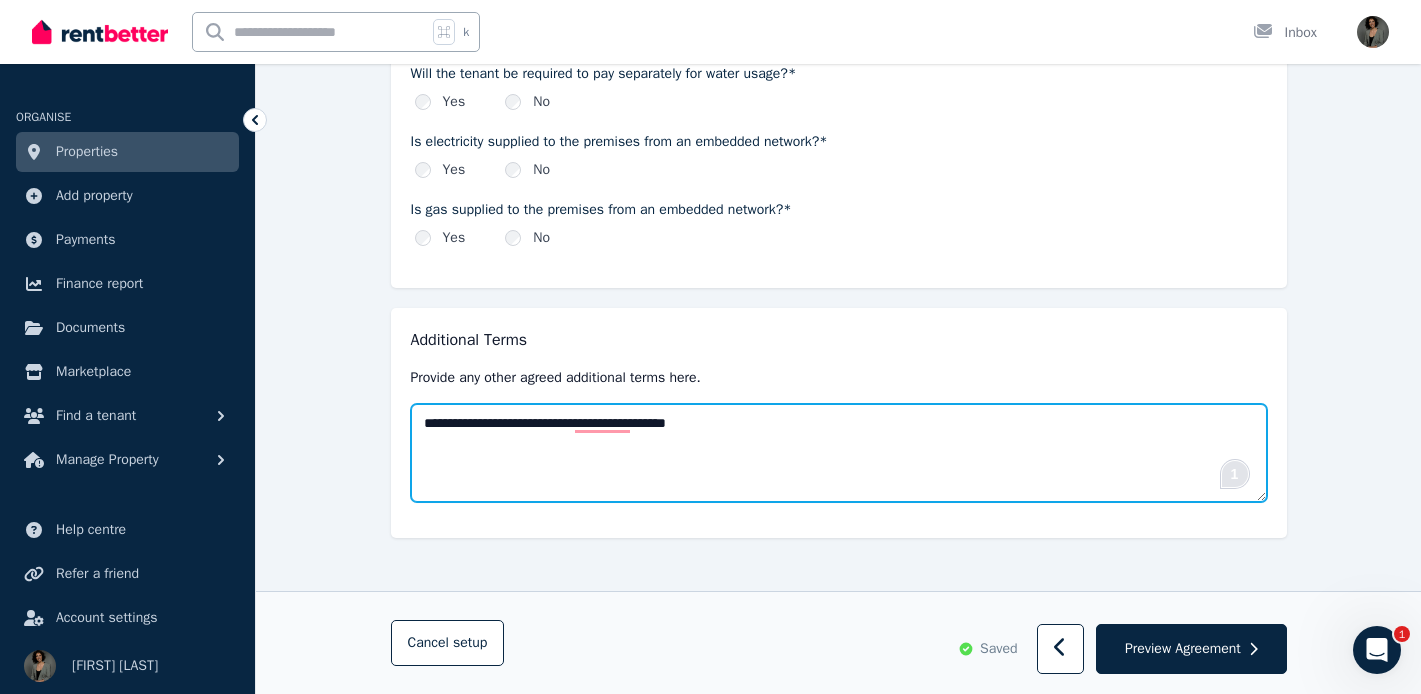 click on "**********" at bounding box center [839, 453] 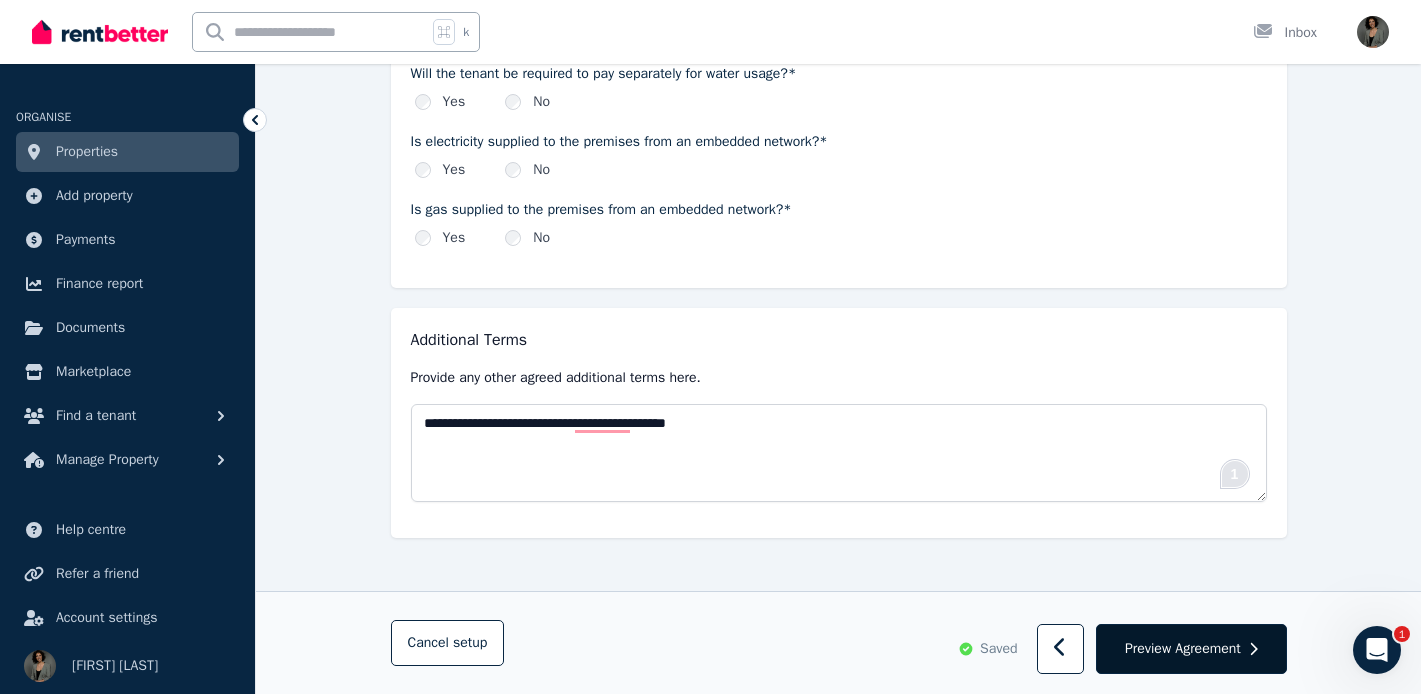 click on "Preview Agreement" at bounding box center [1183, 649] 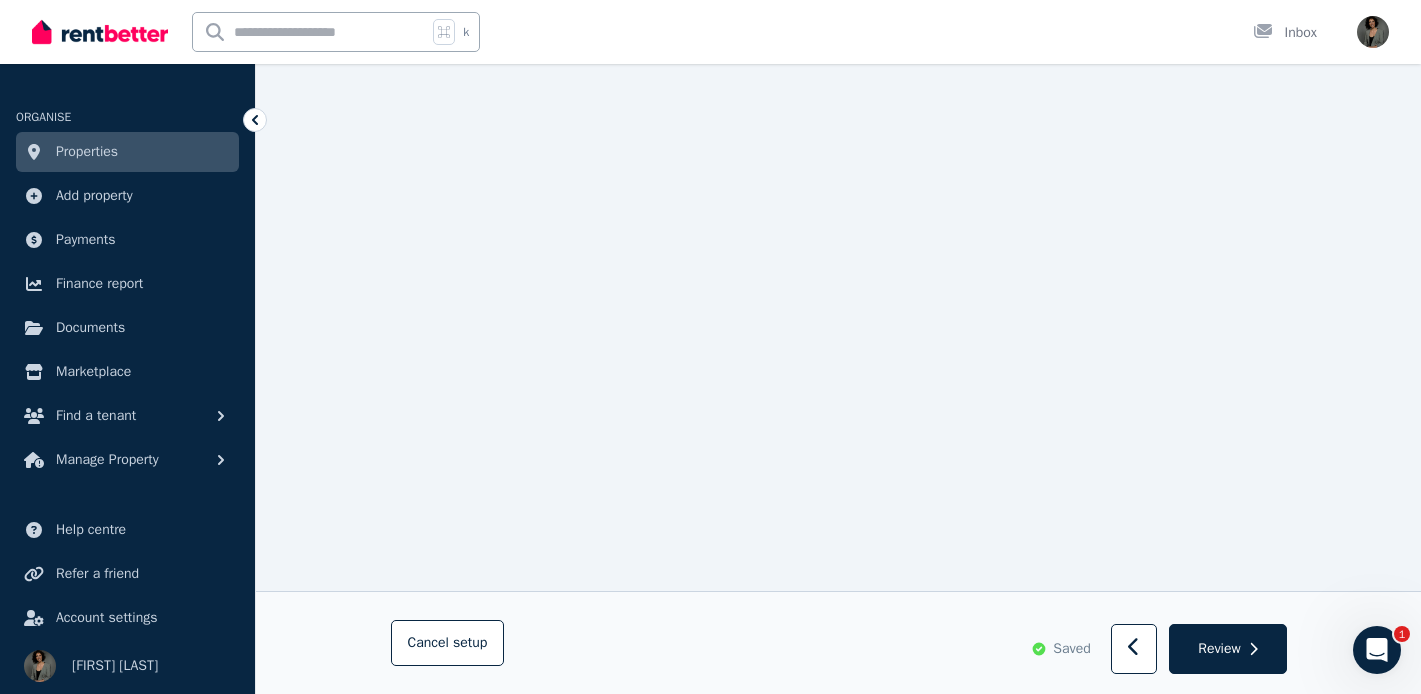 scroll, scrollTop: 7841, scrollLeft: 0, axis: vertical 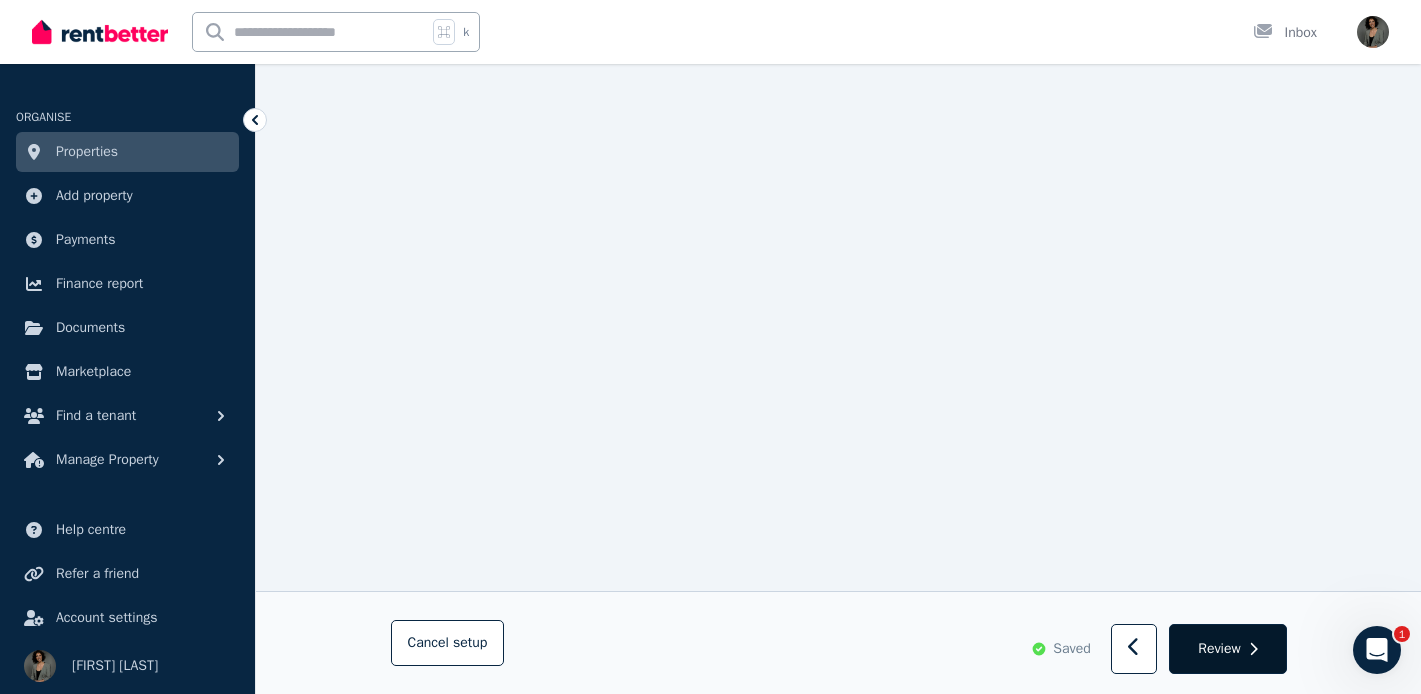 click on "Review" at bounding box center [1219, 649] 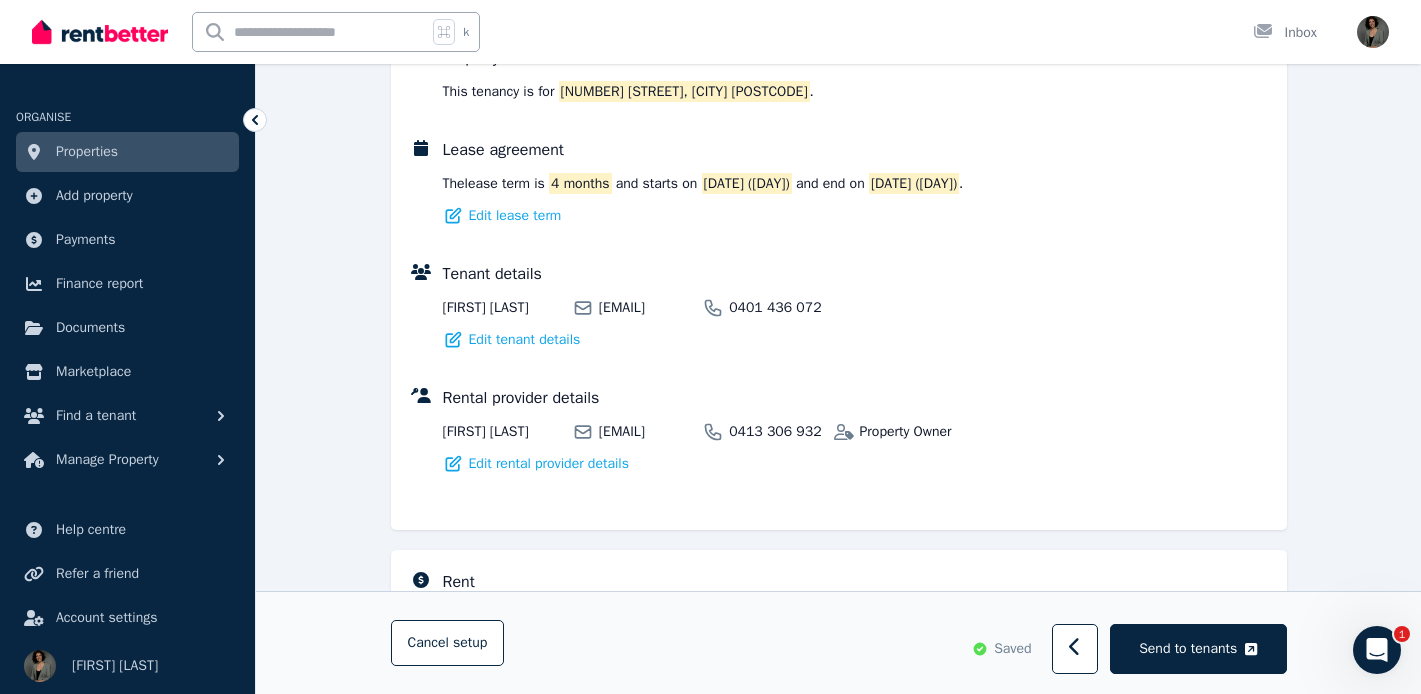 scroll, scrollTop: 334, scrollLeft: 0, axis: vertical 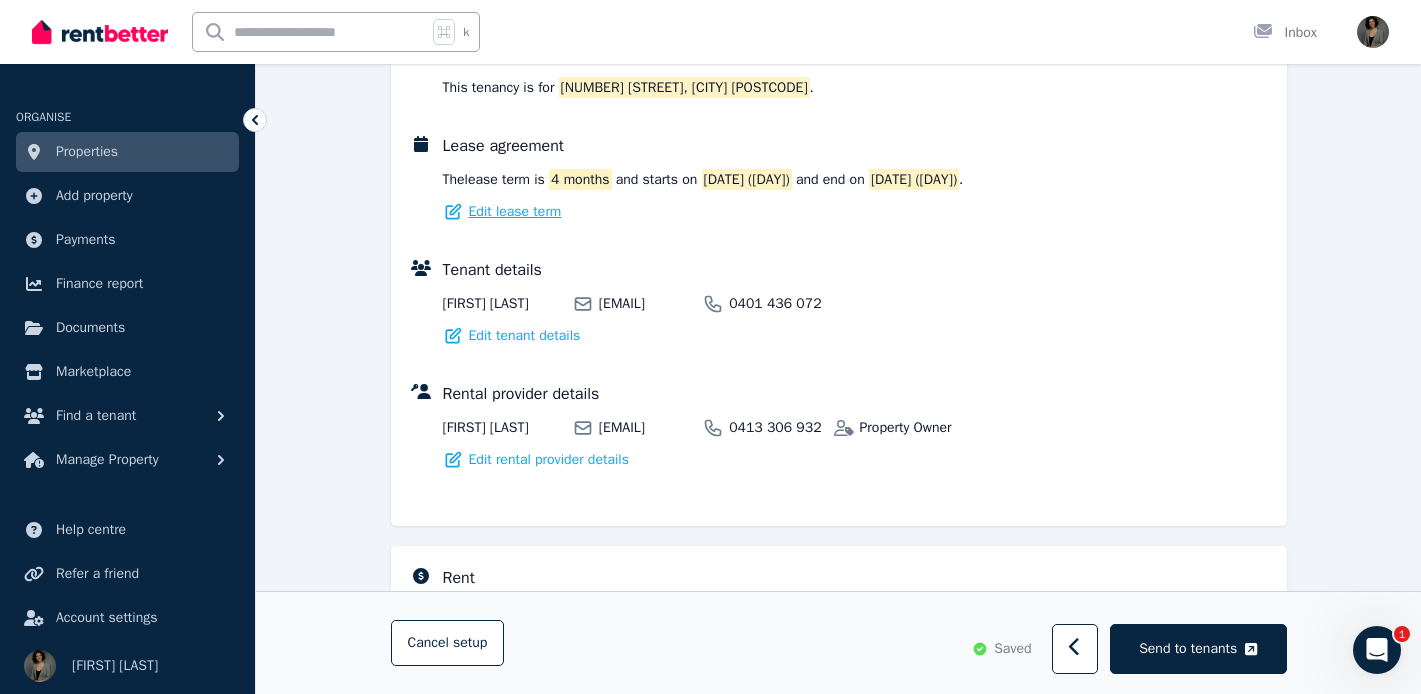 click on "Edit lease term" at bounding box center [515, 212] 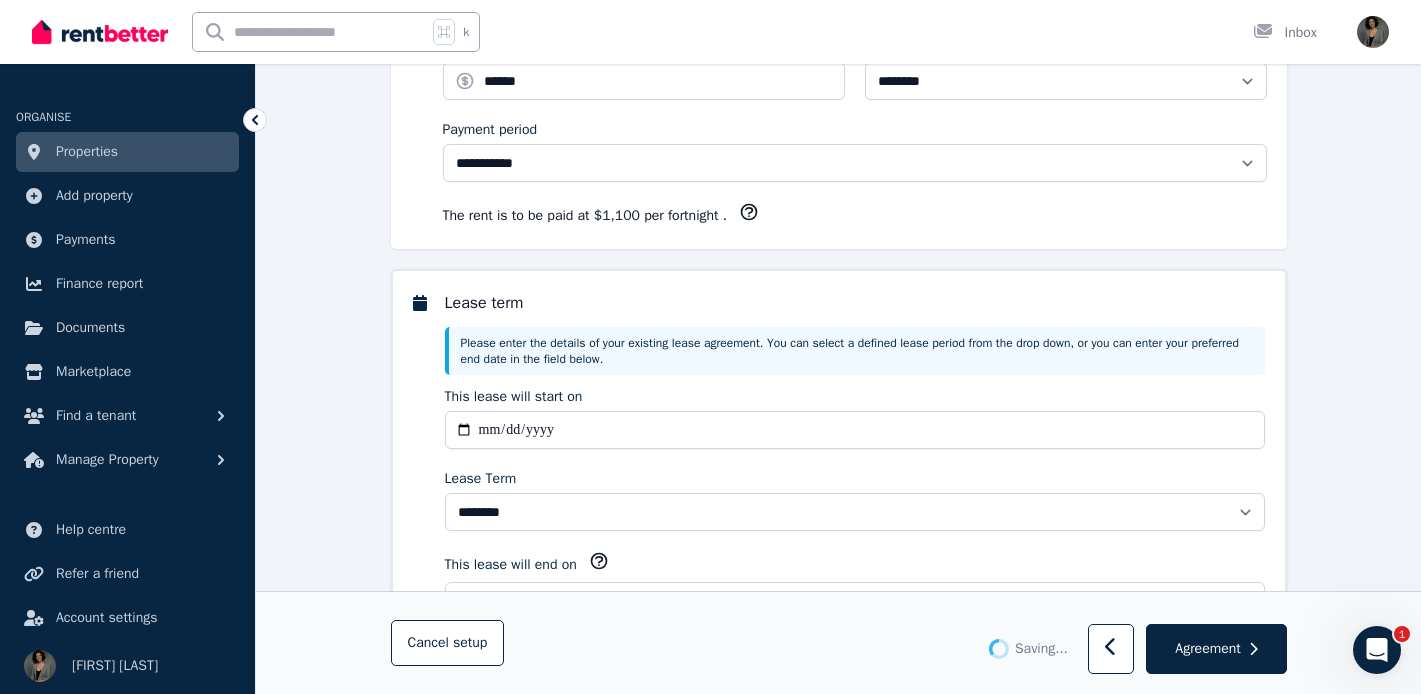 scroll, scrollTop: 0, scrollLeft: 0, axis: both 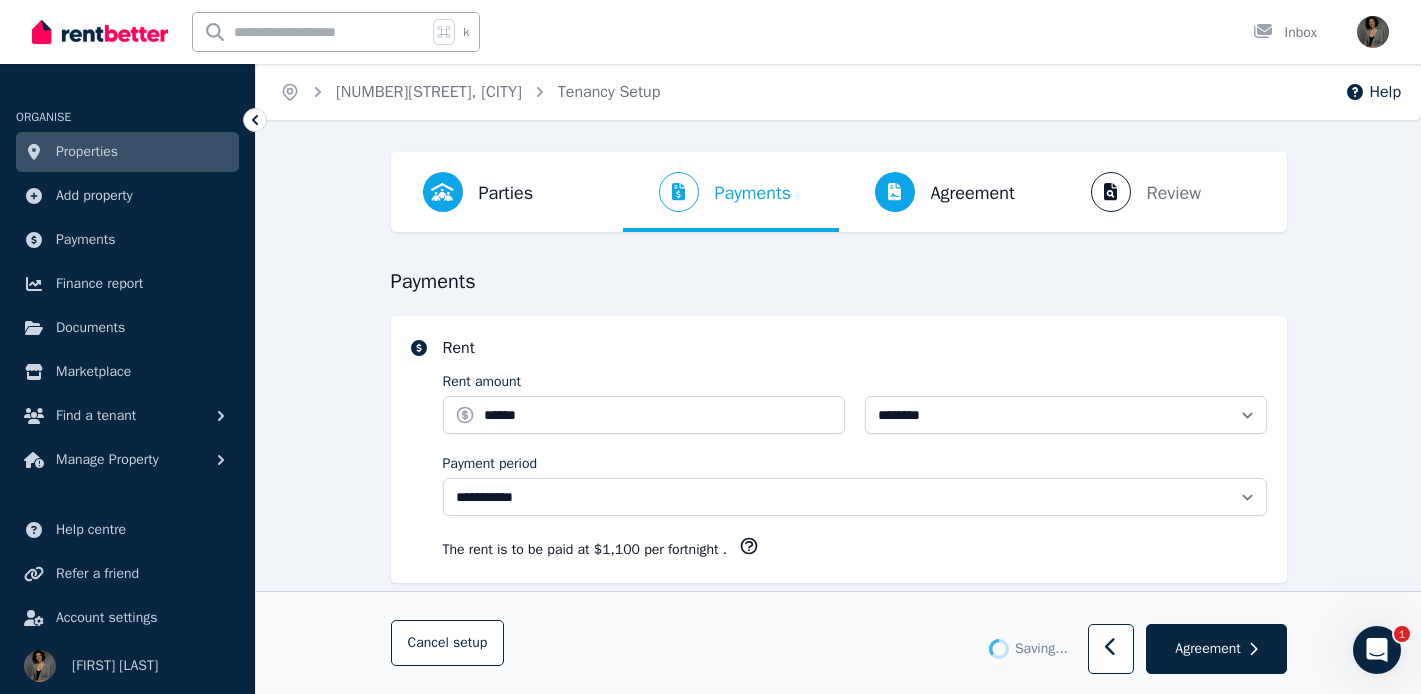 select on "**********" 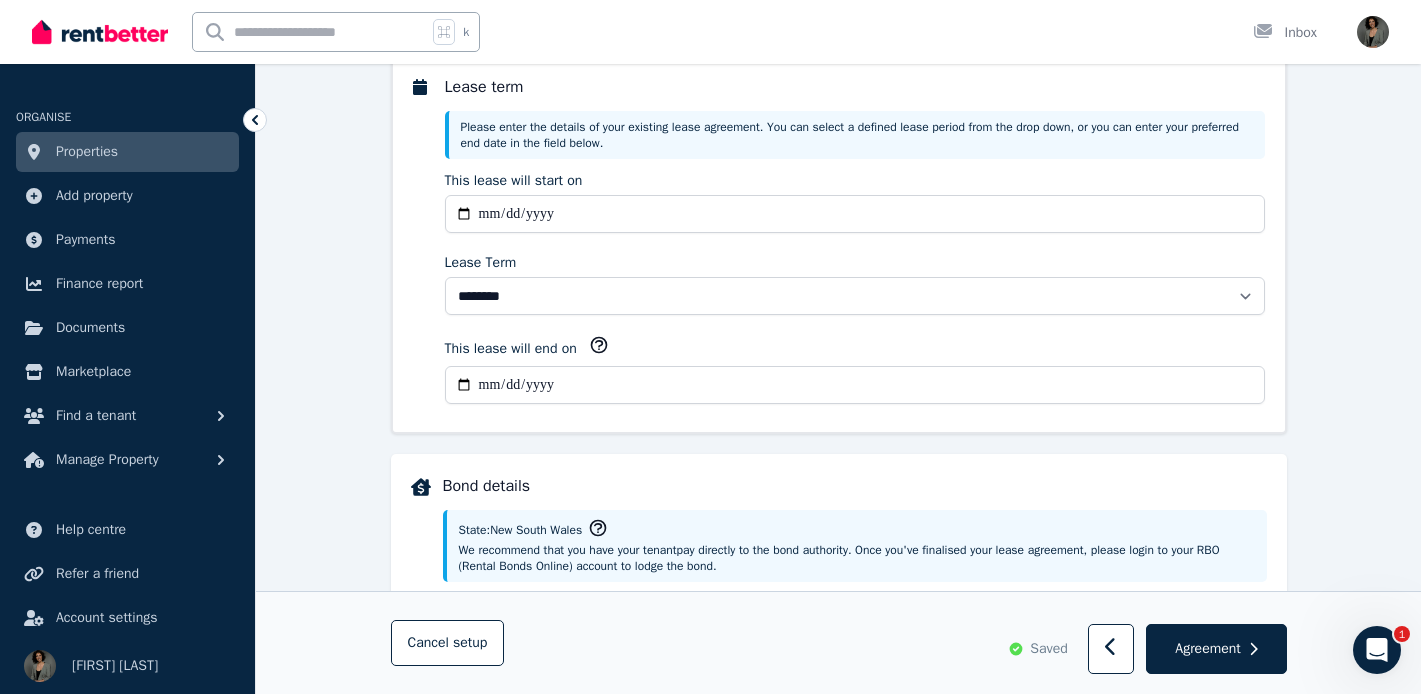 scroll, scrollTop: 624, scrollLeft: 0, axis: vertical 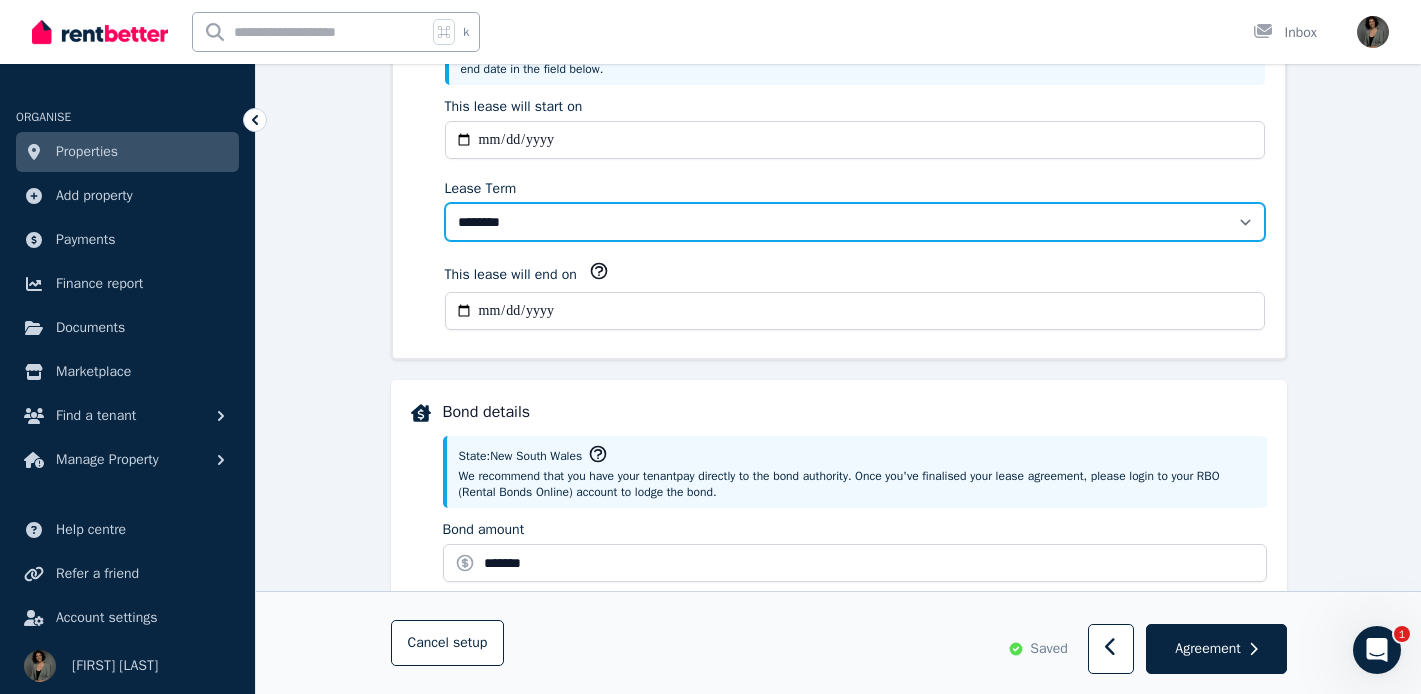 click on "******** ******** ********* ******* ******* ******* ******* ***** ******** ********" at bounding box center (855, 222) 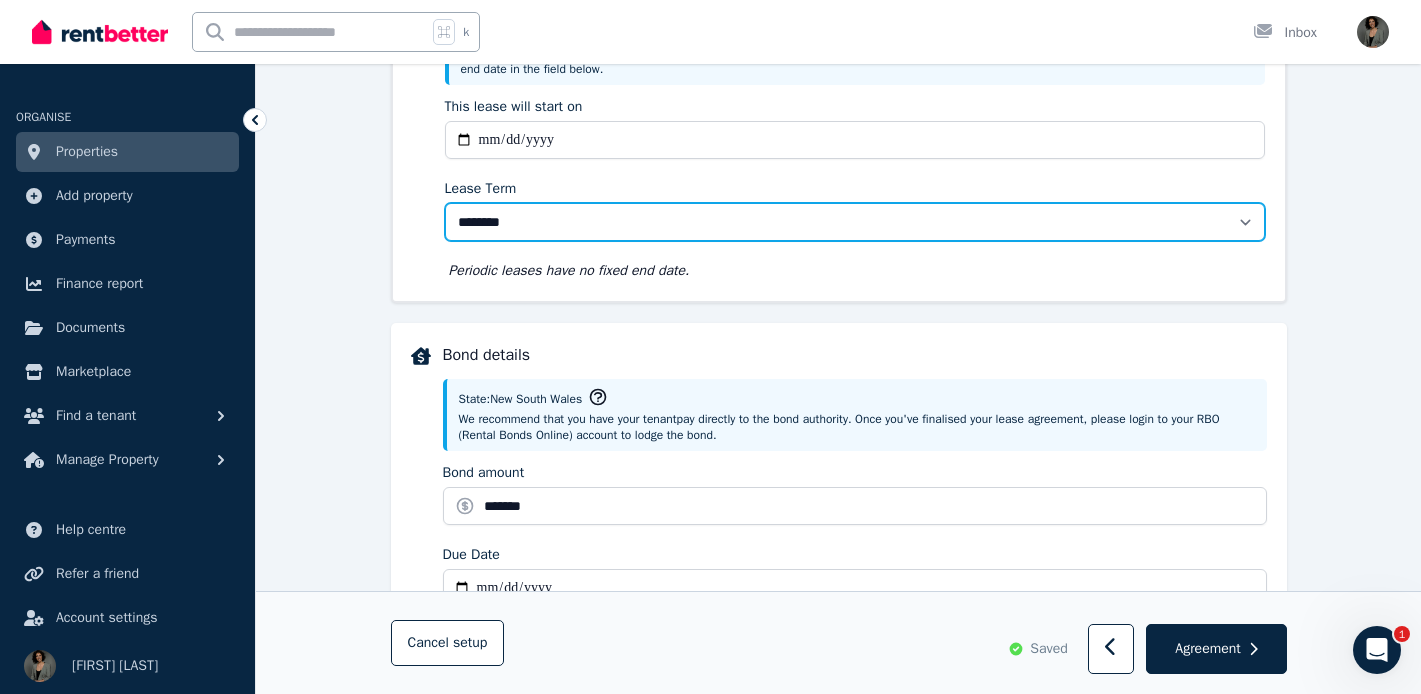 click on "******** ******** ********* ******* ******* ******* ******* ***** ********" at bounding box center [855, 222] 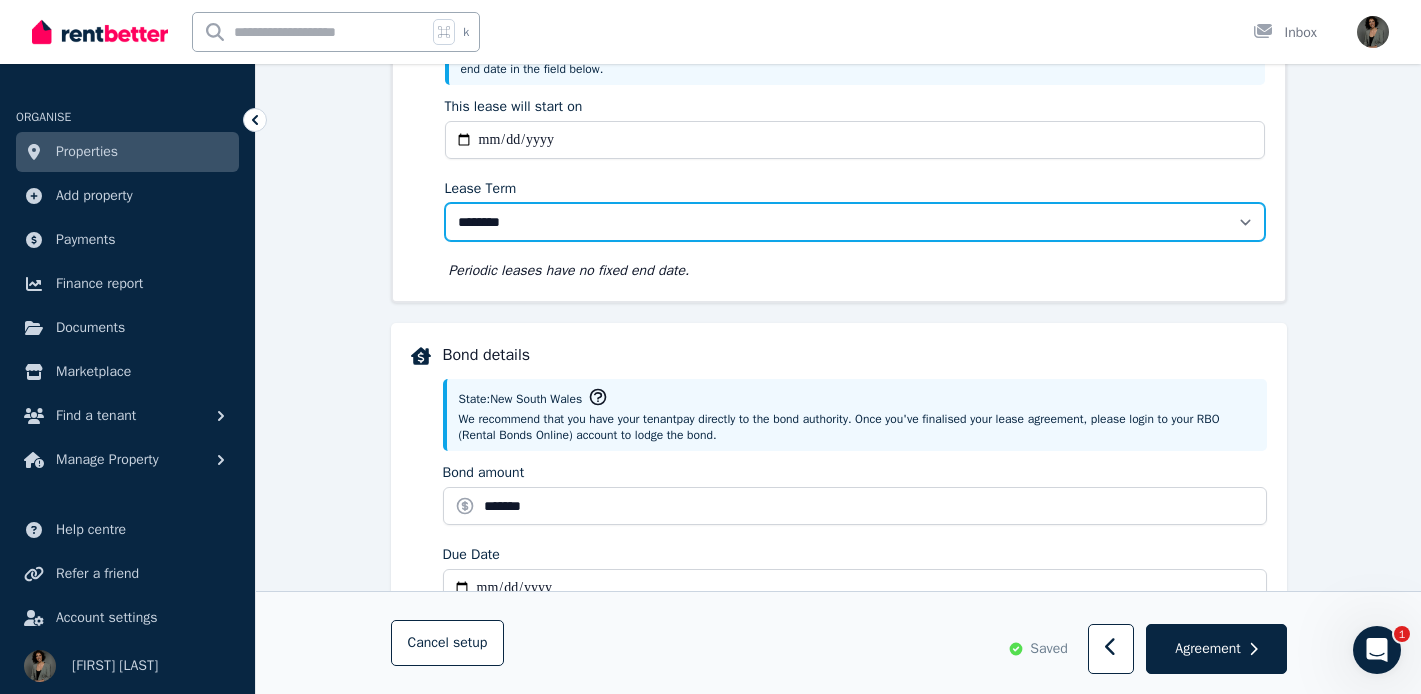 select on "**********" 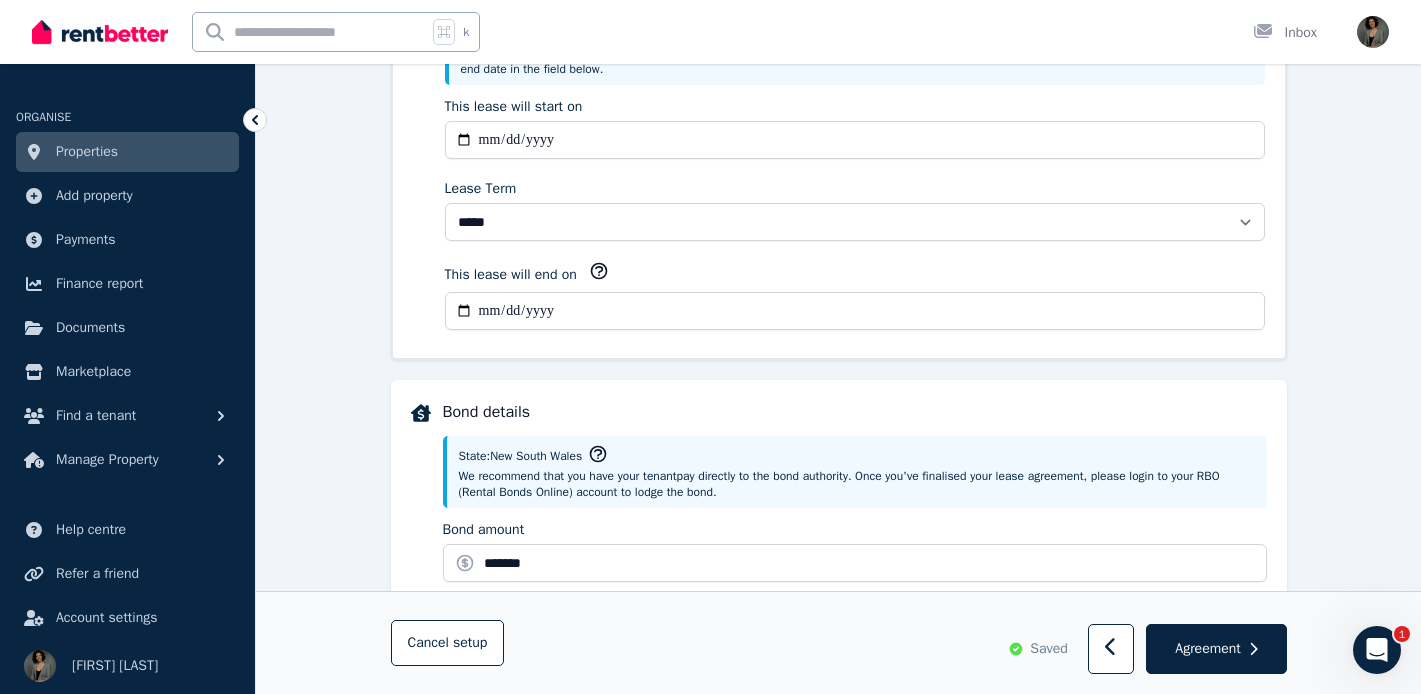 click on "This lease will end on" at bounding box center [855, 311] 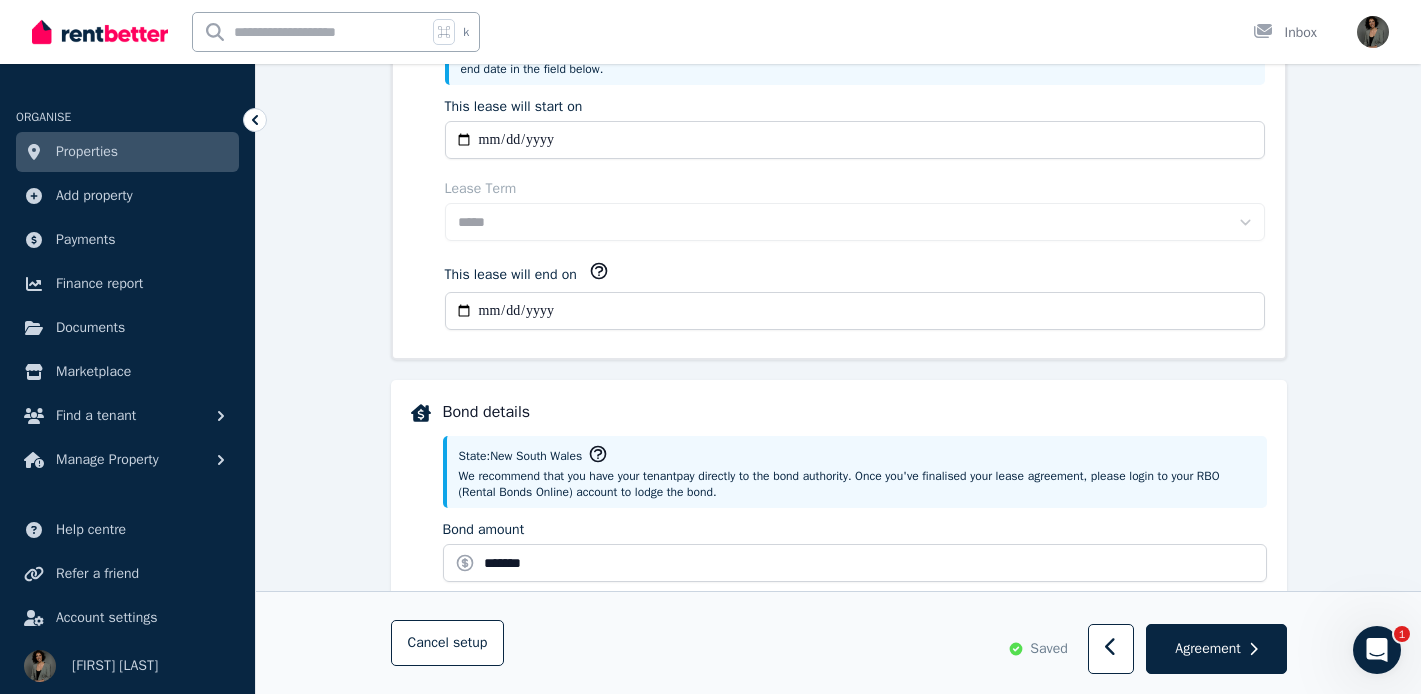 type on "**********" 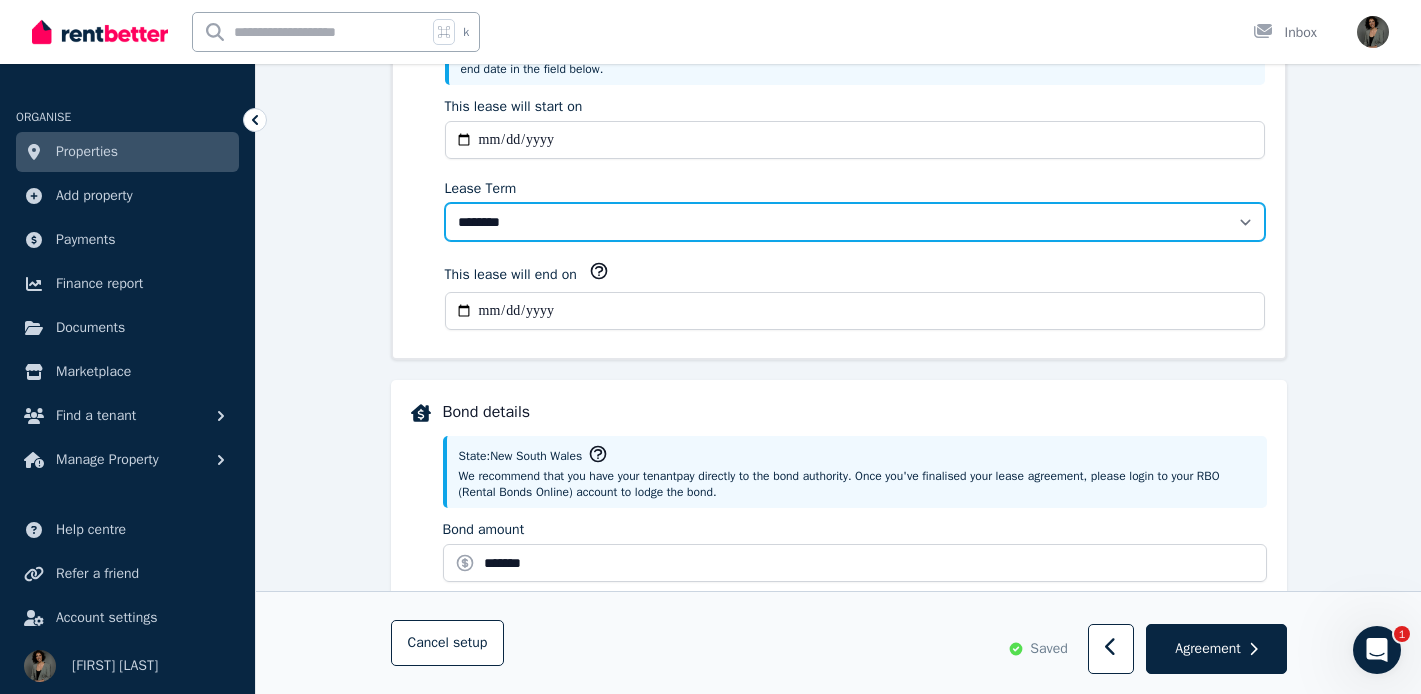 click on "******** ******** ********* ******* ******* ******* ******* ***** ******** ********" at bounding box center (855, 222) 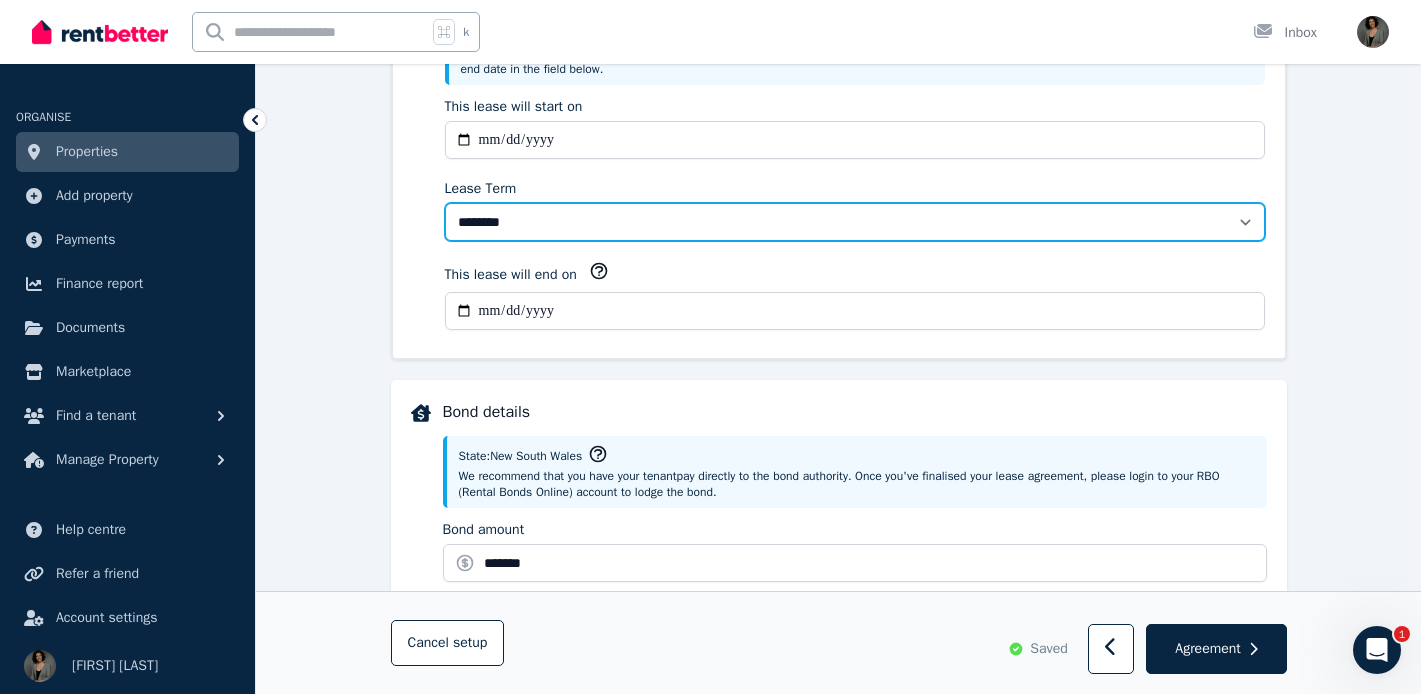 select on "**********" 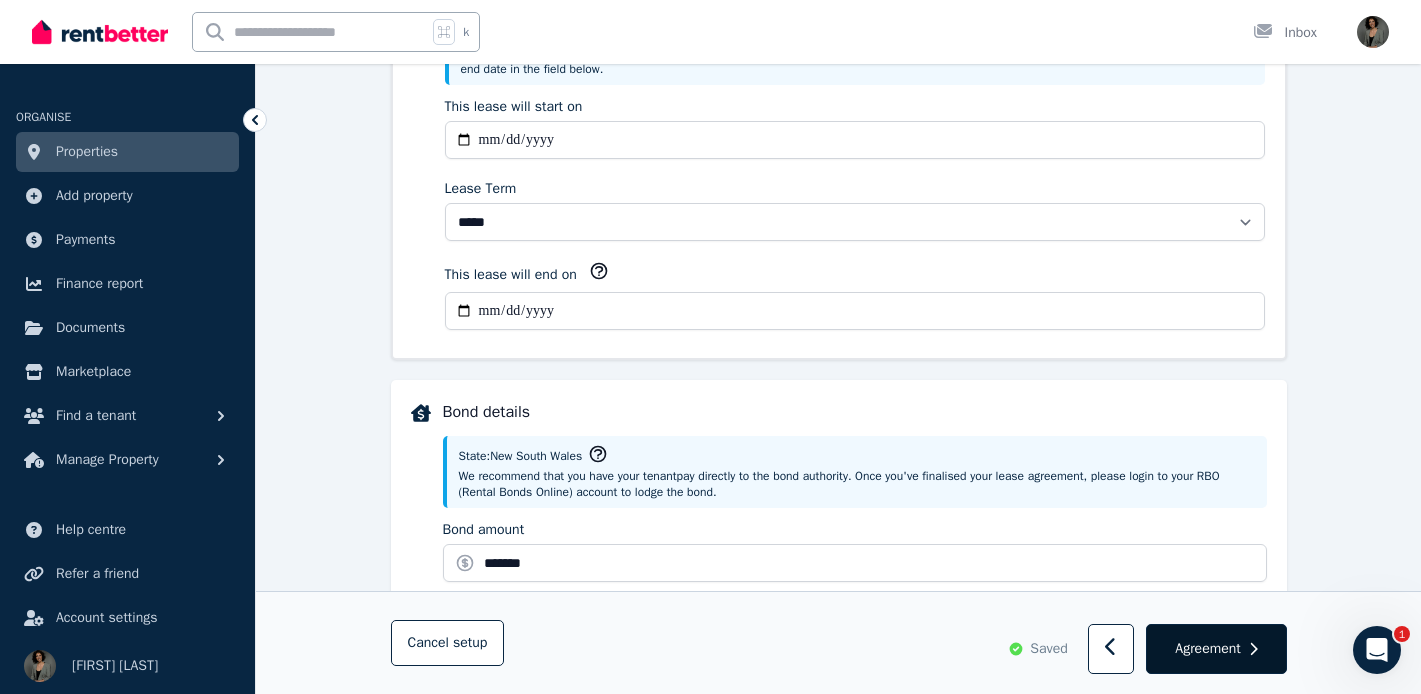 click on "Agreement" at bounding box center [1207, 649] 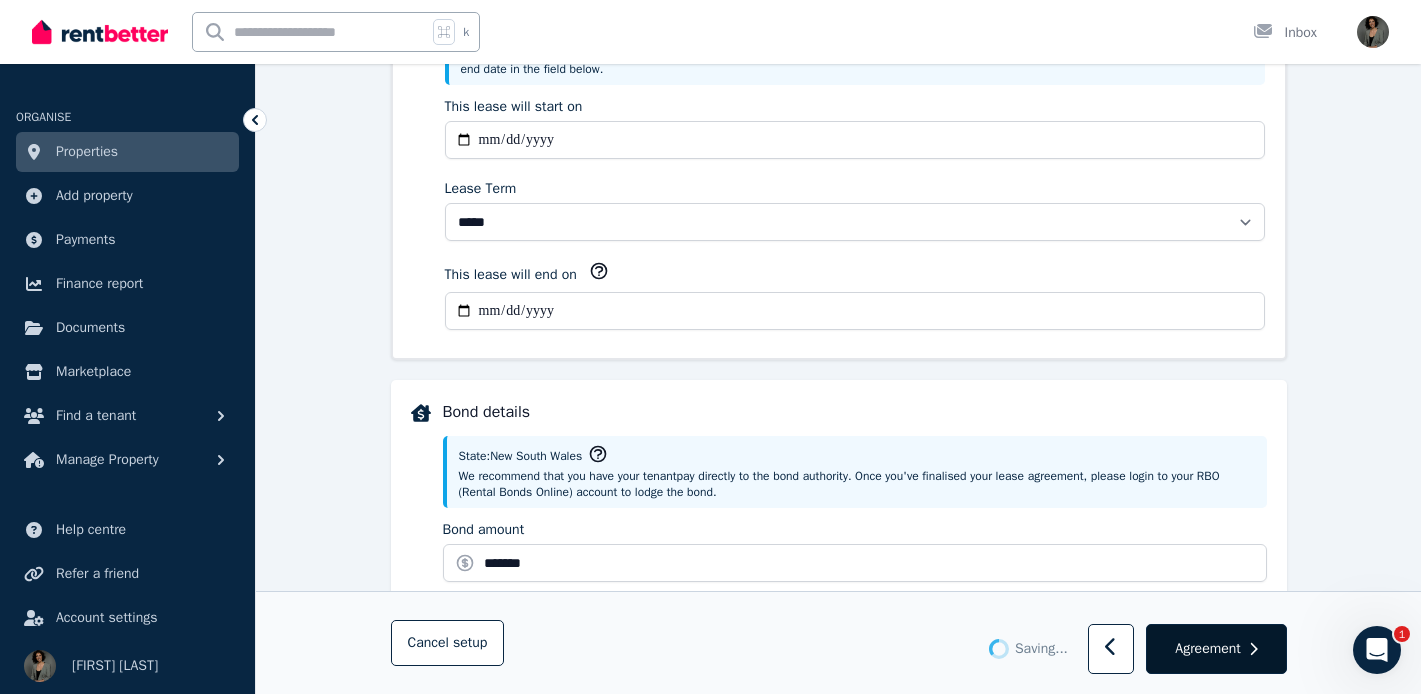 scroll, scrollTop: 0, scrollLeft: 0, axis: both 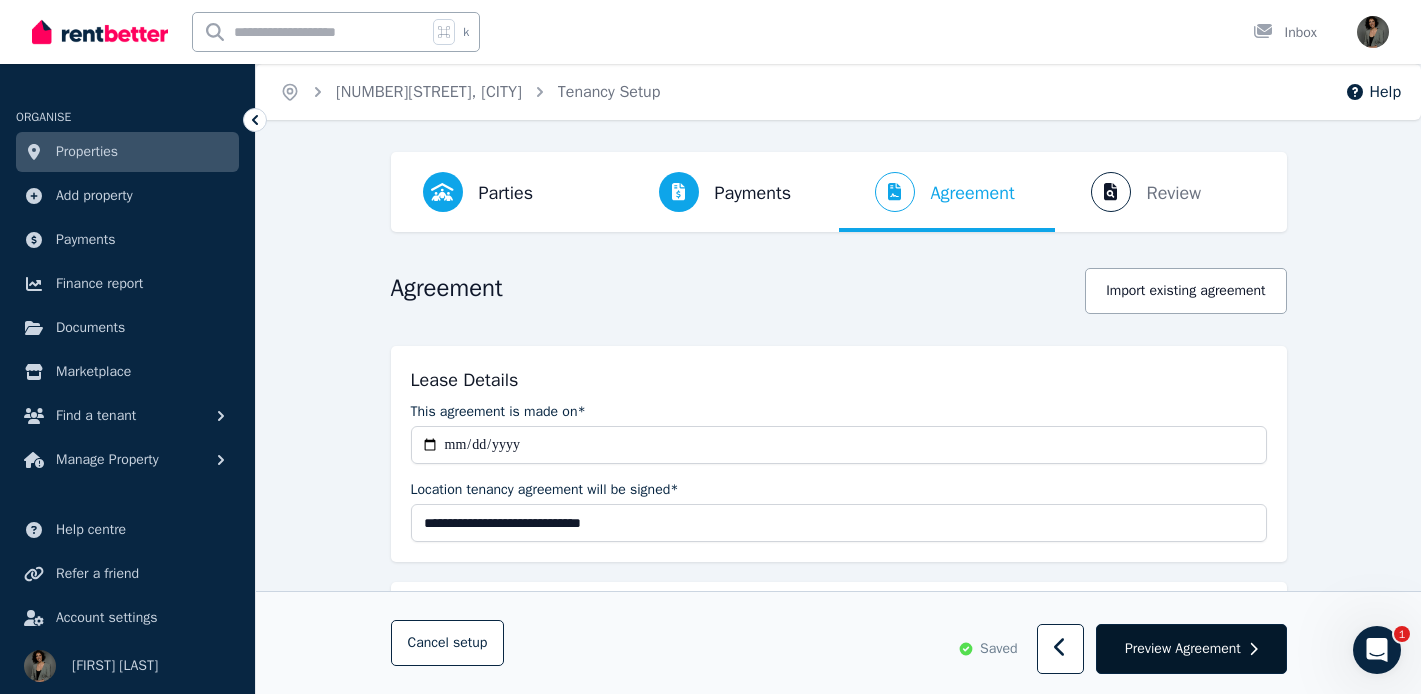 click on "Preview Agreement" at bounding box center (1183, 649) 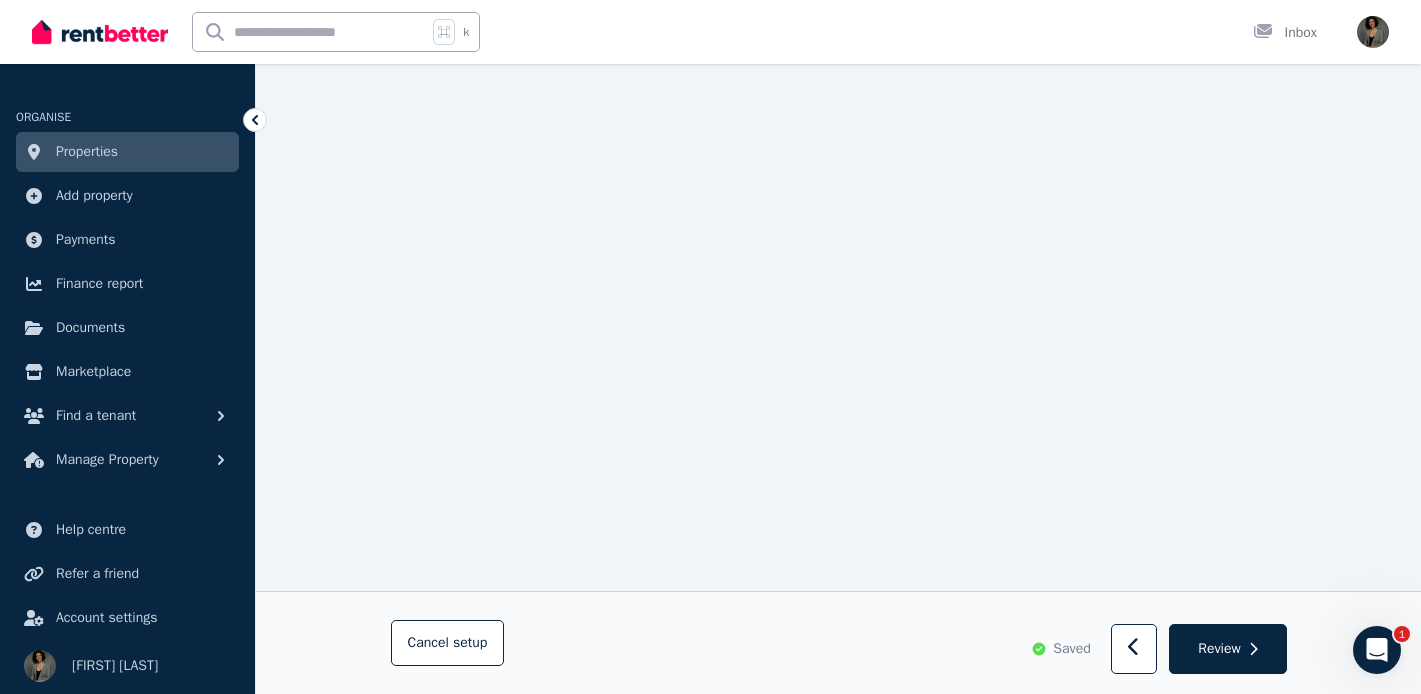 scroll, scrollTop: 2614, scrollLeft: 0, axis: vertical 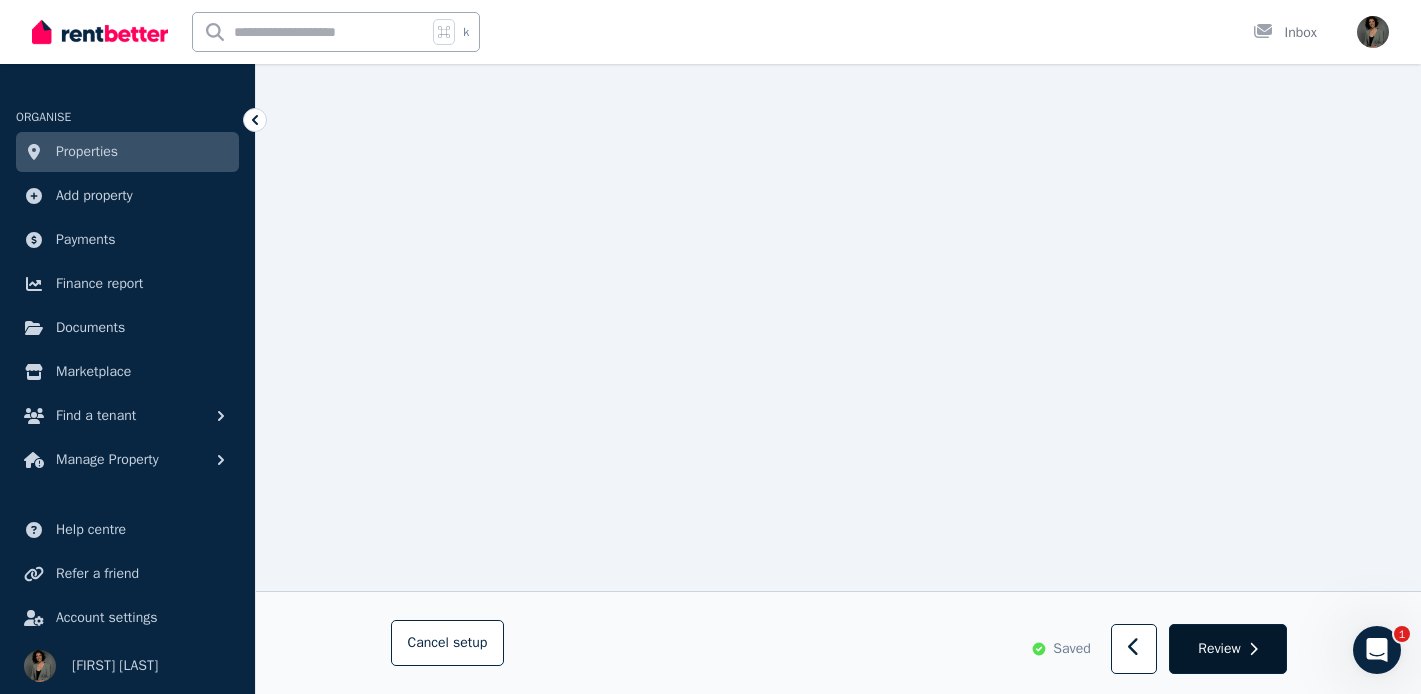 click on "Review" at bounding box center [1219, 649] 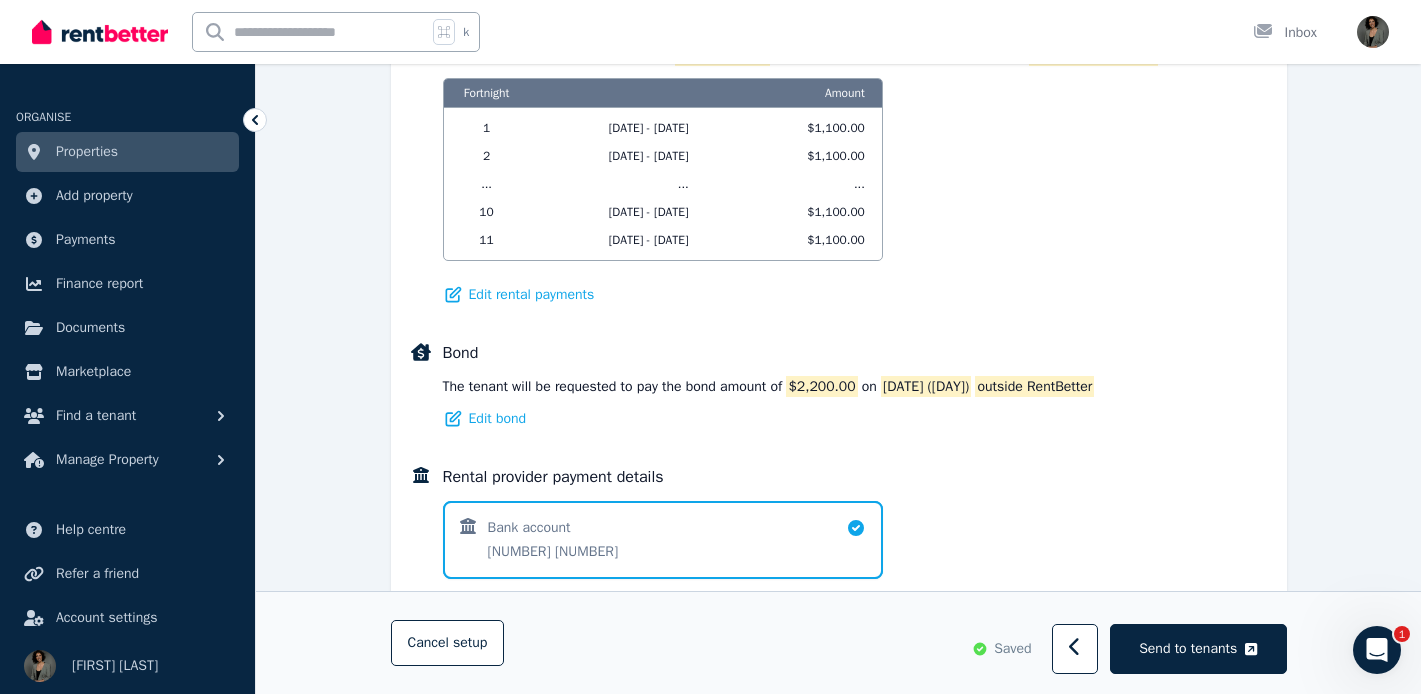 scroll, scrollTop: 1076, scrollLeft: 0, axis: vertical 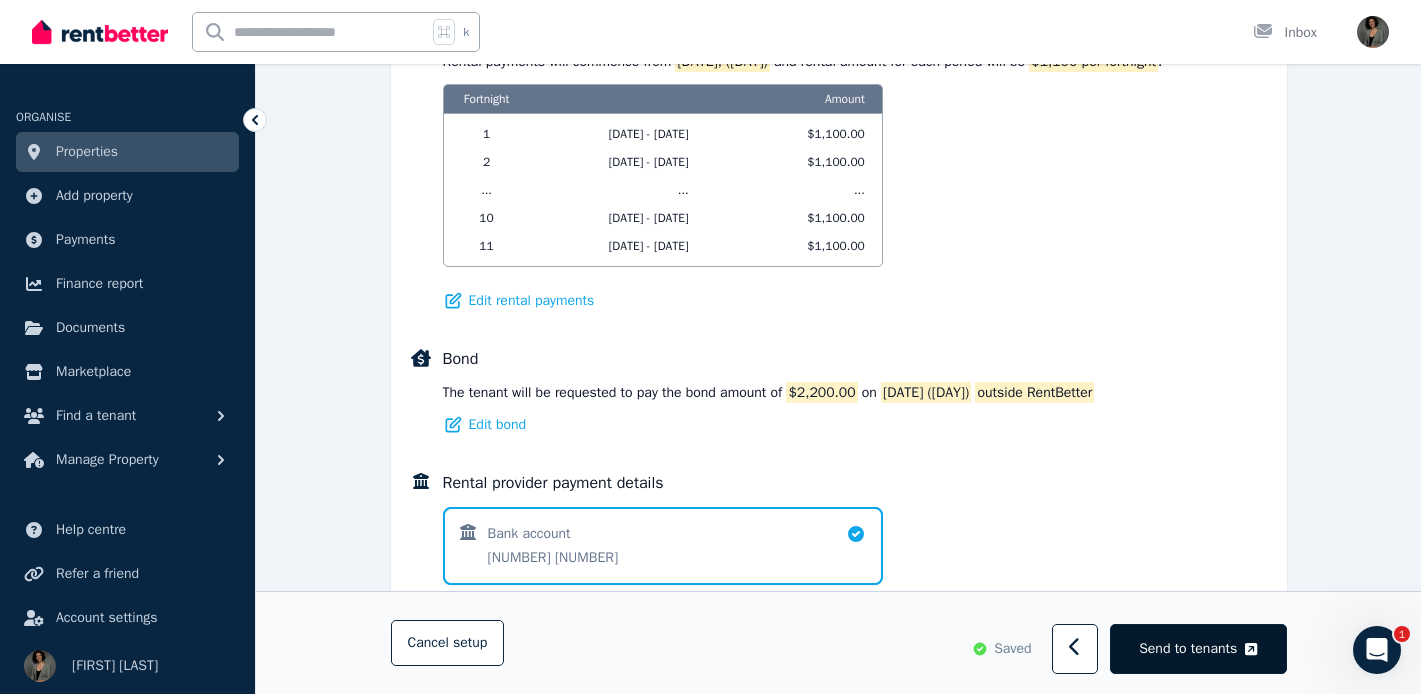 click on "Send to tenants" at bounding box center [1188, 649] 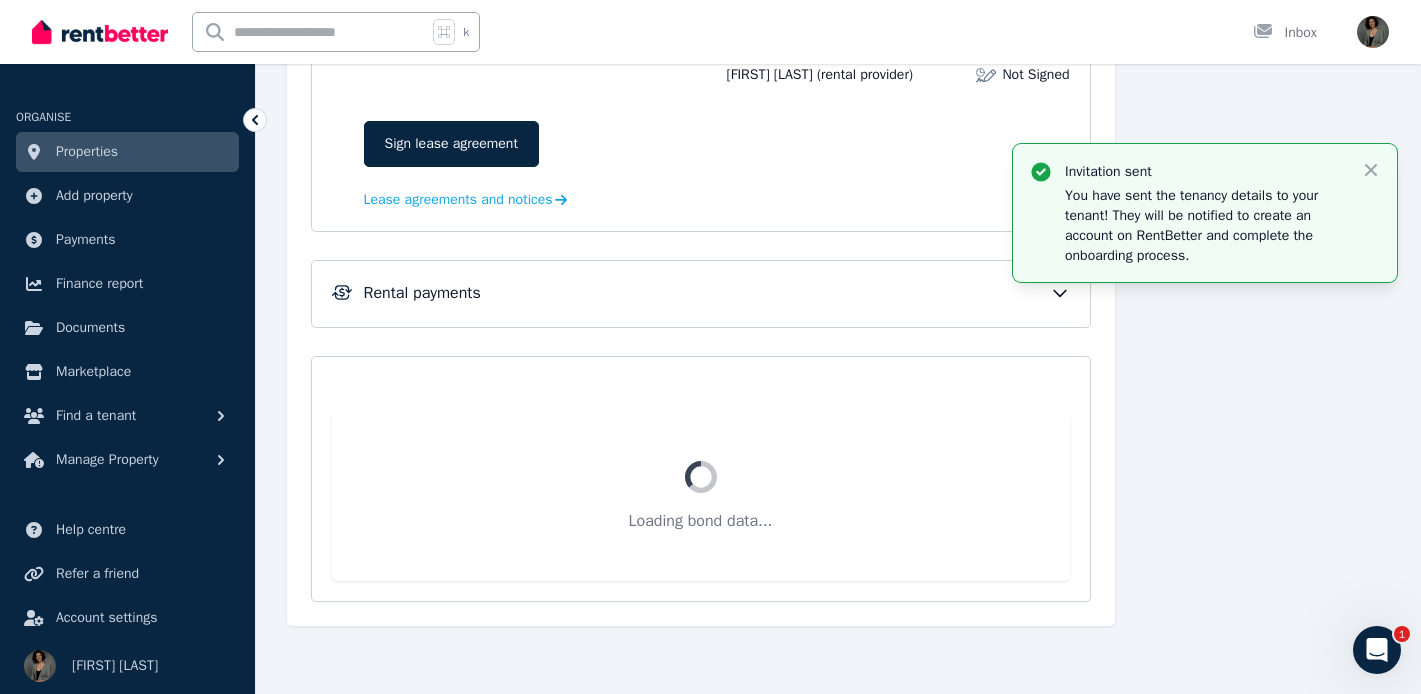 scroll, scrollTop: 340, scrollLeft: 0, axis: vertical 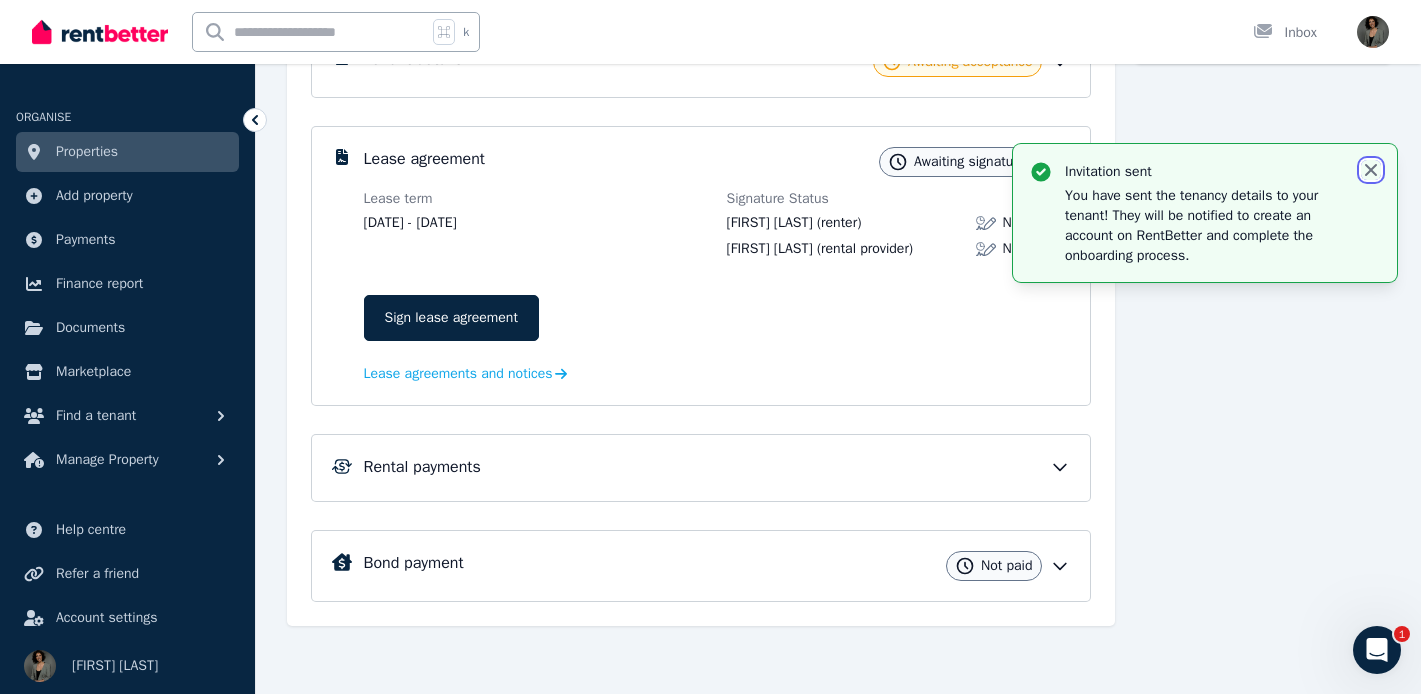 click 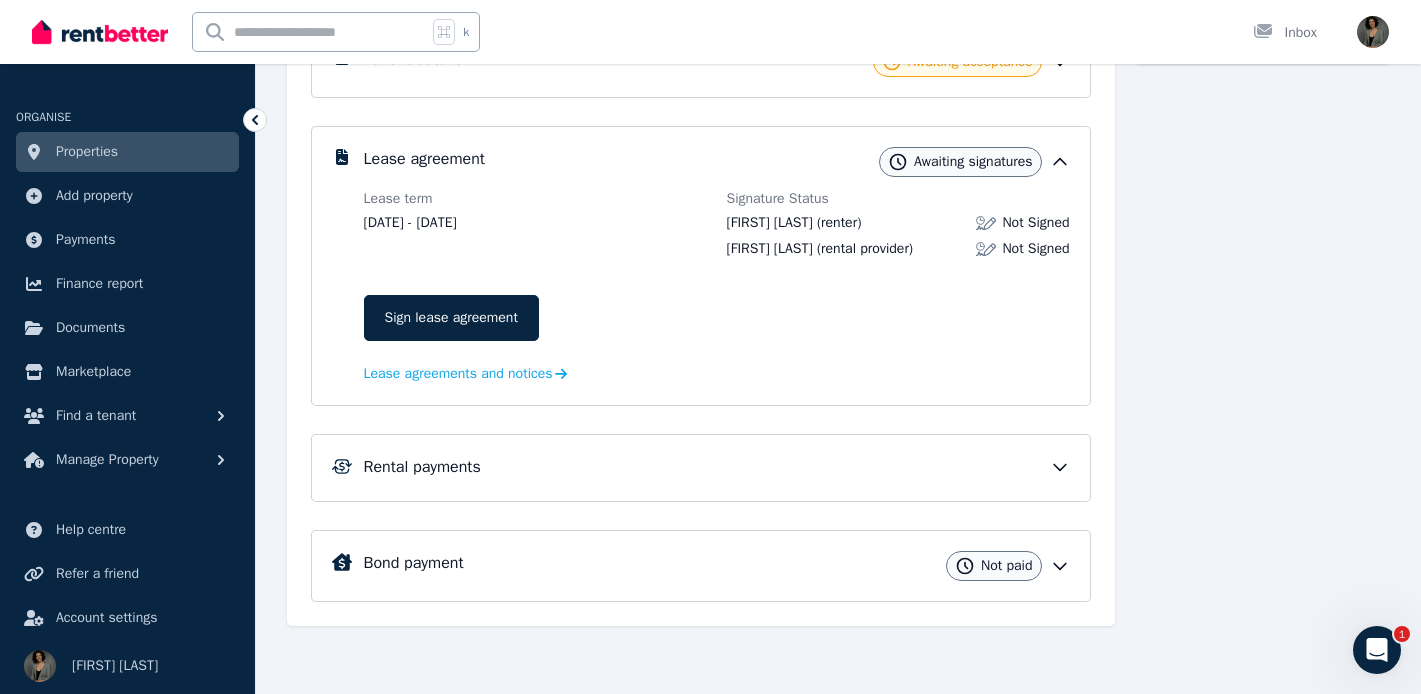 click at bounding box center [986, 249] 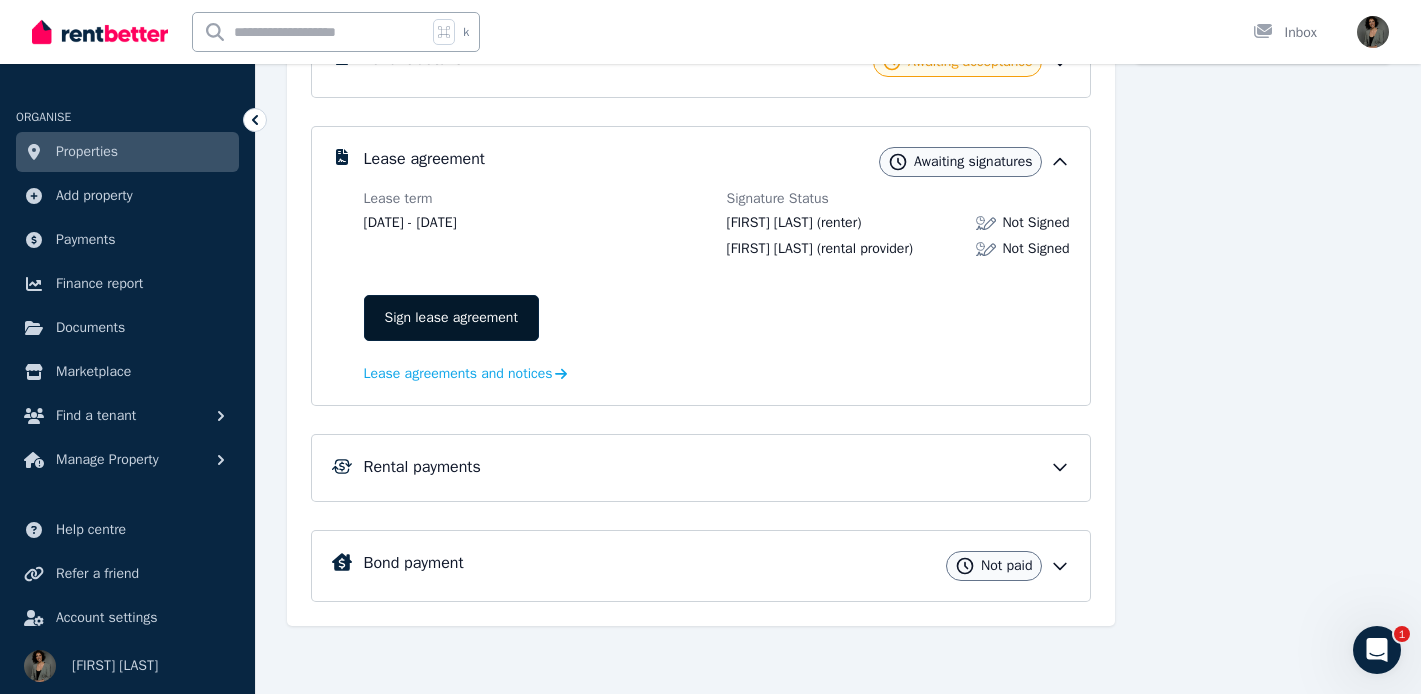 click on "Sign lease agreement" at bounding box center [451, 318] 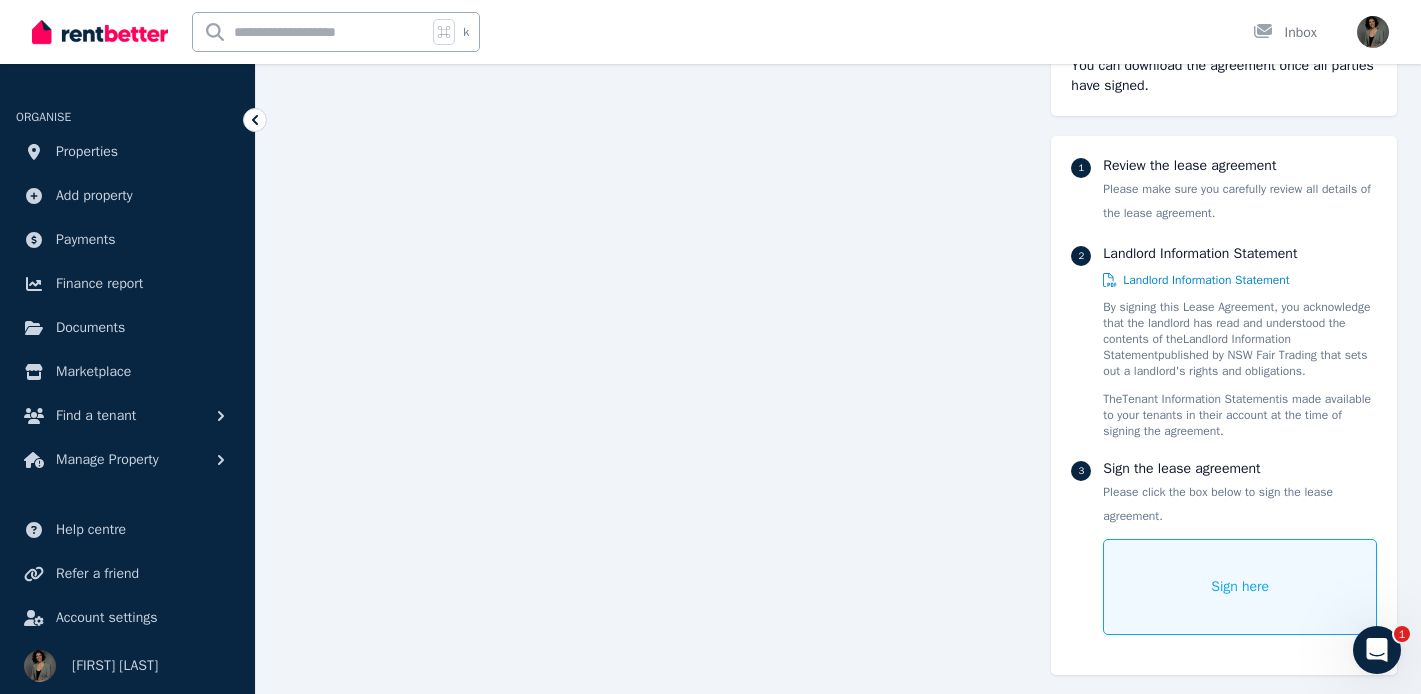scroll, scrollTop: 2430, scrollLeft: 0, axis: vertical 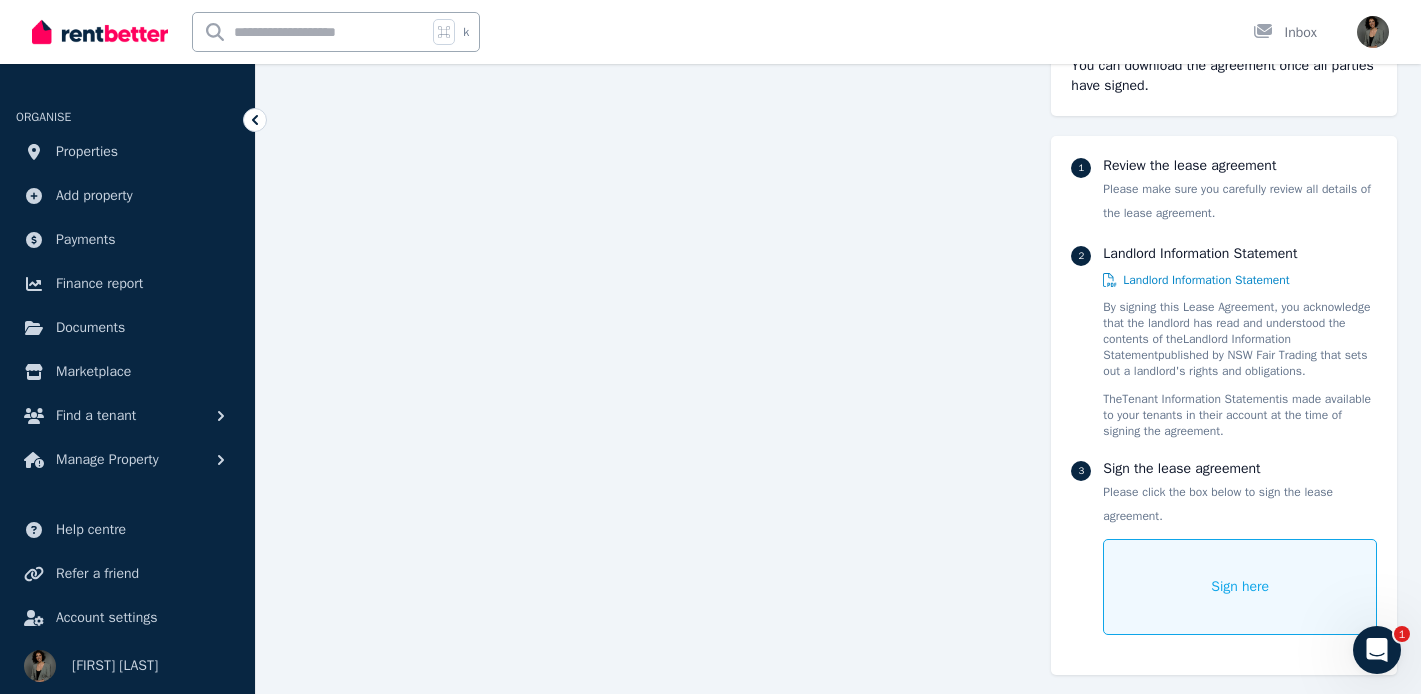 click on "Sign here" at bounding box center (1240, 587) 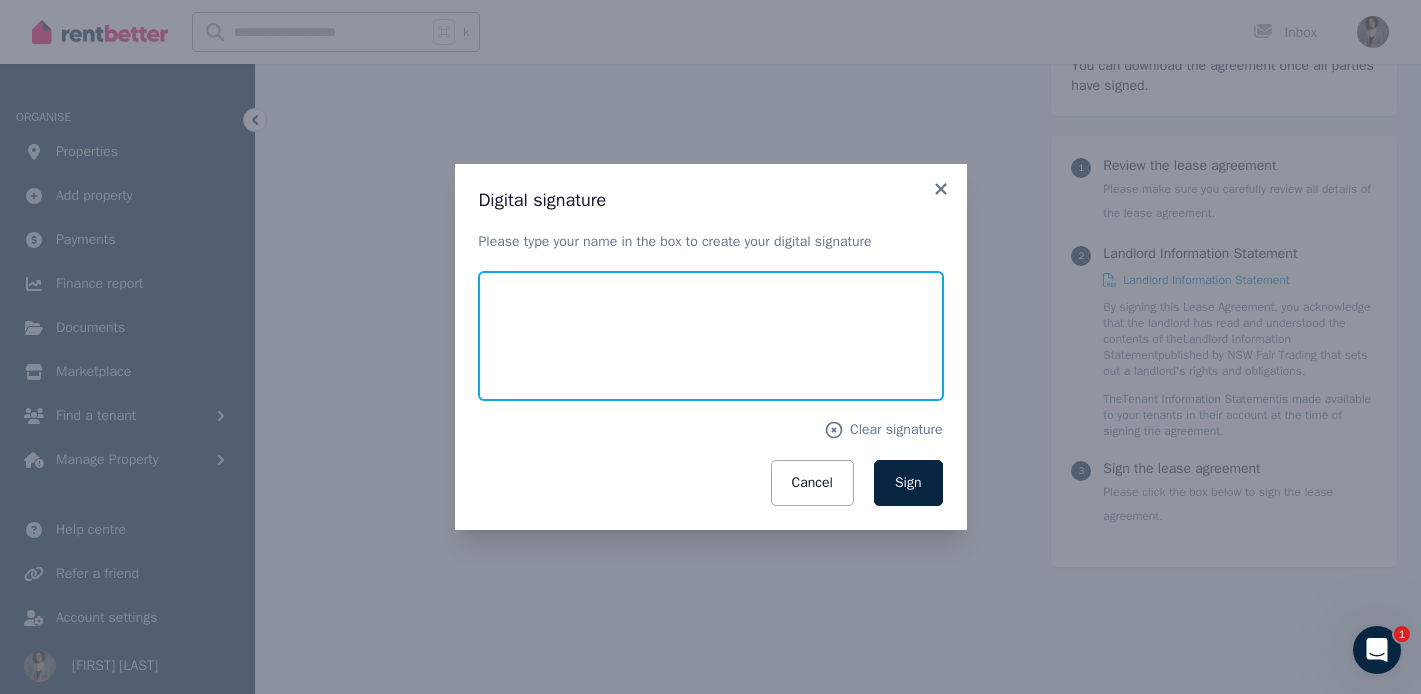 click at bounding box center (711, 336) 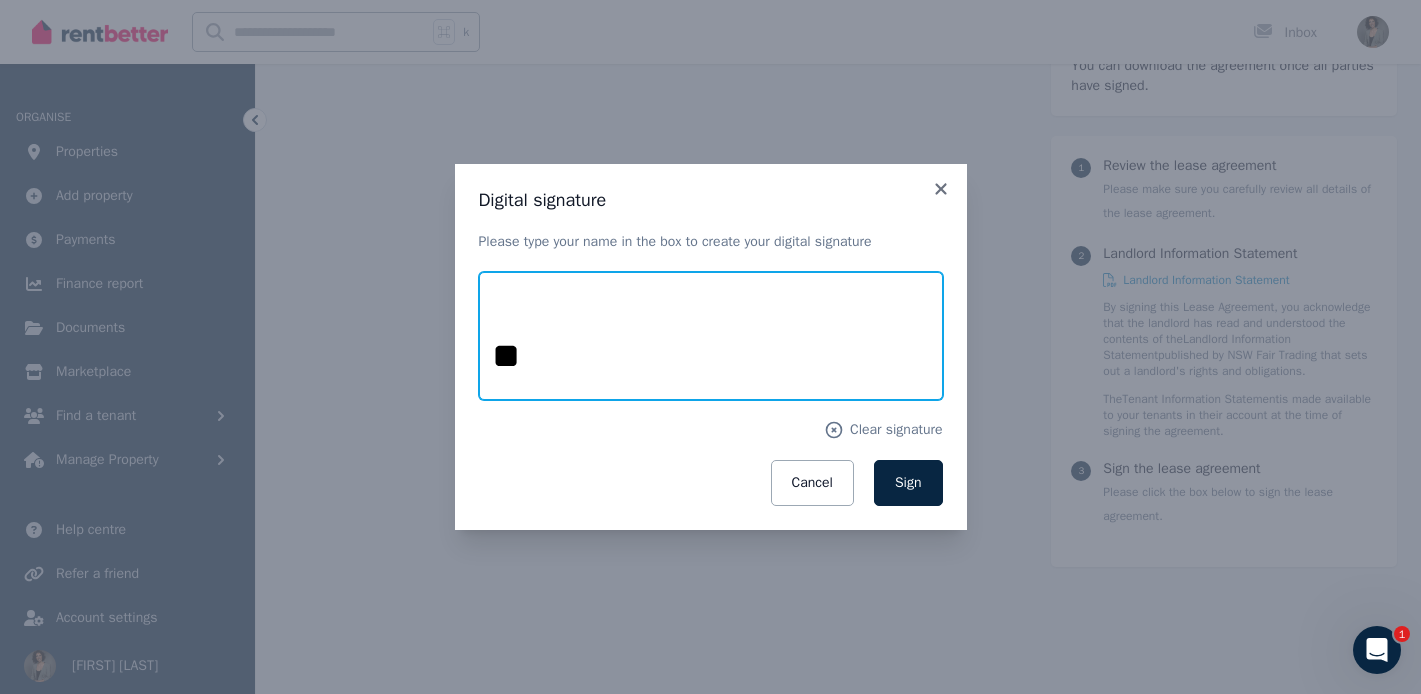 type on "*" 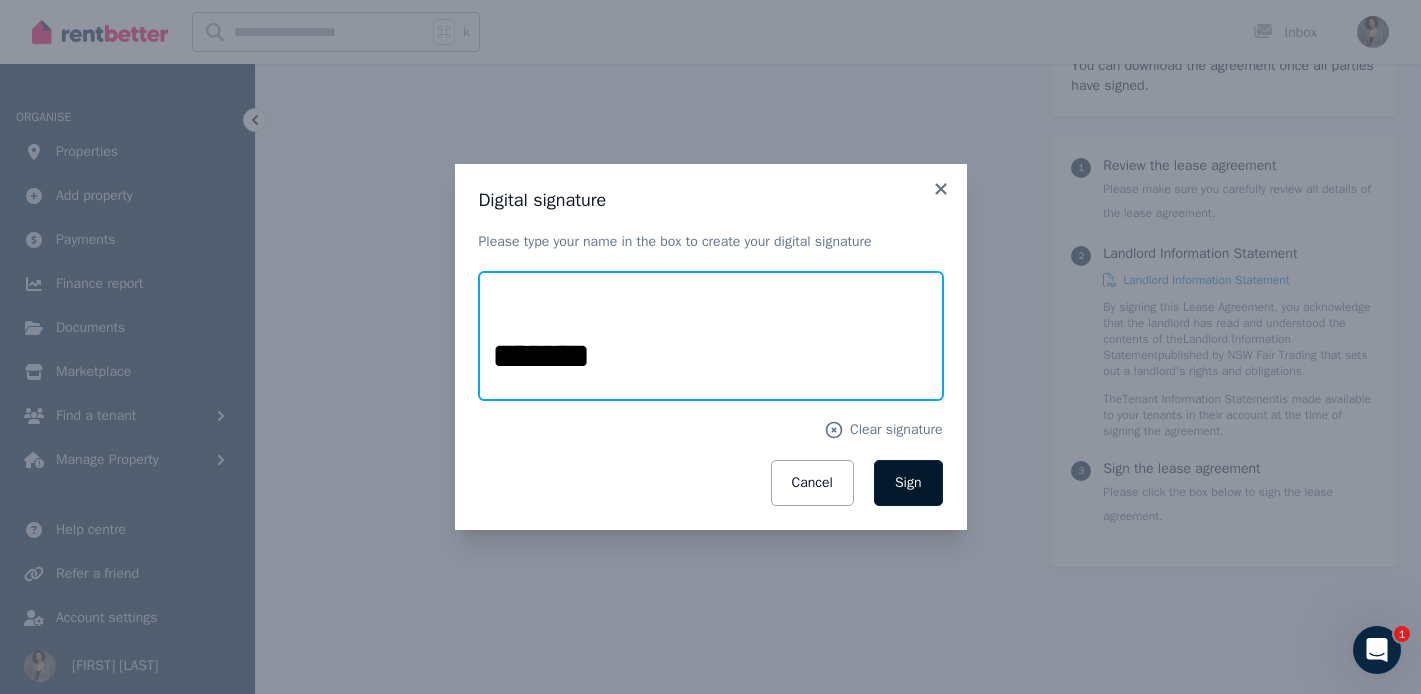 type on "*******" 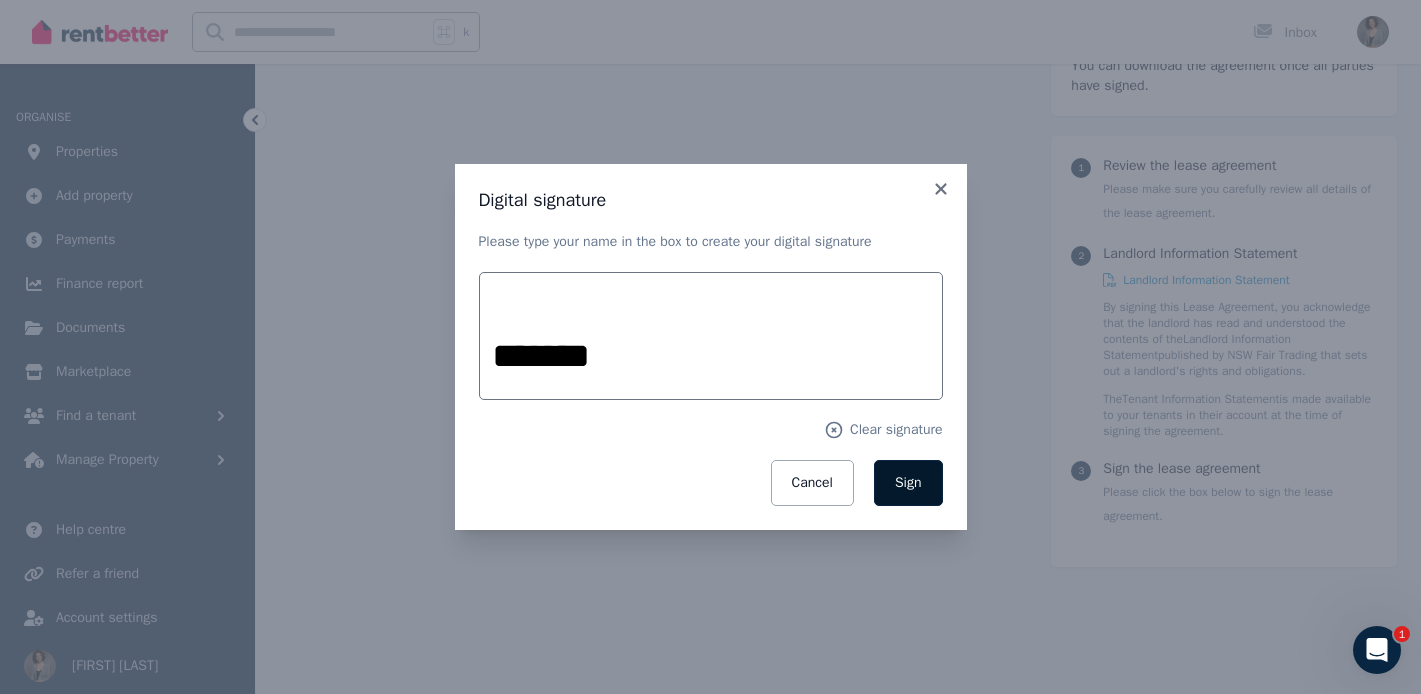 click on "Sign" at bounding box center [908, 482] 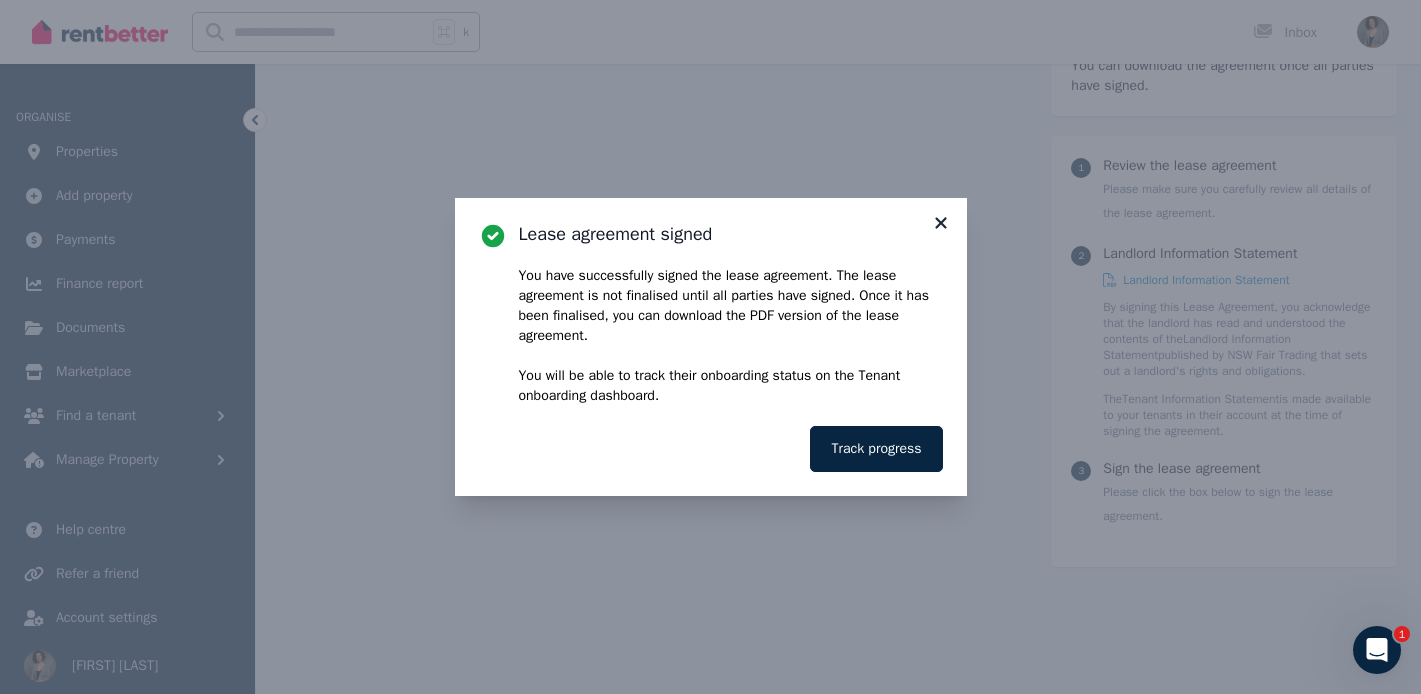 click 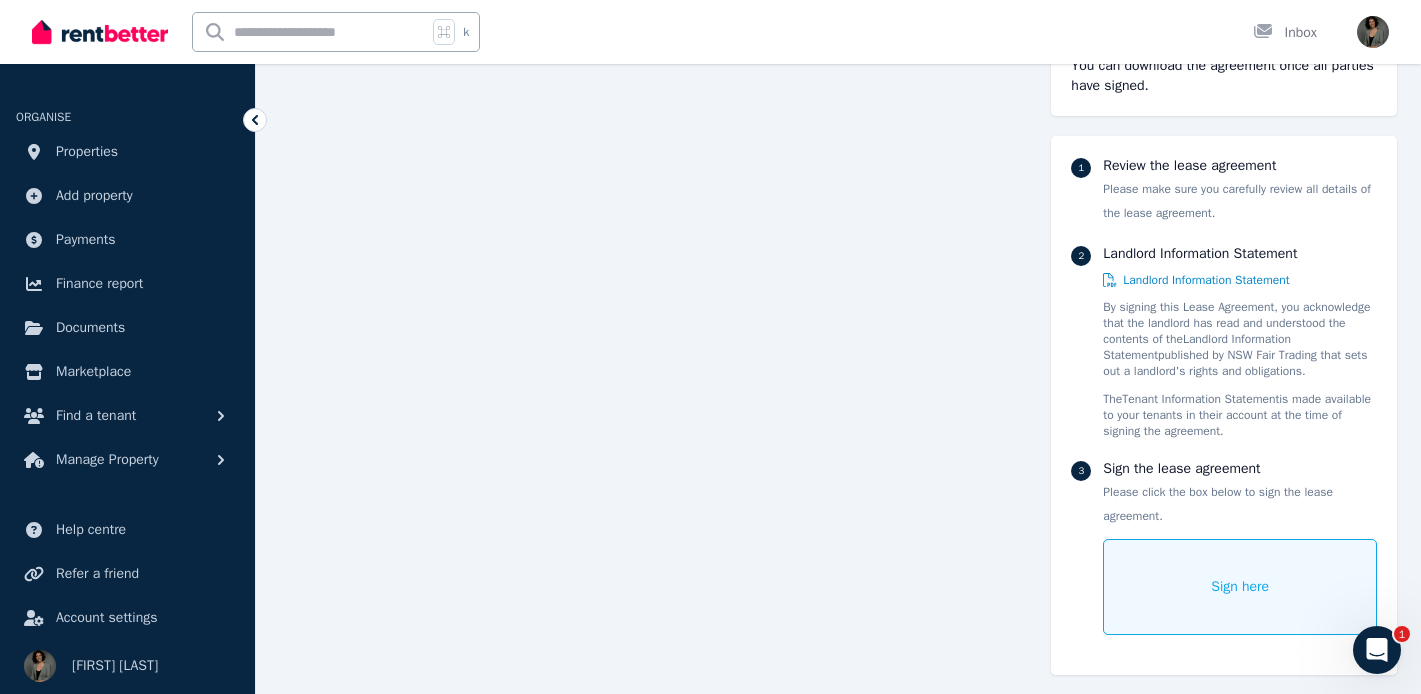 scroll, scrollTop: 0, scrollLeft: 0, axis: both 